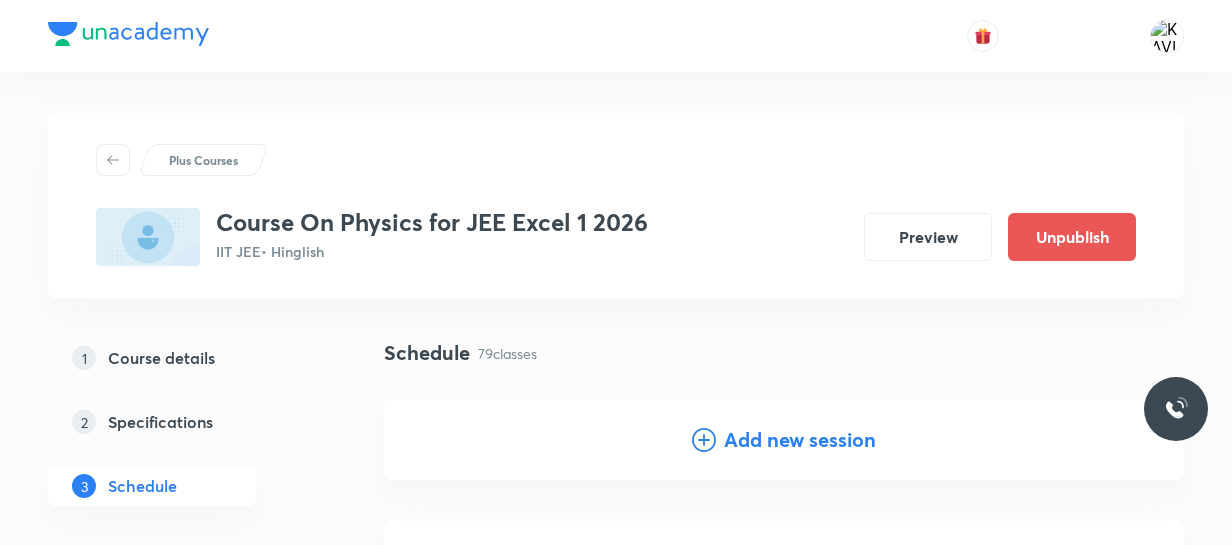 scroll, scrollTop: 12366, scrollLeft: 0, axis: vertical 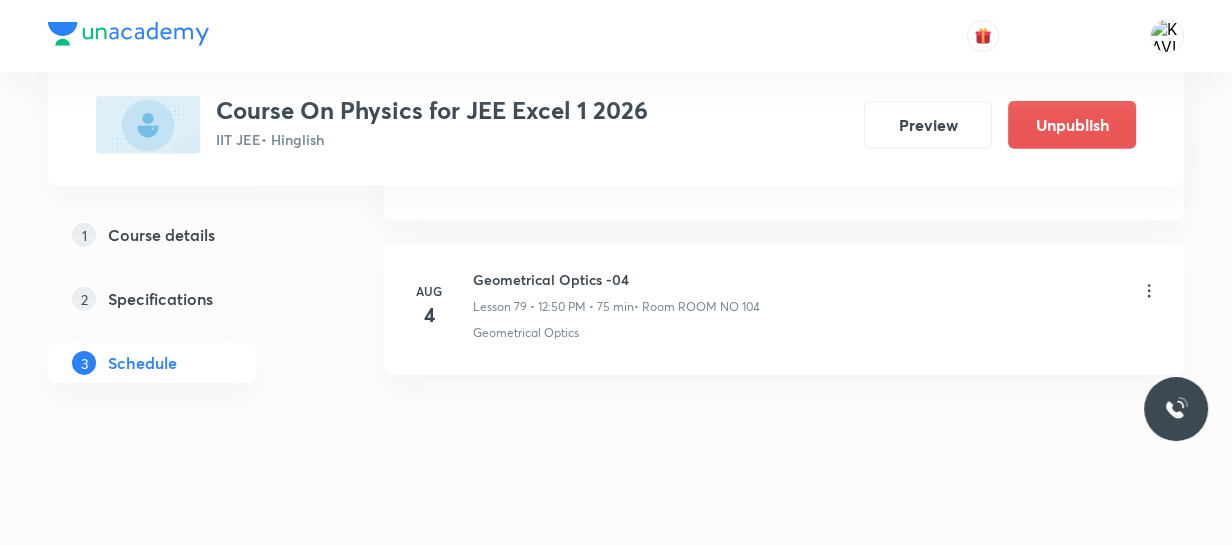 drag, startPoint x: 512, startPoint y: 404, endPoint x: 429, endPoint y: 5, distance: 407.5414 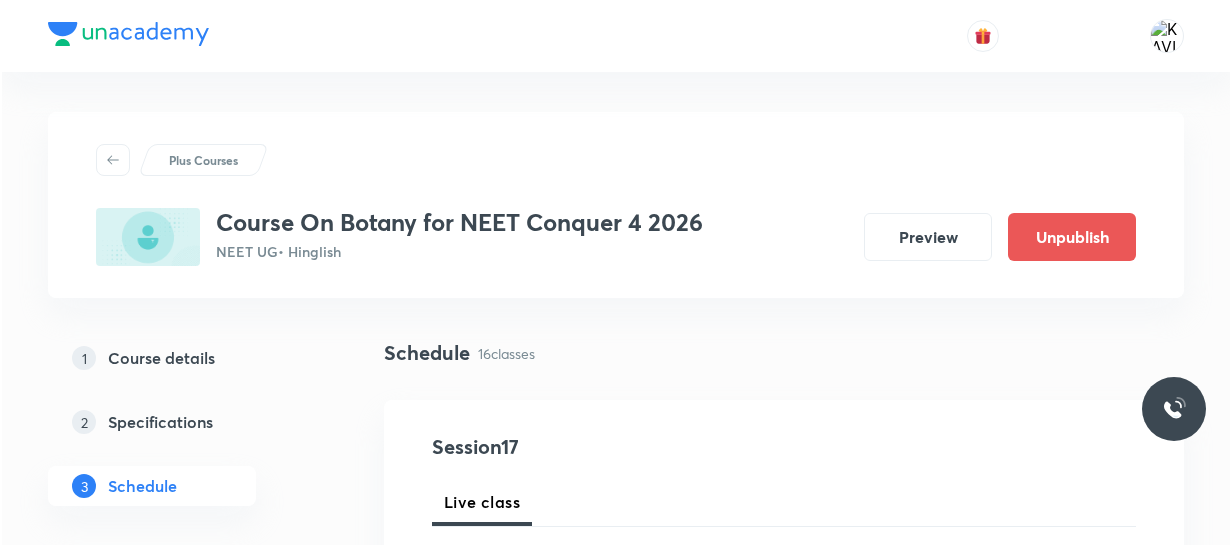 scroll, scrollTop: 0, scrollLeft: 0, axis: both 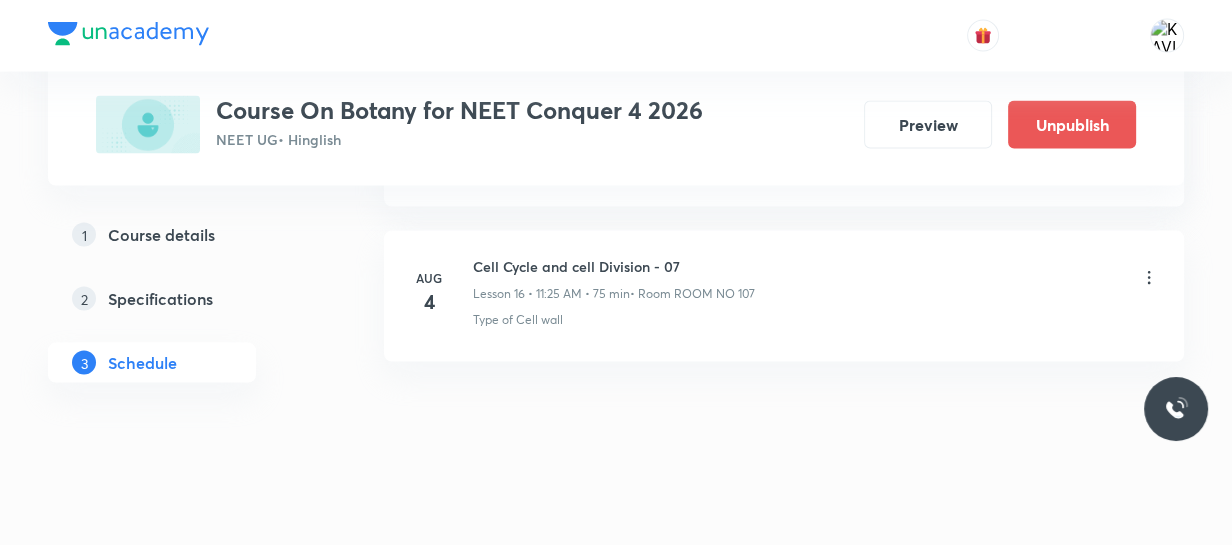 click 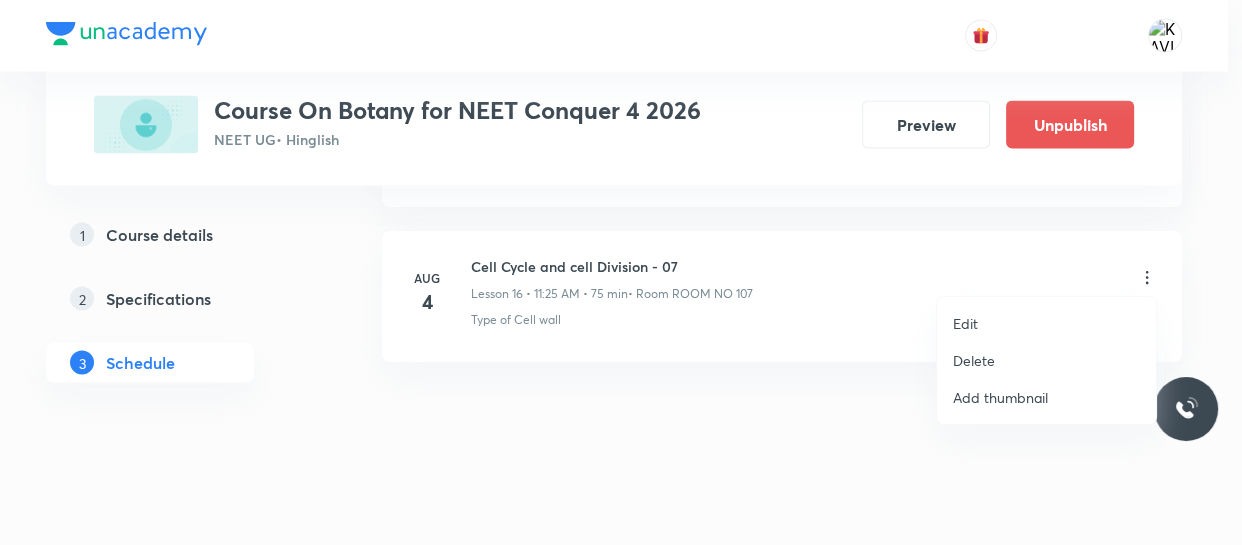 click on "Delete" at bounding box center (974, 360) 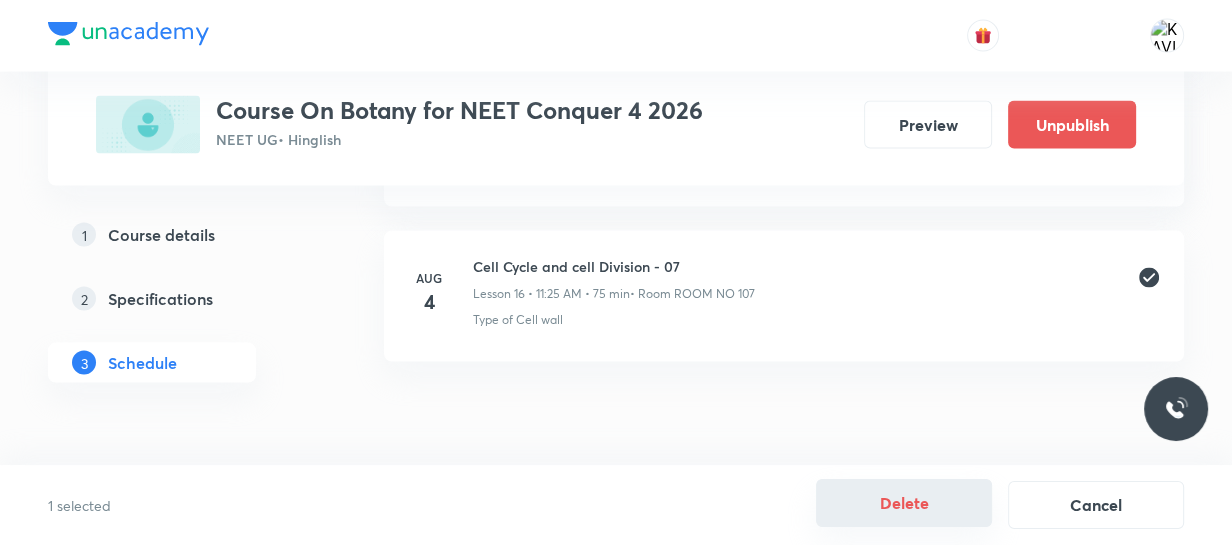 click on "Delete" at bounding box center [904, 503] 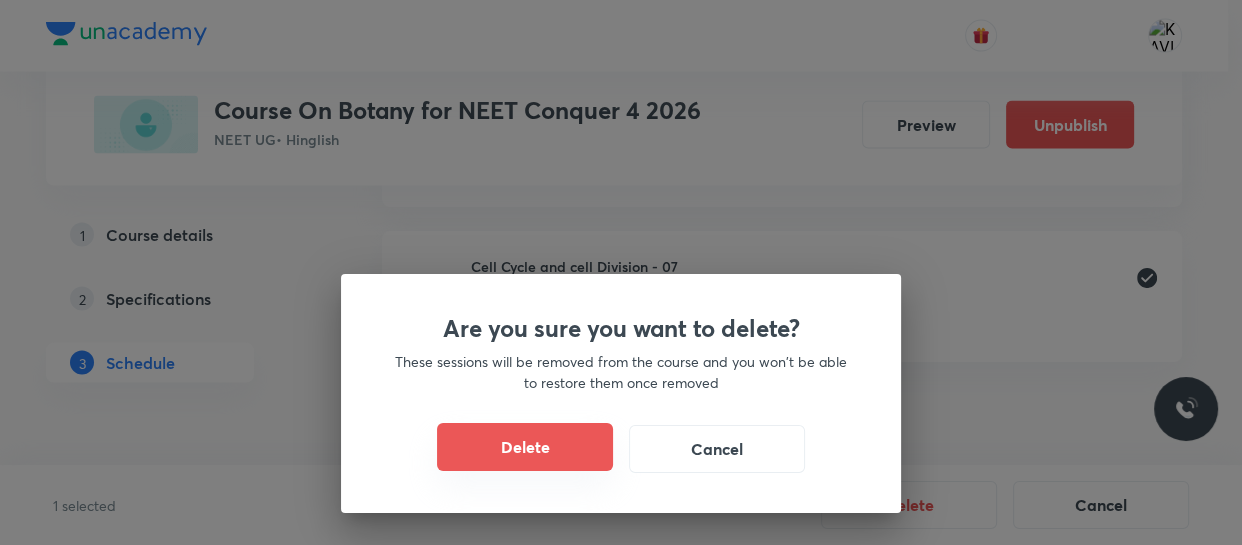 click on "Delete" at bounding box center [525, 447] 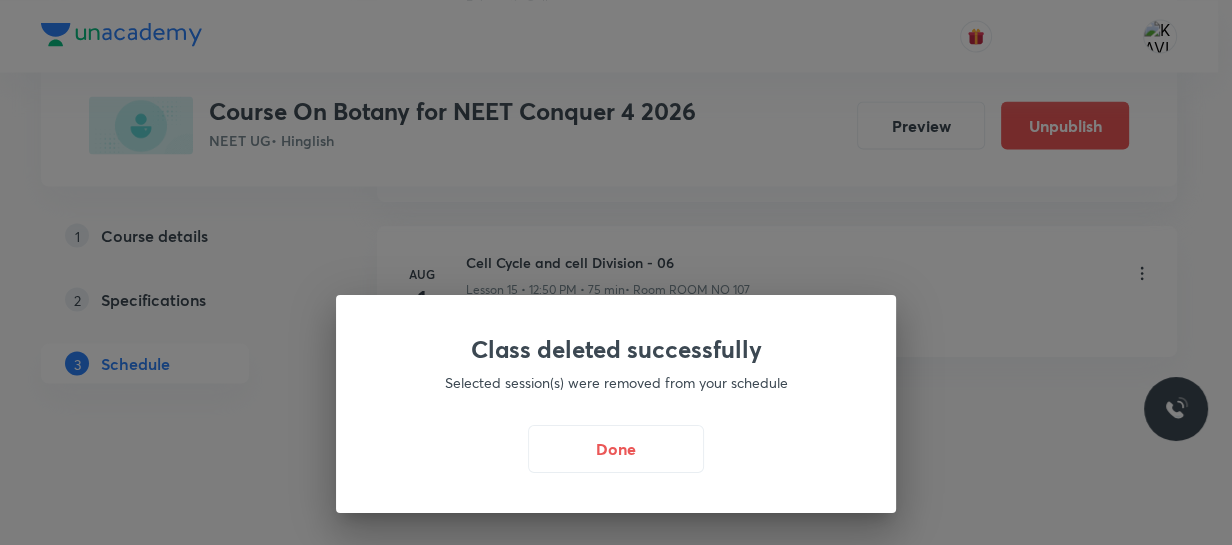 scroll, scrollTop: 3379, scrollLeft: 0, axis: vertical 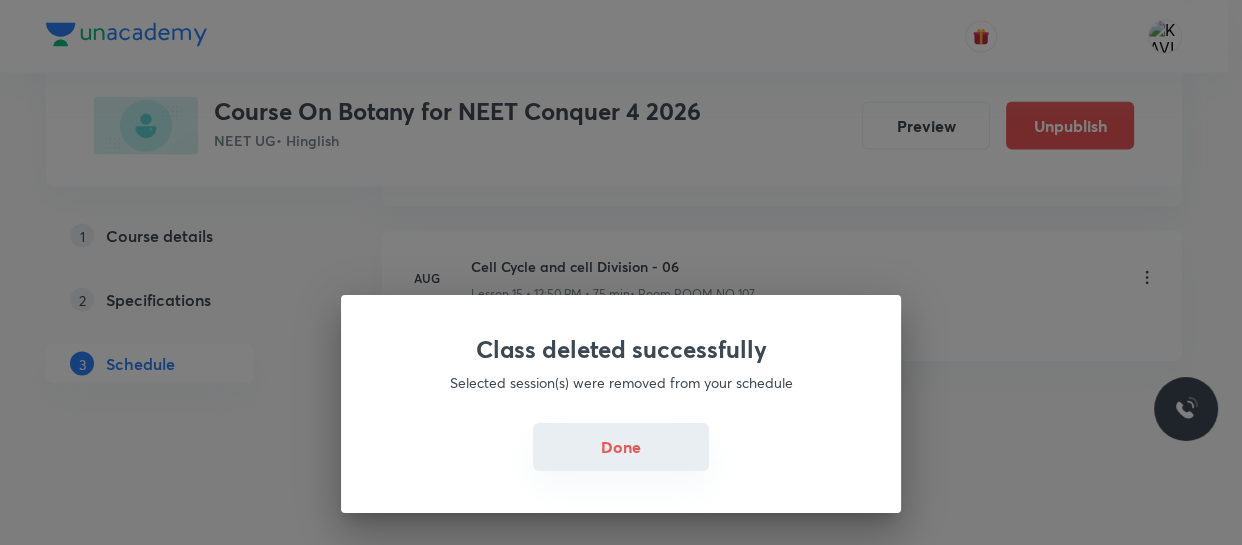 click on "Done" at bounding box center [621, 447] 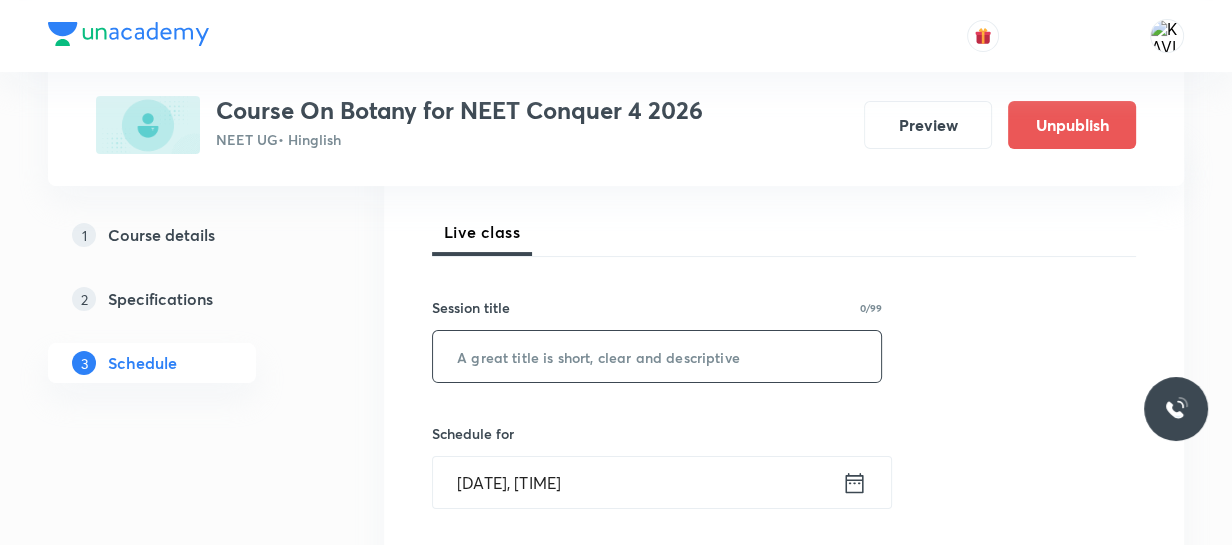 scroll, scrollTop: 272, scrollLeft: 0, axis: vertical 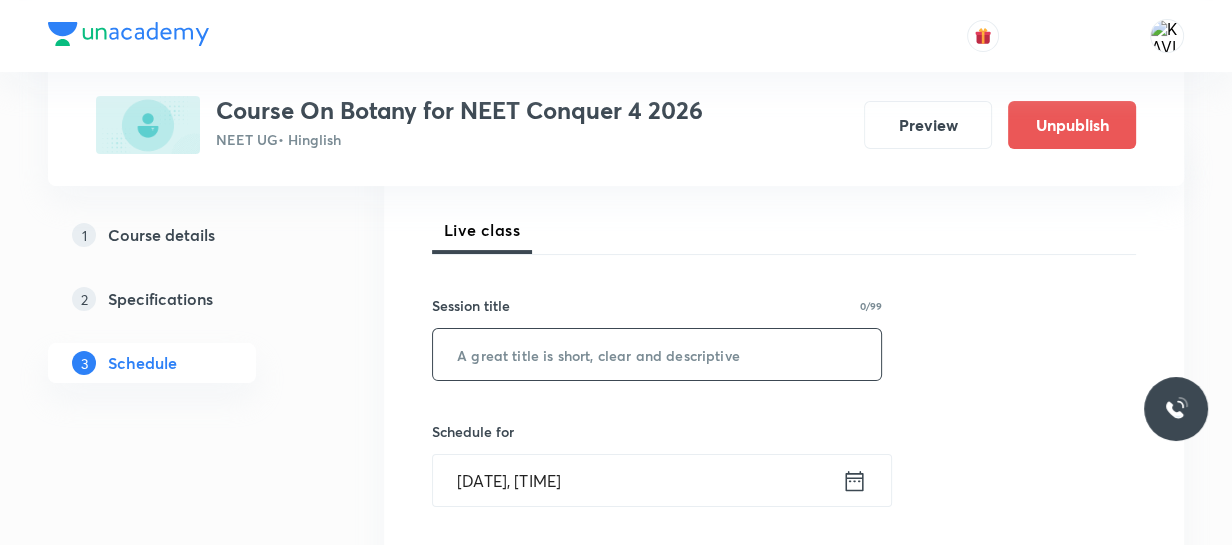 click at bounding box center (657, 354) 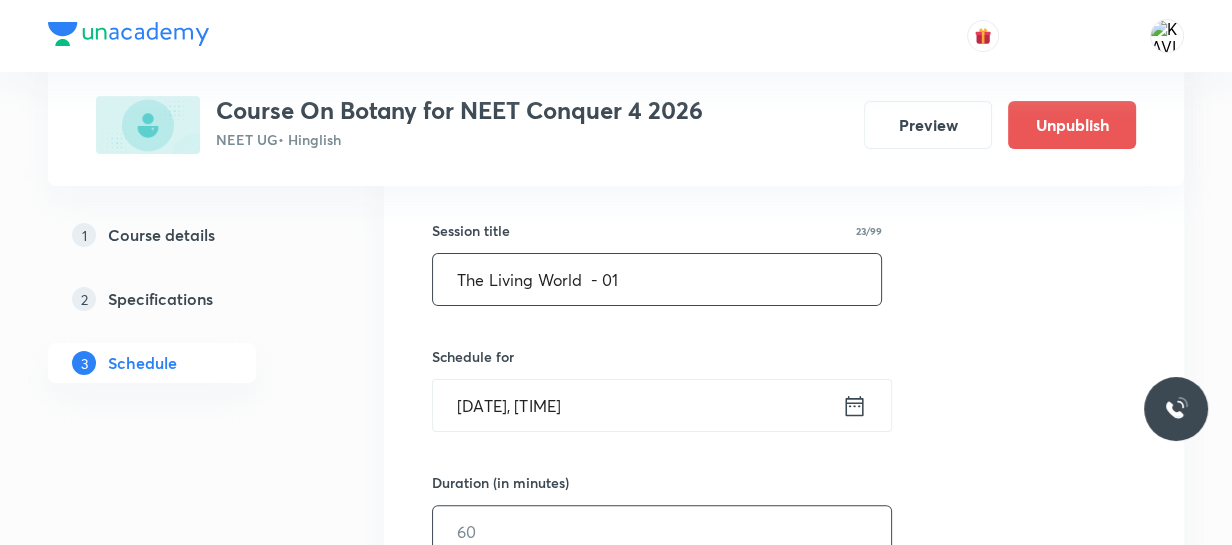 scroll, scrollTop: 454, scrollLeft: 0, axis: vertical 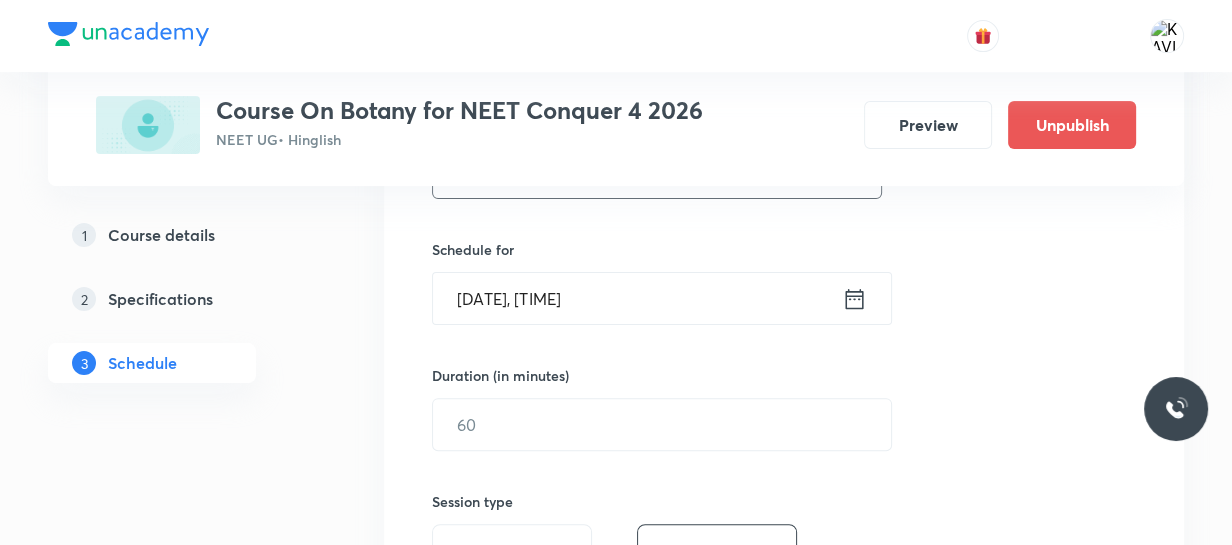 type on "The Living World  - 01" 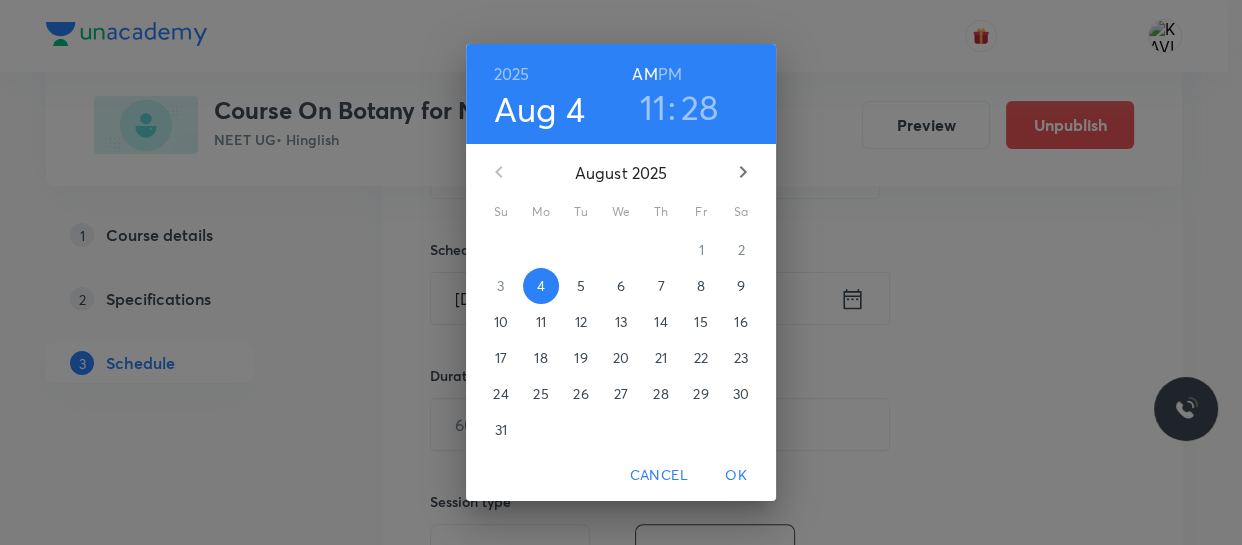 click on "11" at bounding box center [653, 107] 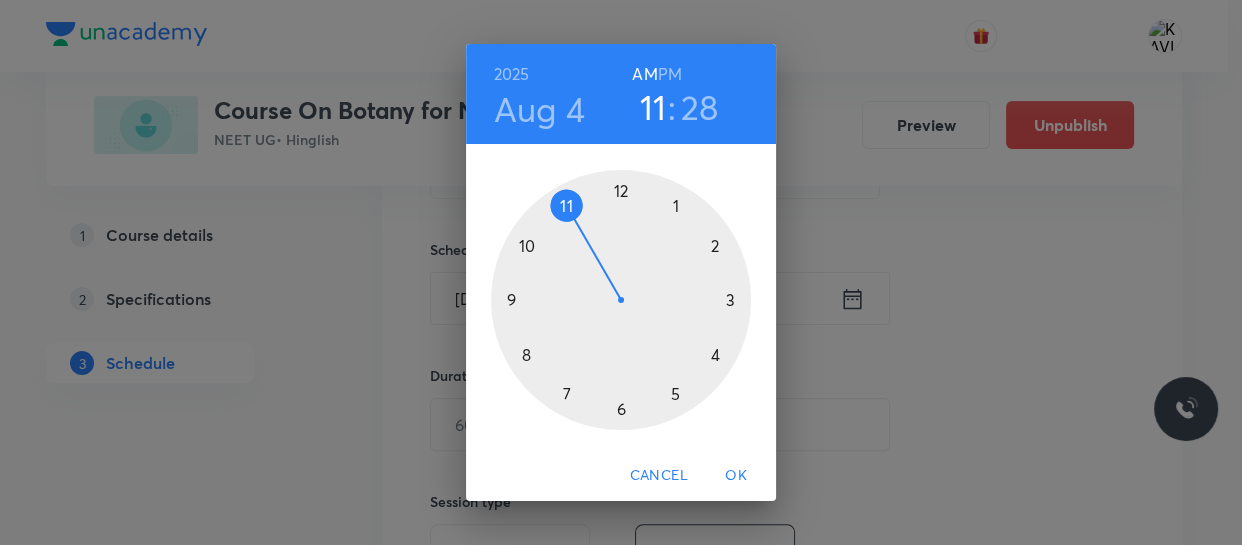 click at bounding box center (621, 300) 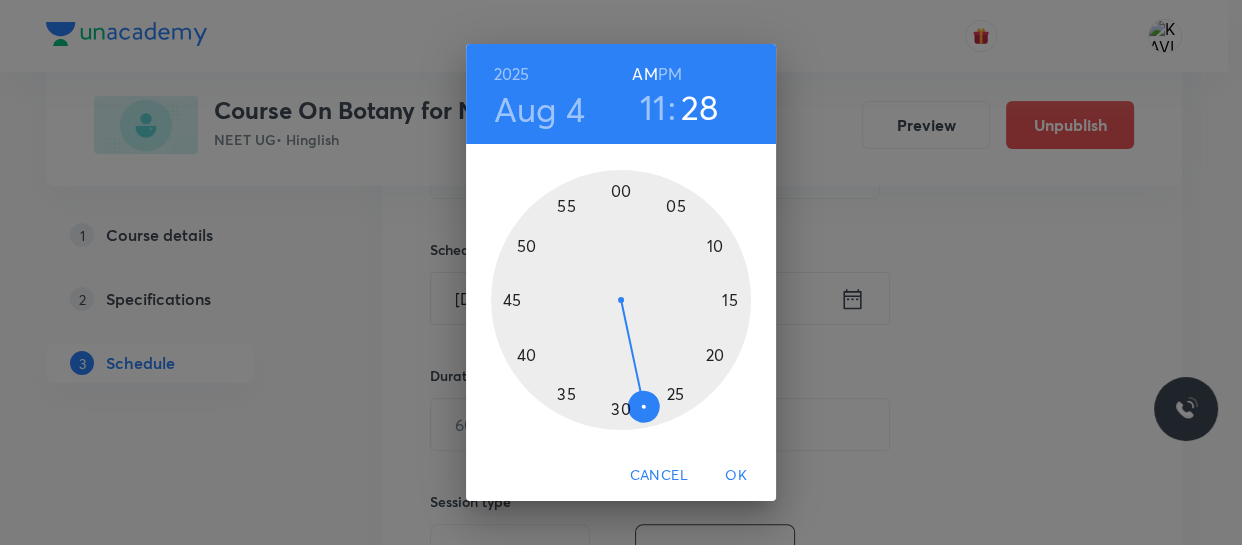 click at bounding box center (621, 300) 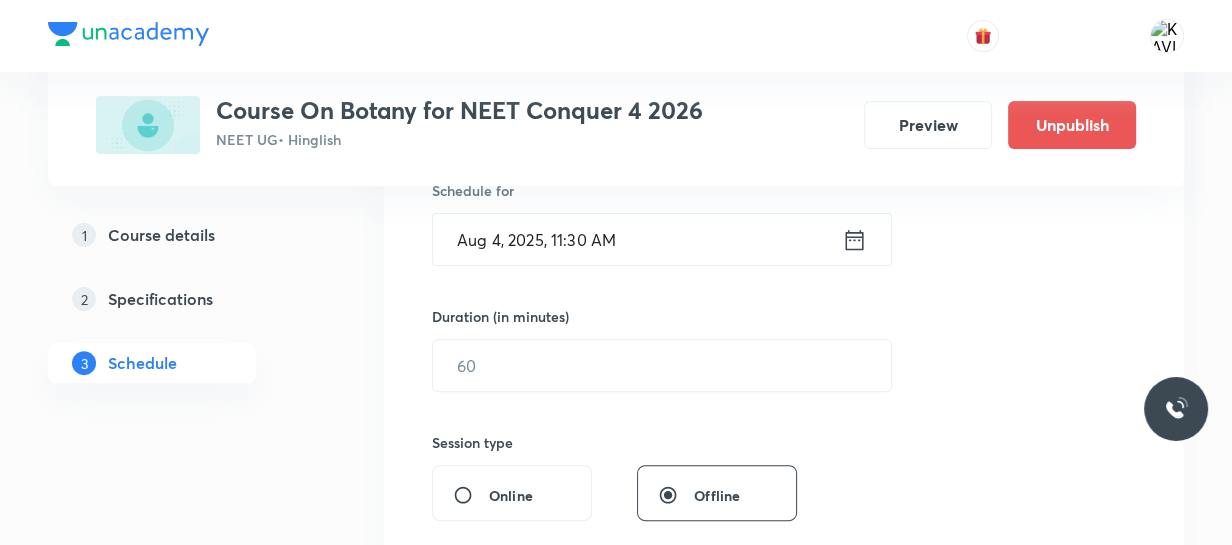 scroll, scrollTop: 545, scrollLeft: 0, axis: vertical 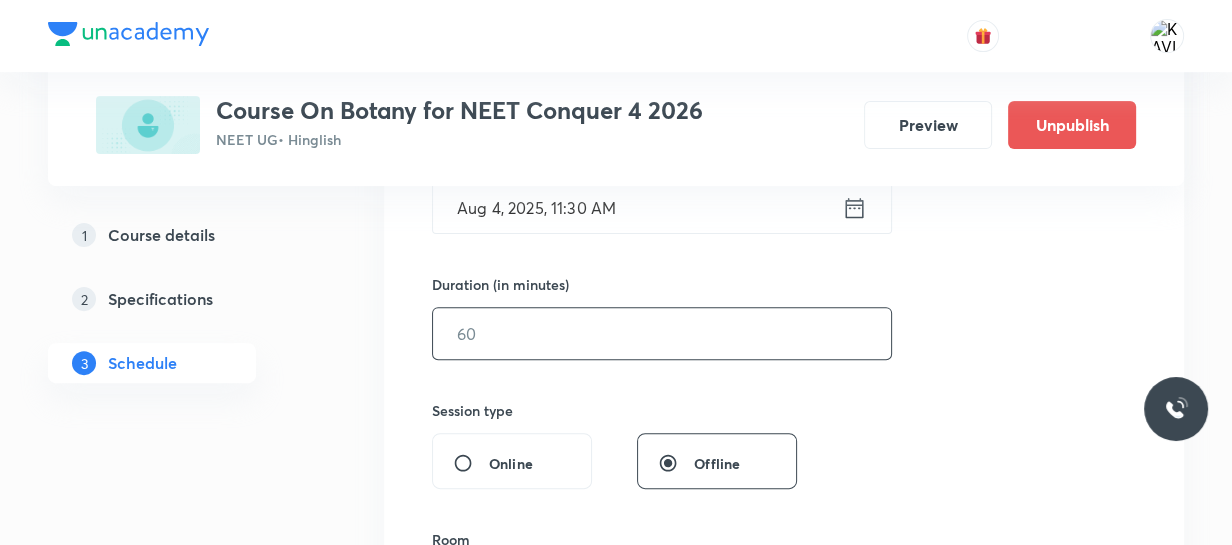 click at bounding box center (662, 333) 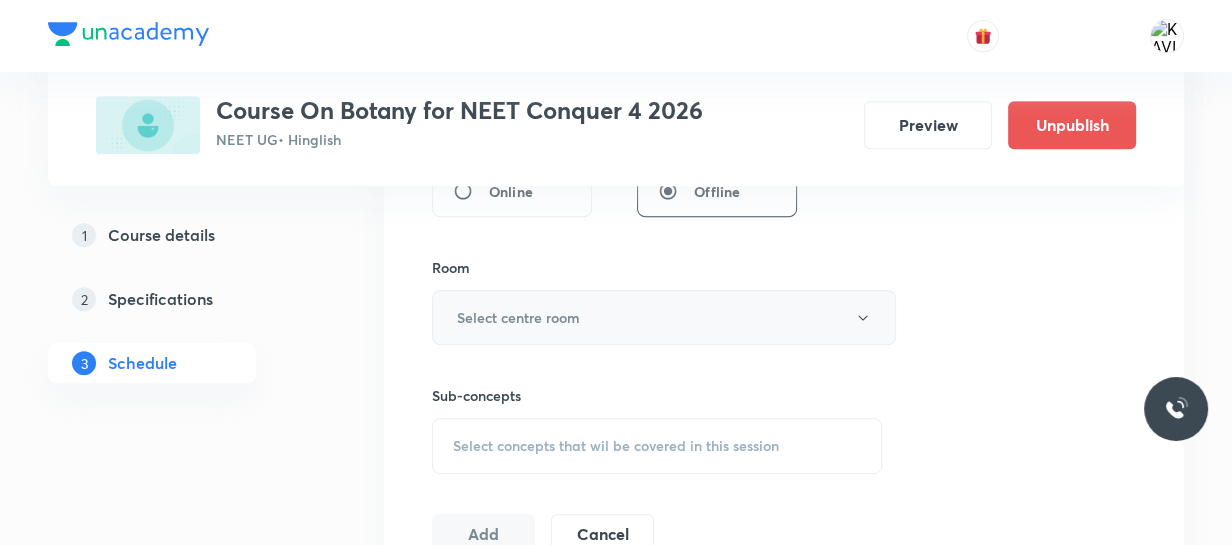 scroll, scrollTop: 818, scrollLeft: 0, axis: vertical 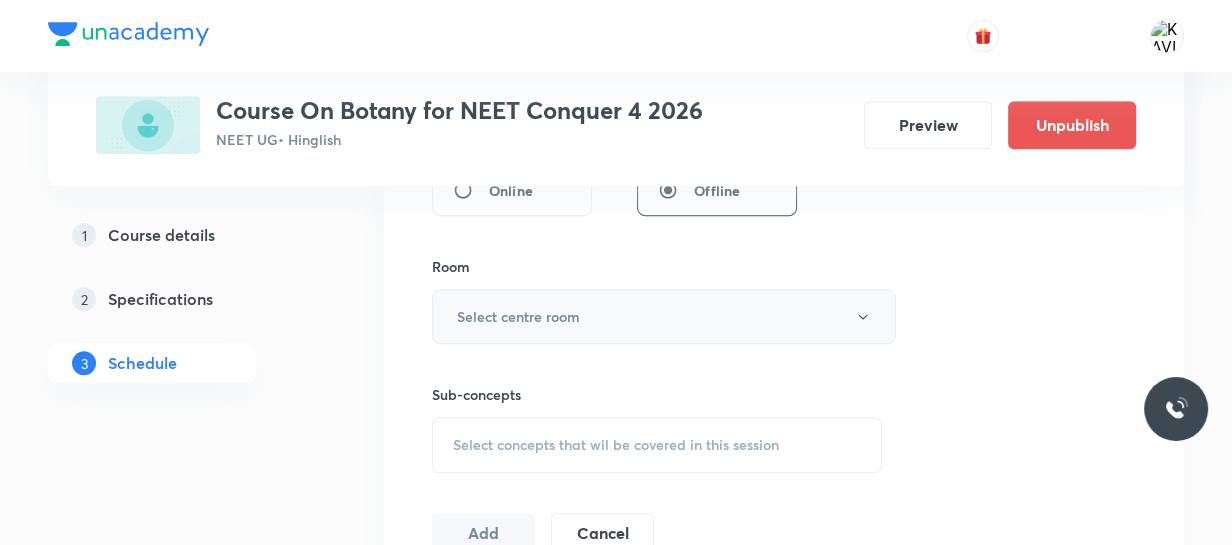 type on "70" 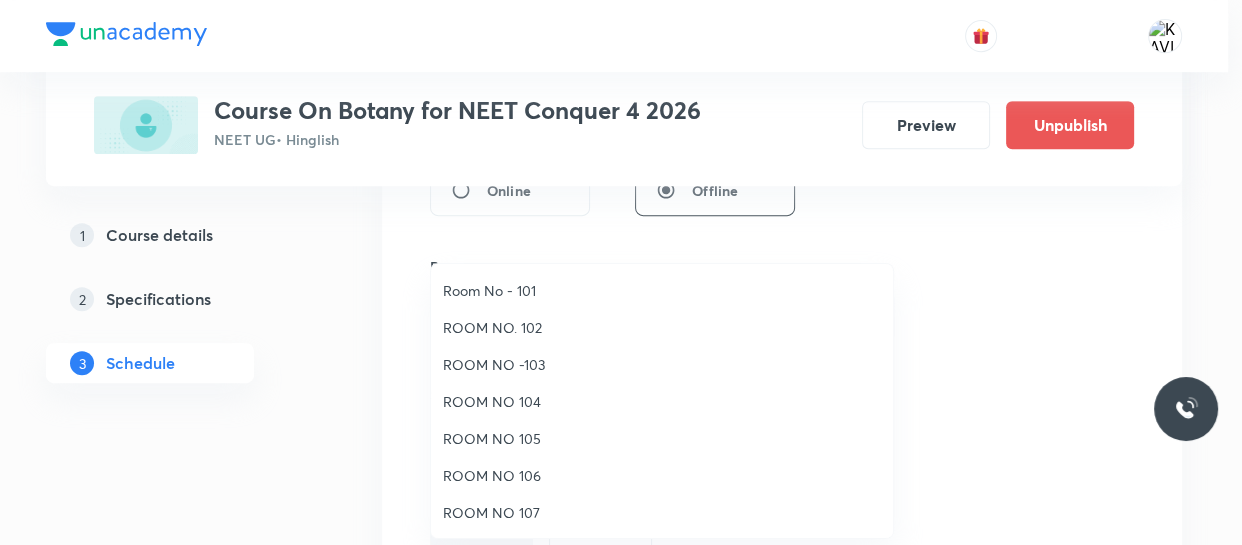 drag, startPoint x: 528, startPoint y: 509, endPoint x: 747, endPoint y: 328, distance: 284.11618 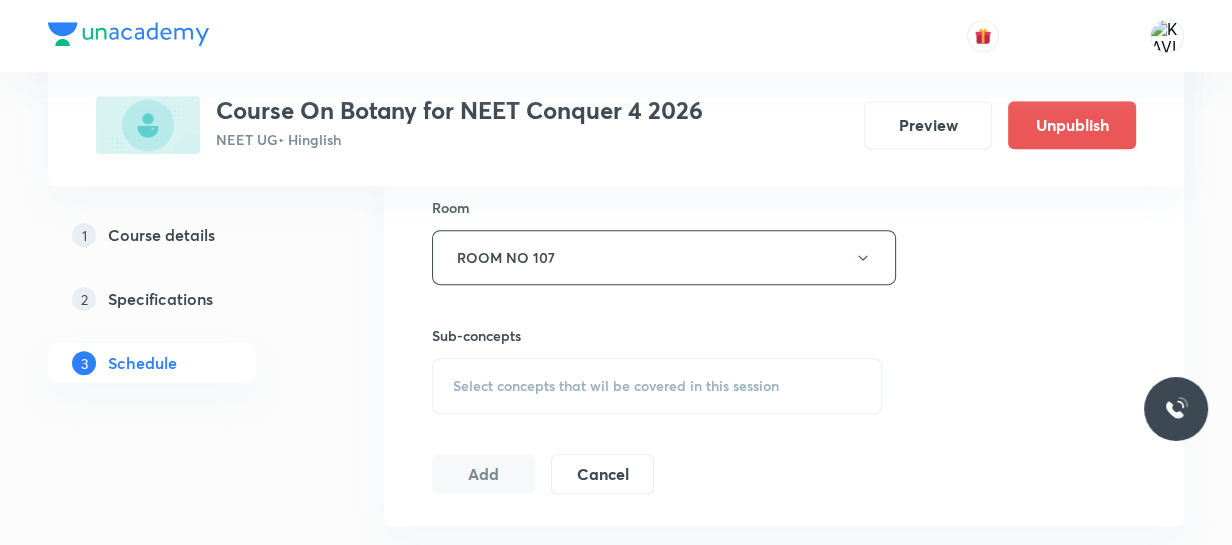 scroll, scrollTop: 909, scrollLeft: 0, axis: vertical 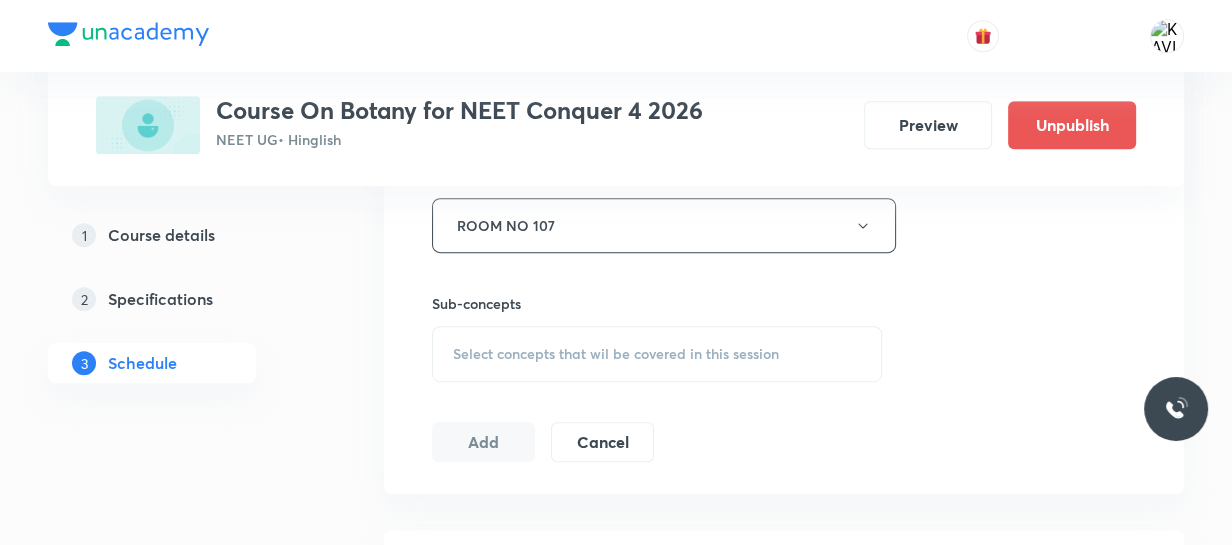 drag, startPoint x: 564, startPoint y: 351, endPoint x: 869, endPoint y: 337, distance: 305.32114 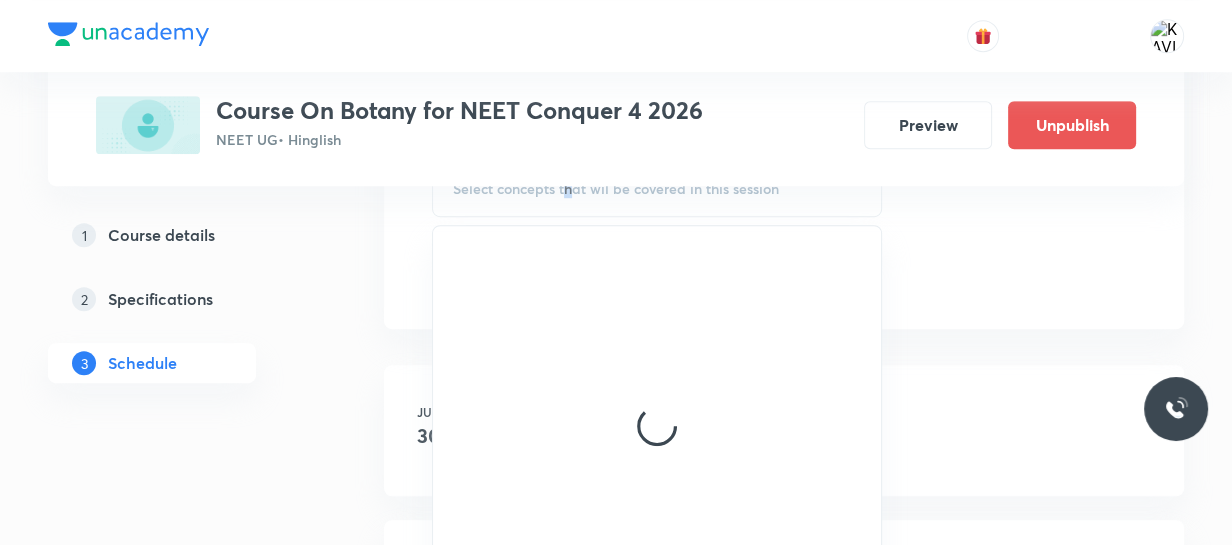 scroll, scrollTop: 1090, scrollLeft: 0, axis: vertical 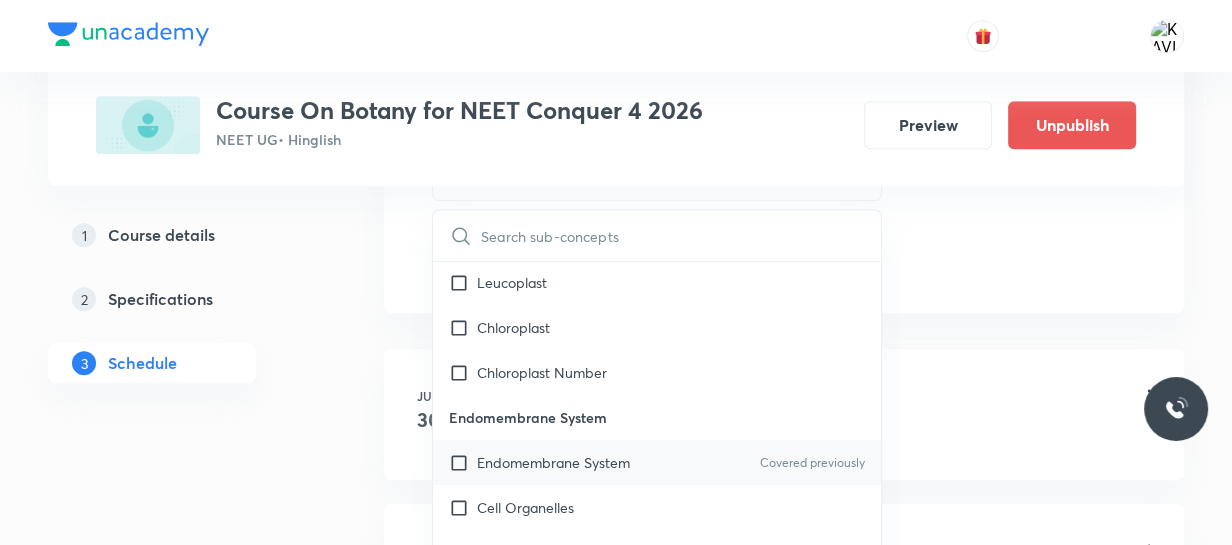 click on "Endomembrane System Covered previously" at bounding box center [657, 462] 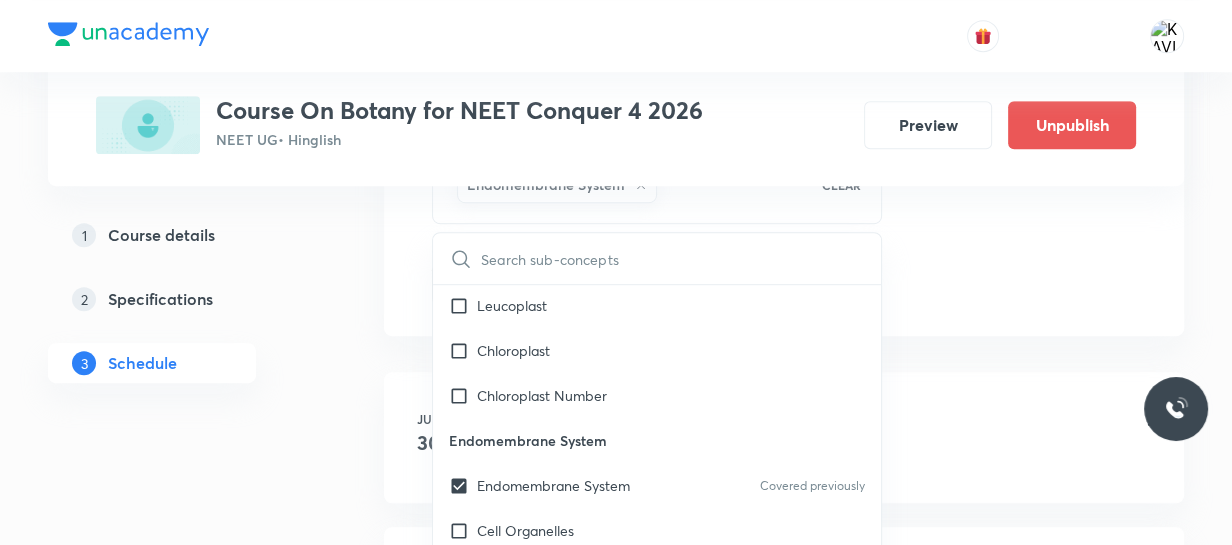 click on "Session  16 Live class Session title 23/99 The Living World  - 01 ​ Schedule for Aug 4, 2025, 11:30 AM ​ Duration (in minutes) 70 ​   Session type Online Offline Room ROOM NO 107 Sub-concepts Endomembrane System CLEAR ​ Microbodies Microbodies Microbodies Plastids Plastids Occurrence Leucoplast Chloroplast Chloroplast Number Endomembrane System Endomembrane System Covered previously Cell Organelles Functions ER GB Covered previously Lysosome Vacuole Cell Wall Cell Wall Compositon Type of Cell wall Different Types Plasmodesmata Cell Membrane Cell Membrane Covered previously Fluid Mosaic Model Types of proteins Types of lipids Covered previously Eukaryotic Cell Eukaryotic Cell Covered previously Difference between pro and eukaryotic cell Difference between plant and animal cell Covered previously Prokaryotic Cell Prokaryotic Cell Different Shapes An overview of Cell An overview of Cell Cytoplasm is Main Arena Covered previously Cell Theory Cell Theory What is Cell What is Cell Transport across membrane" at bounding box center (784, -177) 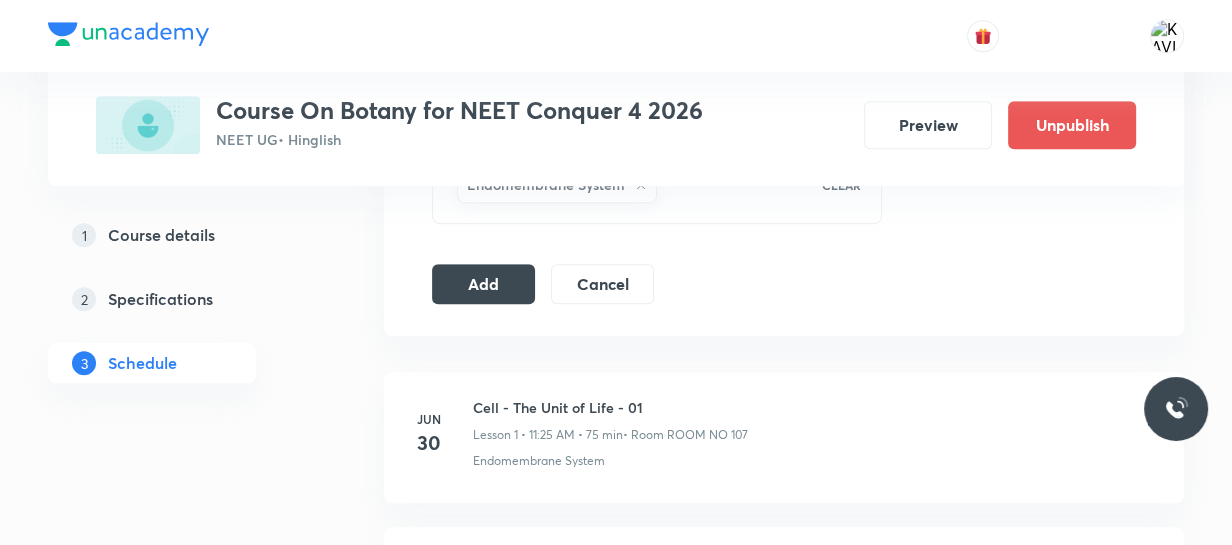 click on "Session  16 Live class Session title 23/99 The Living World  - 01 ​ Schedule for Aug 4, 2025, 11:30 AM ​ Duration (in minutes) 70 ​   Session type Online Offline Room ROOM NO 107 Sub-concepts Endomembrane System CLEAR Add Cancel" at bounding box center [784, -177] 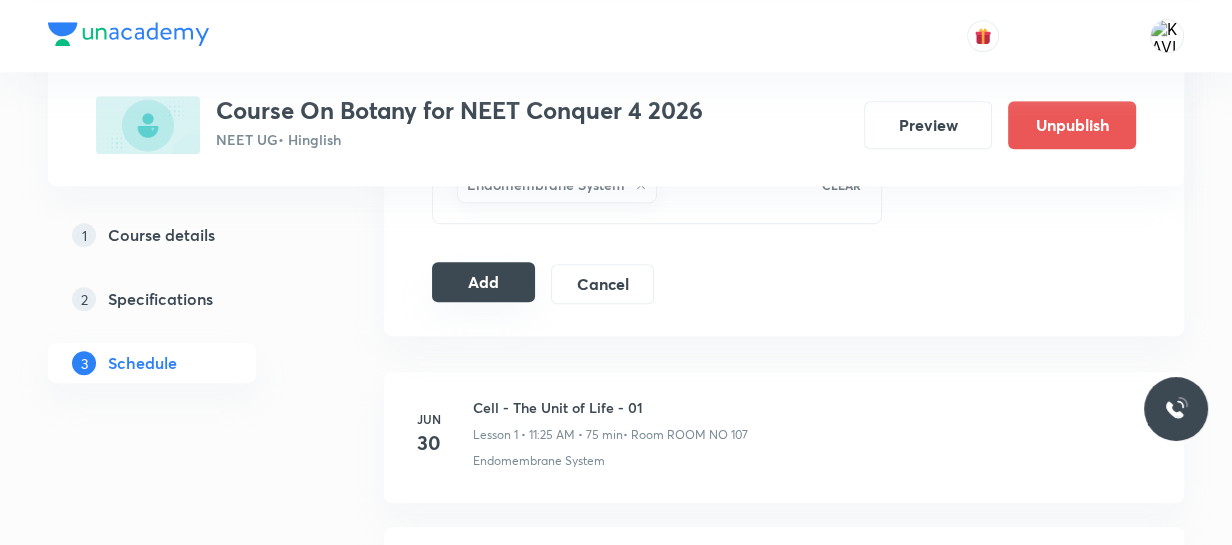 click on "Add" at bounding box center (483, 282) 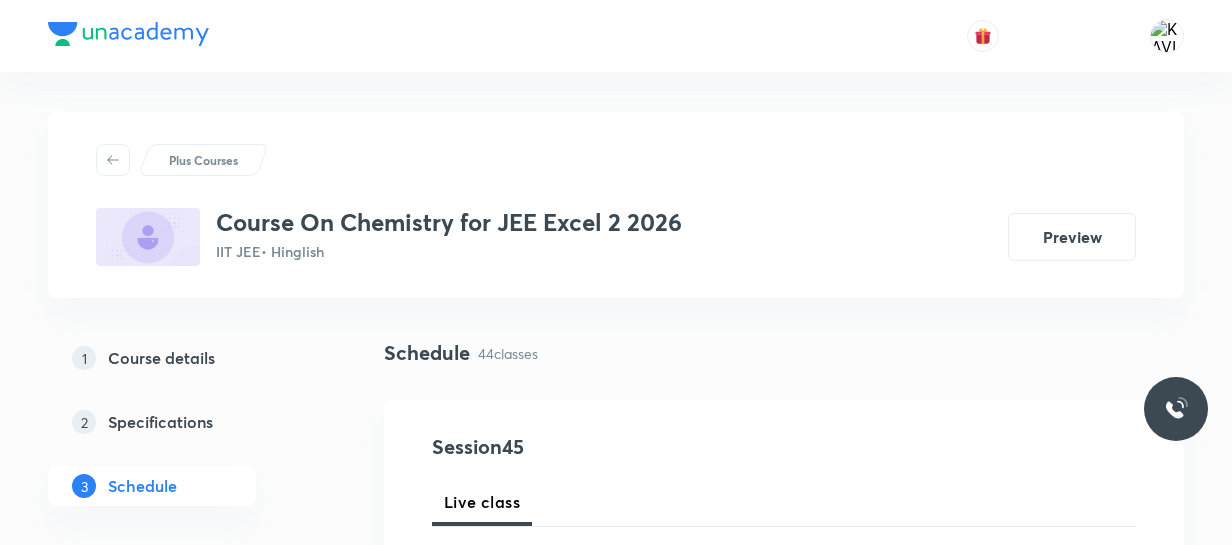 scroll, scrollTop: 0, scrollLeft: 0, axis: both 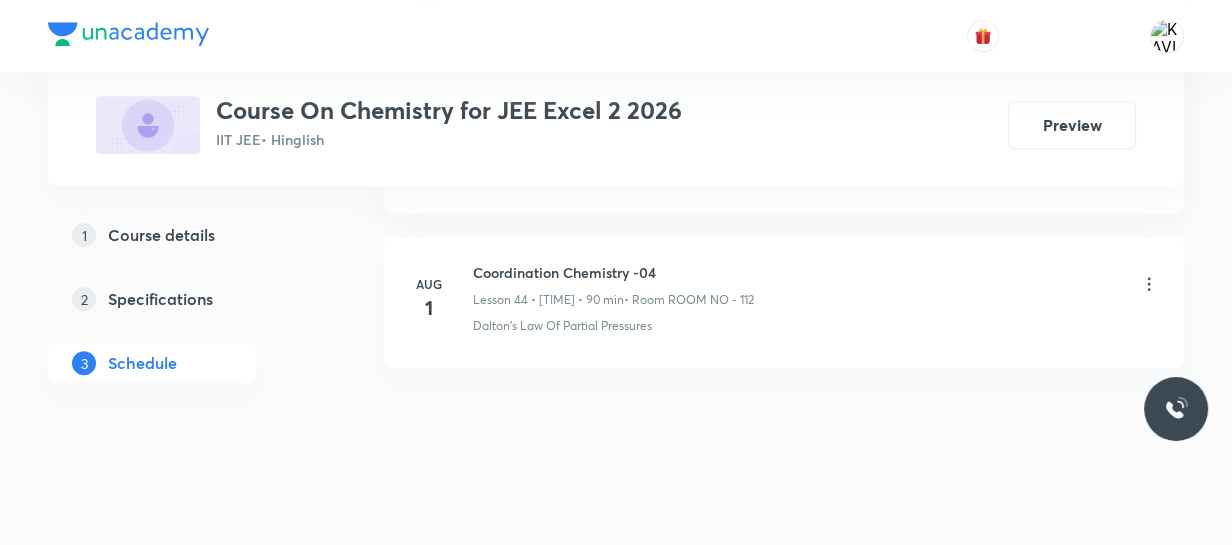 click on "Coordination Chemistry -04" at bounding box center [613, 272] 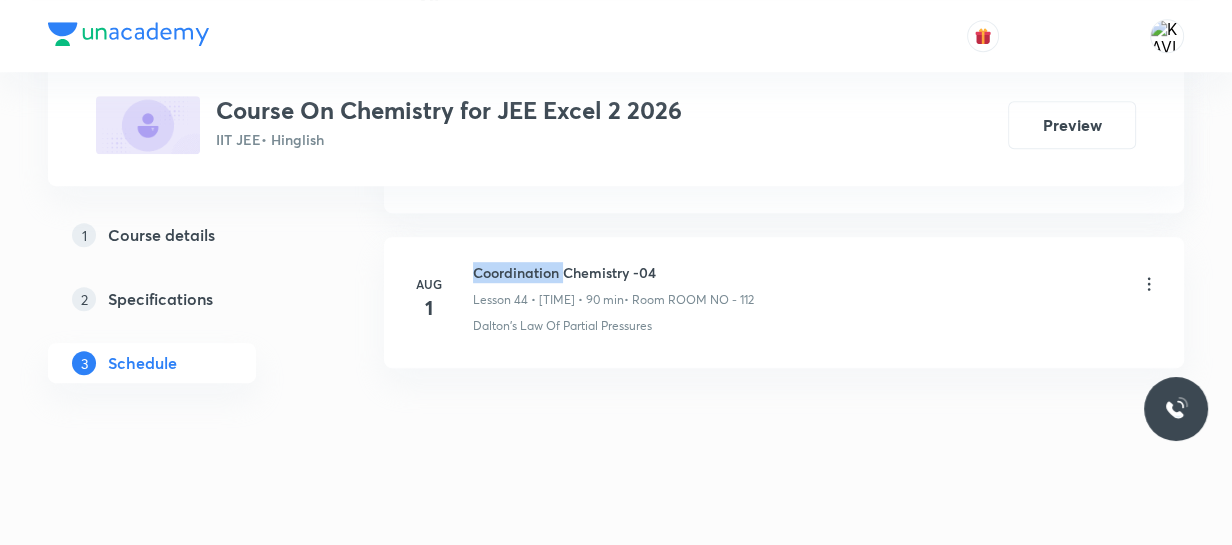 click on "Coordination Chemistry -04" at bounding box center (613, 272) 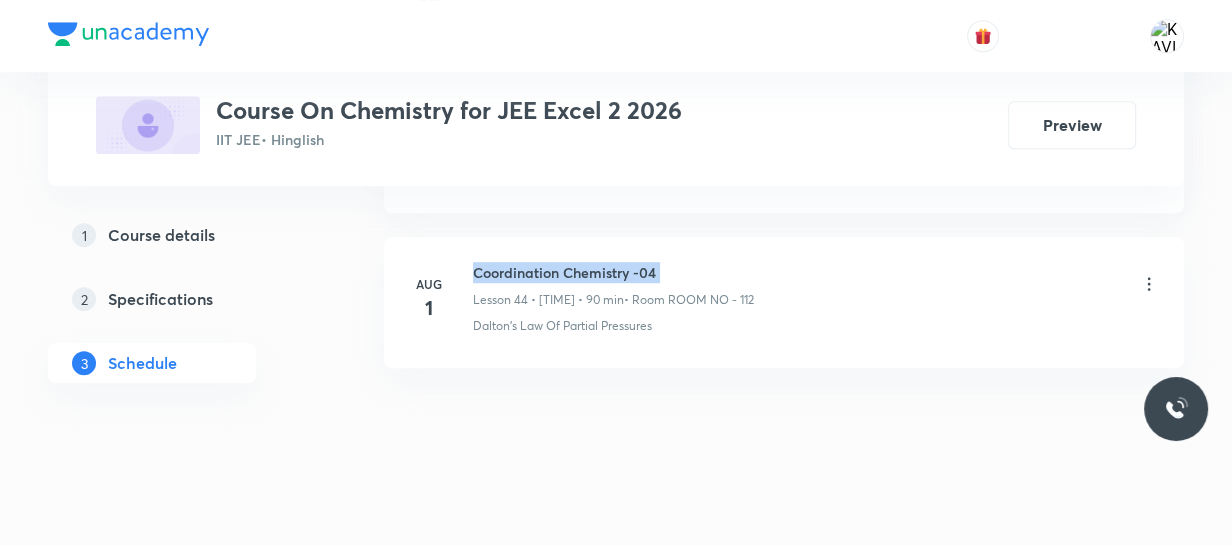 click on "Coordination Chemistry -04" at bounding box center (613, 272) 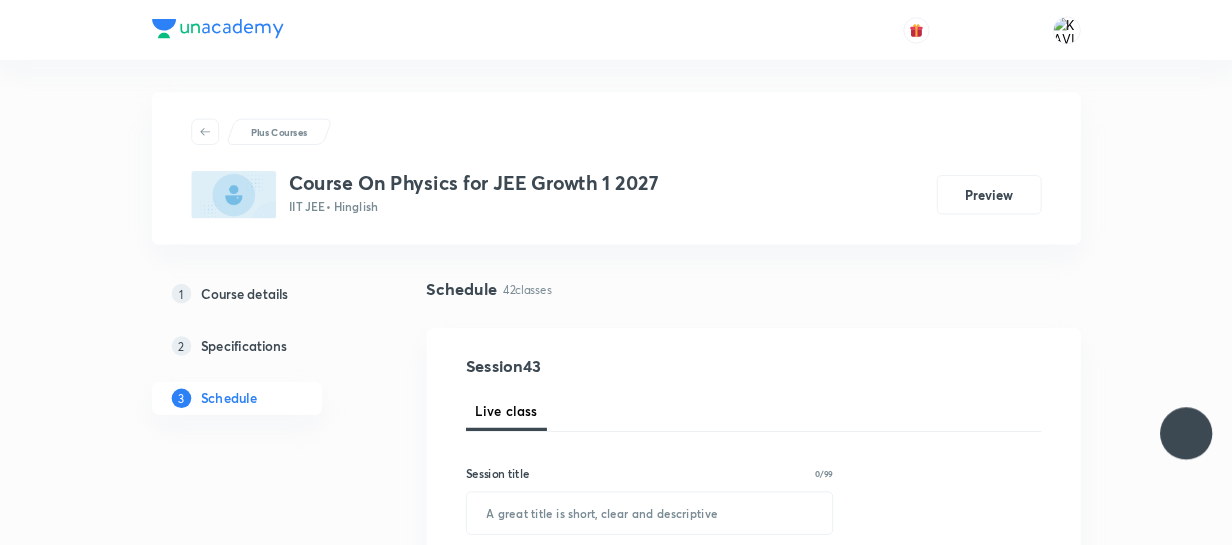 scroll, scrollTop: 0, scrollLeft: 0, axis: both 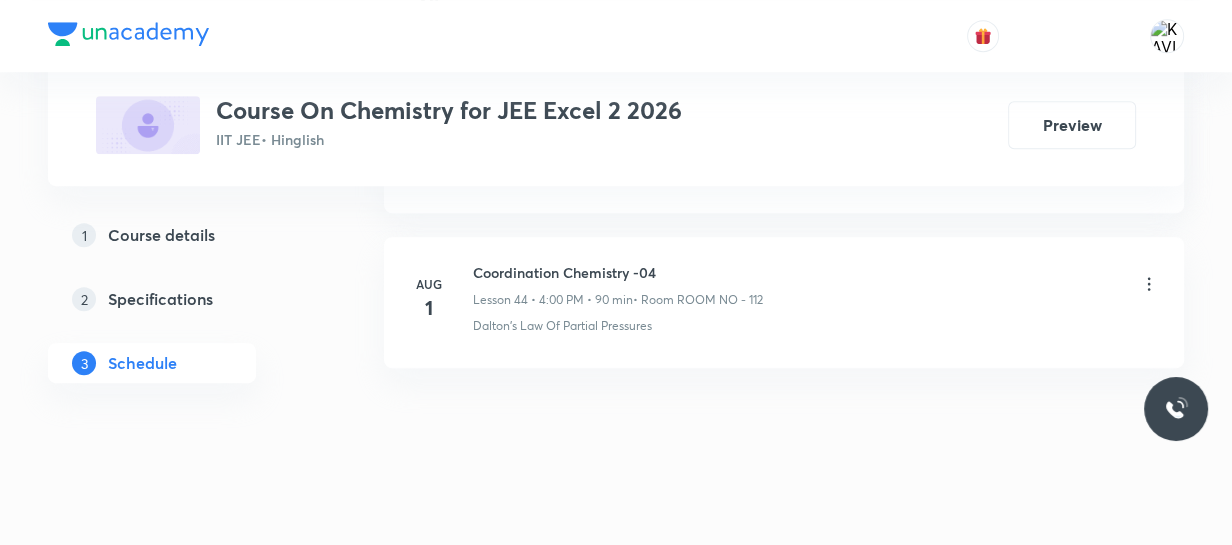 click on "Coordination Chemistry -04" at bounding box center [618, 272] 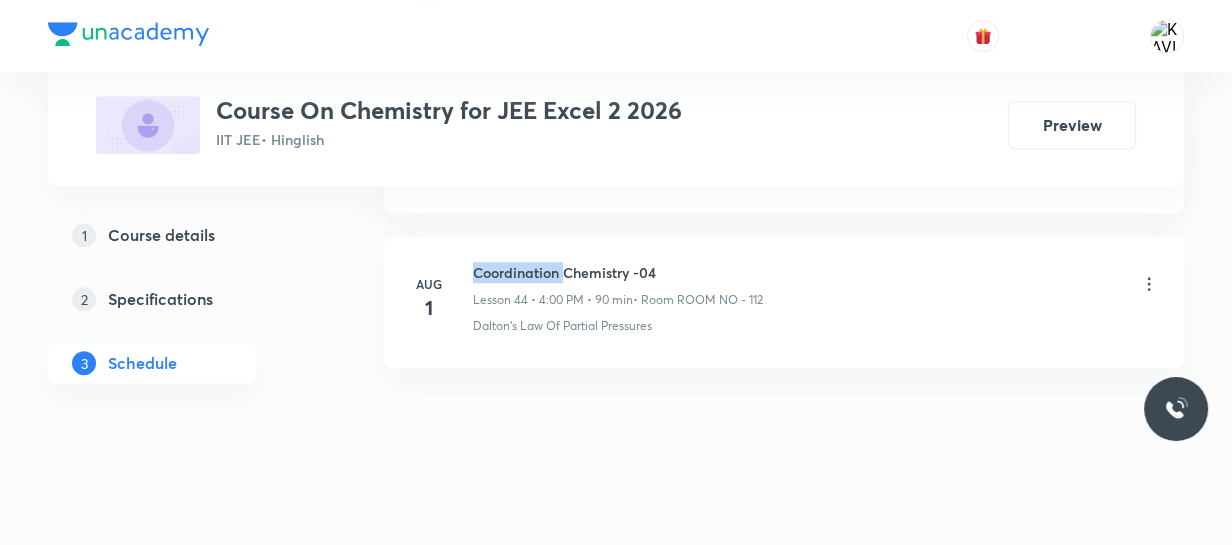 click on "Coordination Chemistry -04" at bounding box center [618, 272] 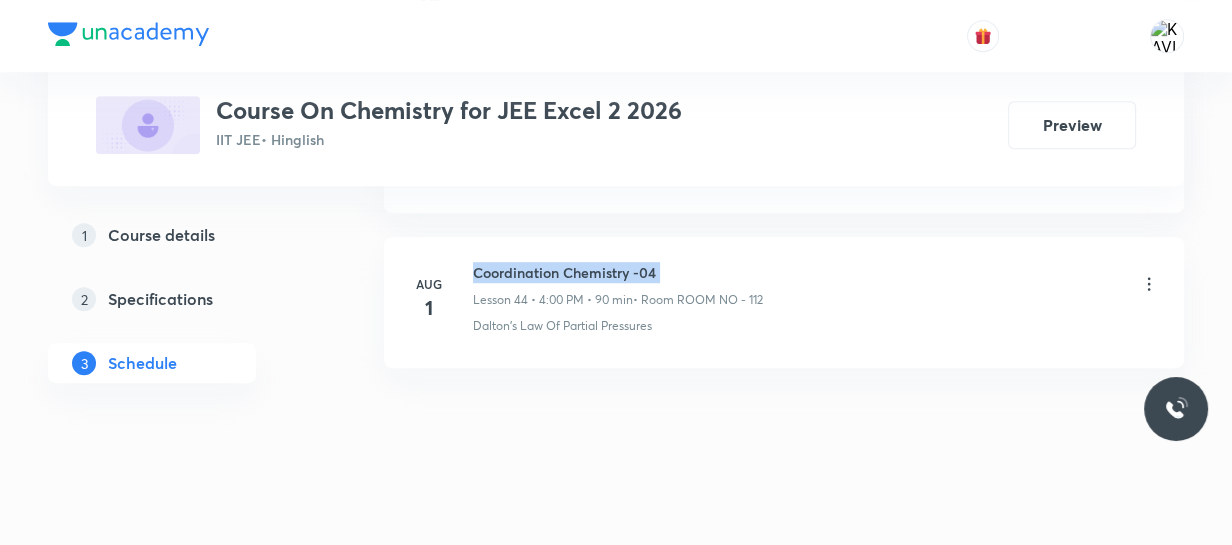 click on "Coordination Chemistry -04" at bounding box center (618, 272) 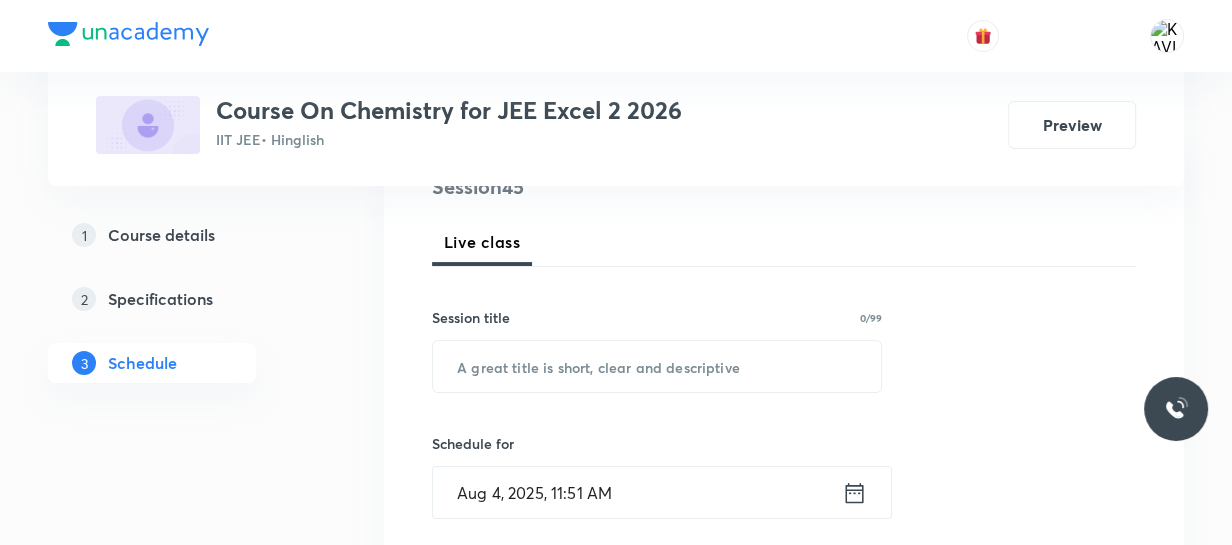 scroll, scrollTop: 261, scrollLeft: 0, axis: vertical 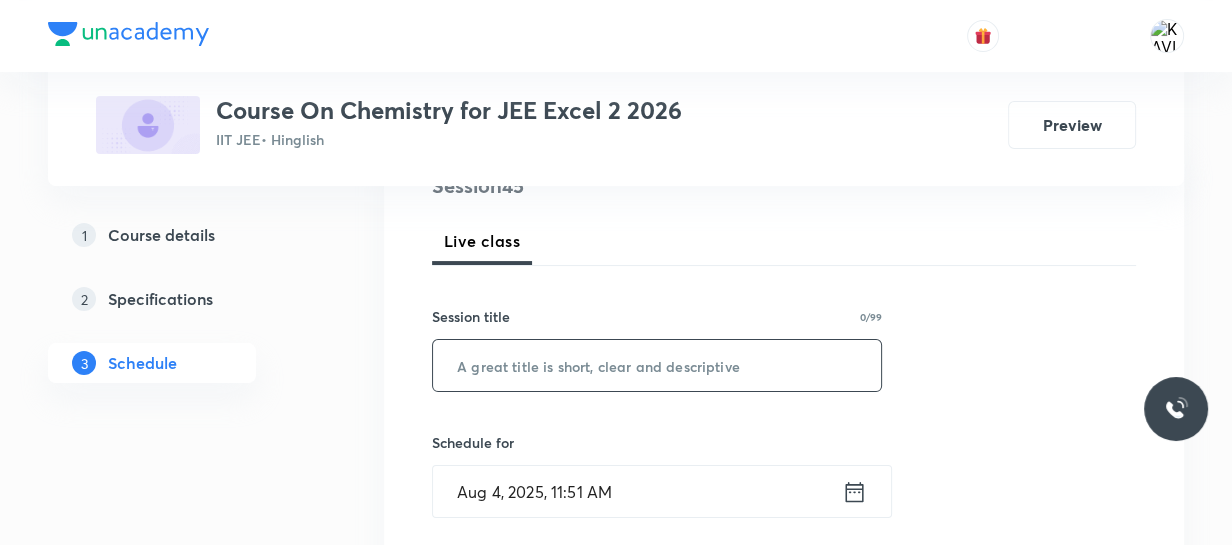 click at bounding box center [657, 365] 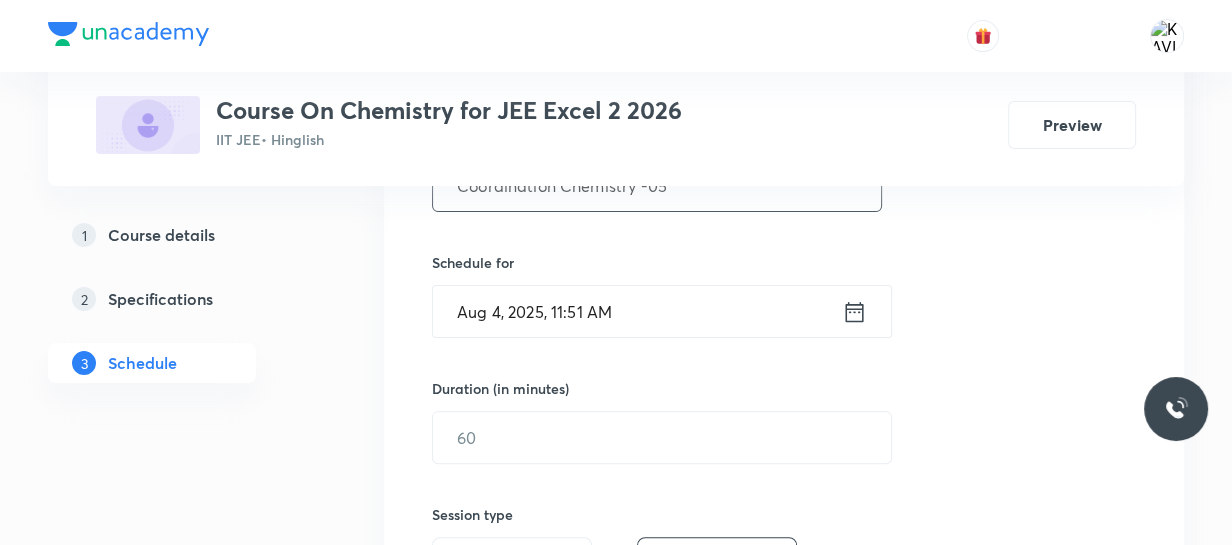 scroll, scrollTop: 443, scrollLeft: 0, axis: vertical 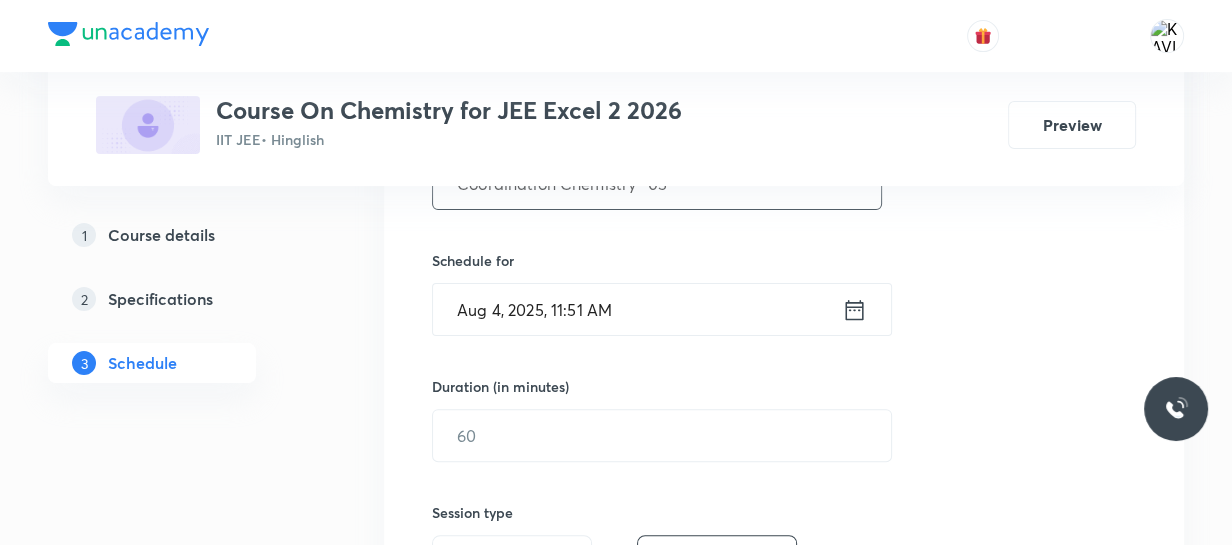 type on "Coordination Chemistry -05" 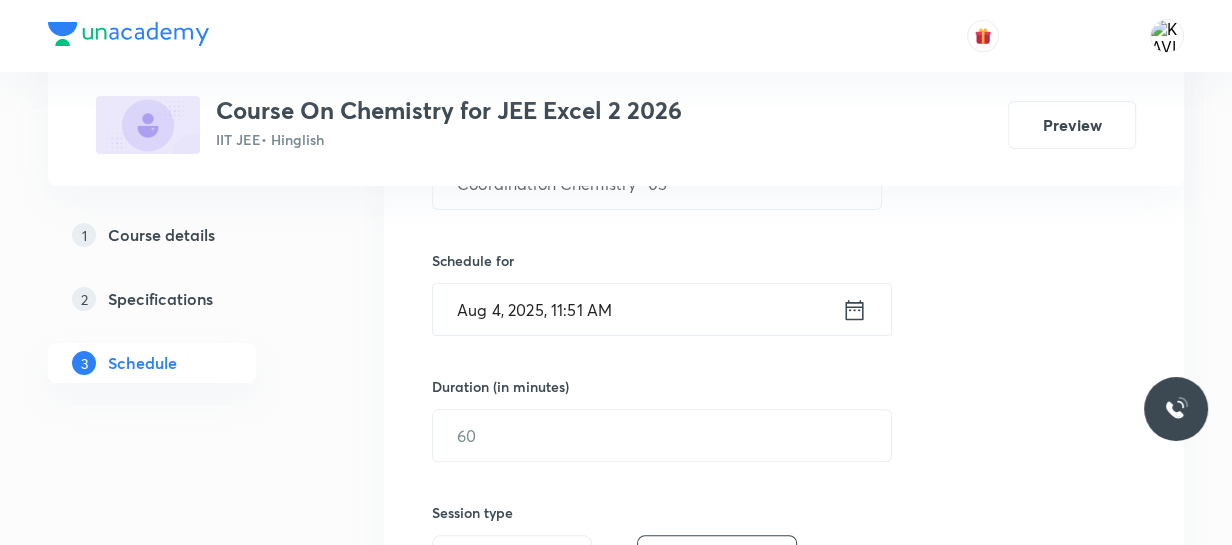 click 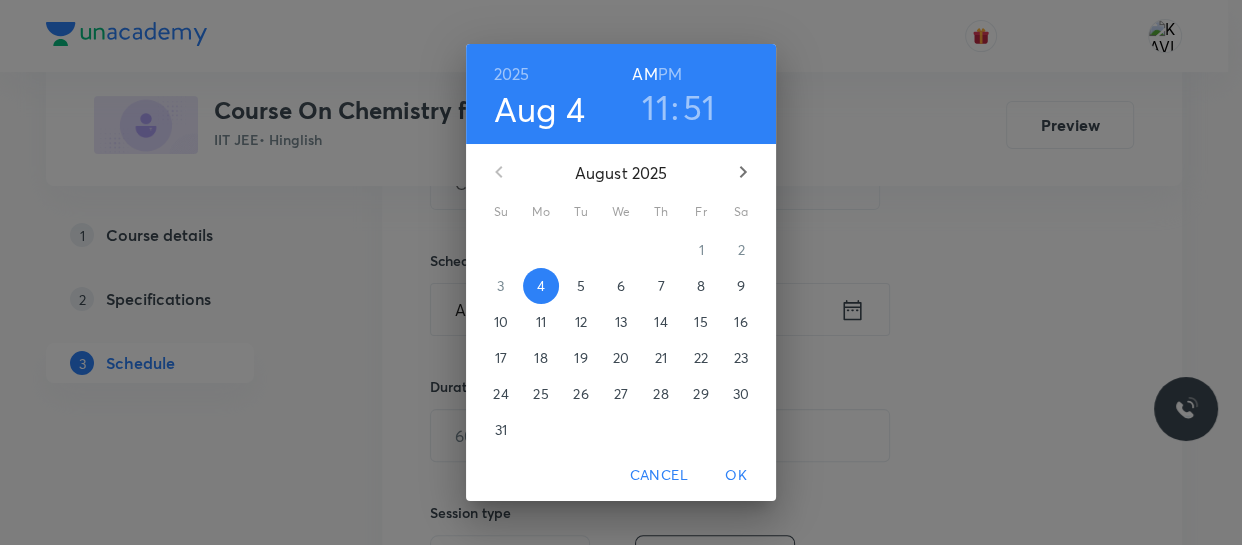 click on "11" at bounding box center (655, 107) 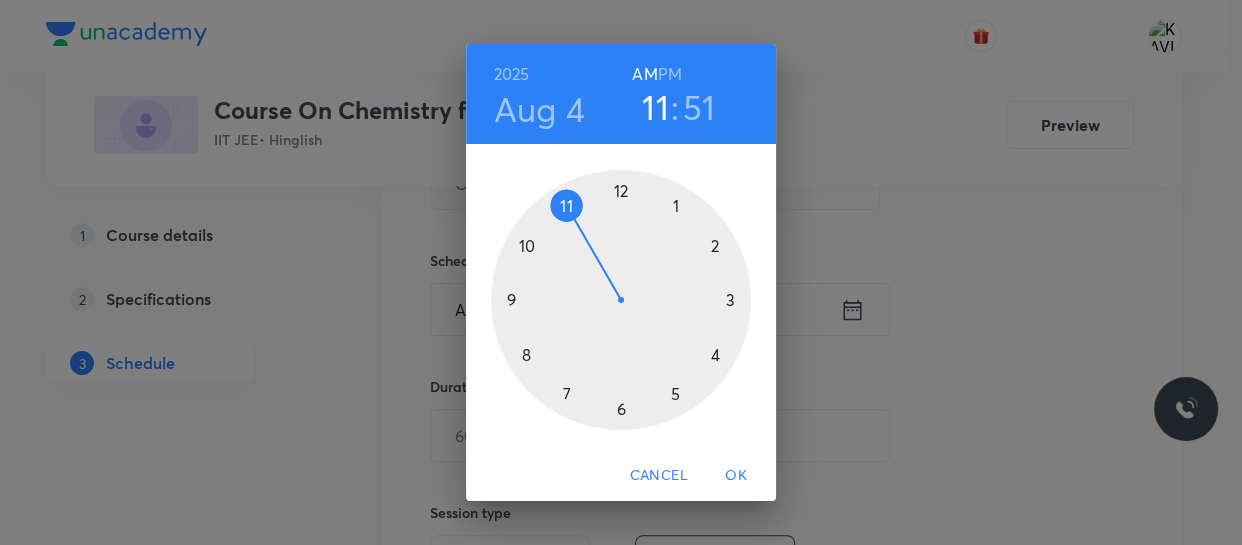 click at bounding box center (621, 300) 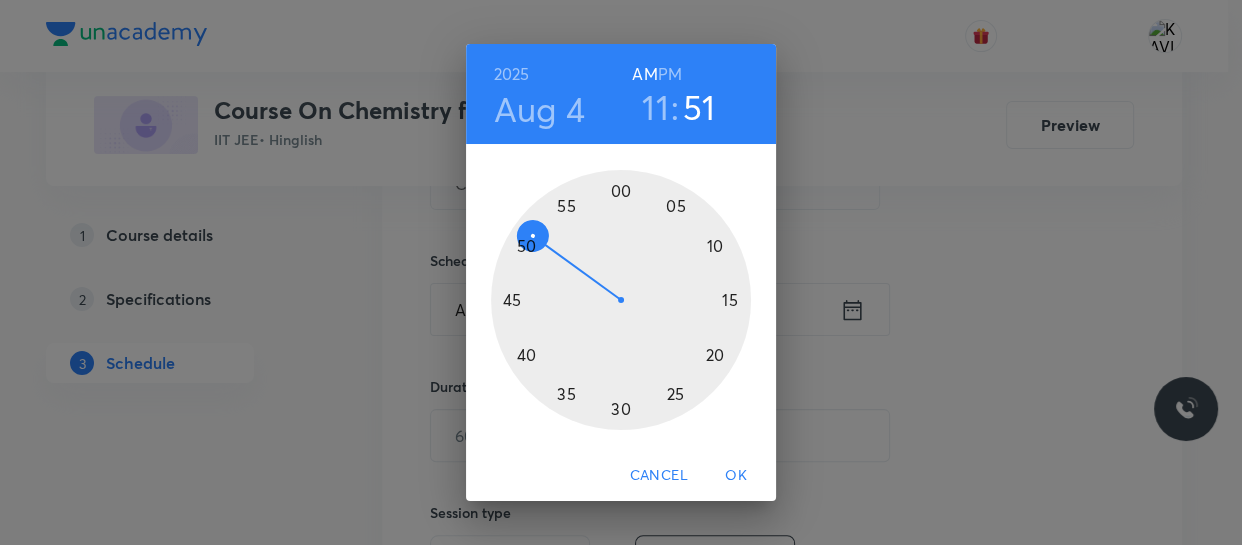 click at bounding box center [621, 300] 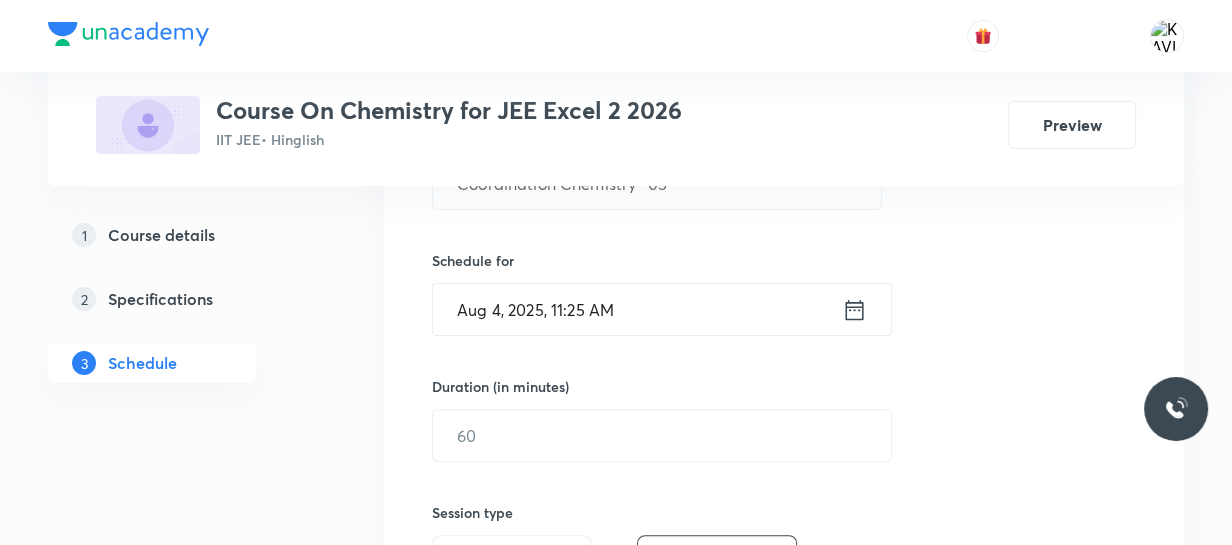 click 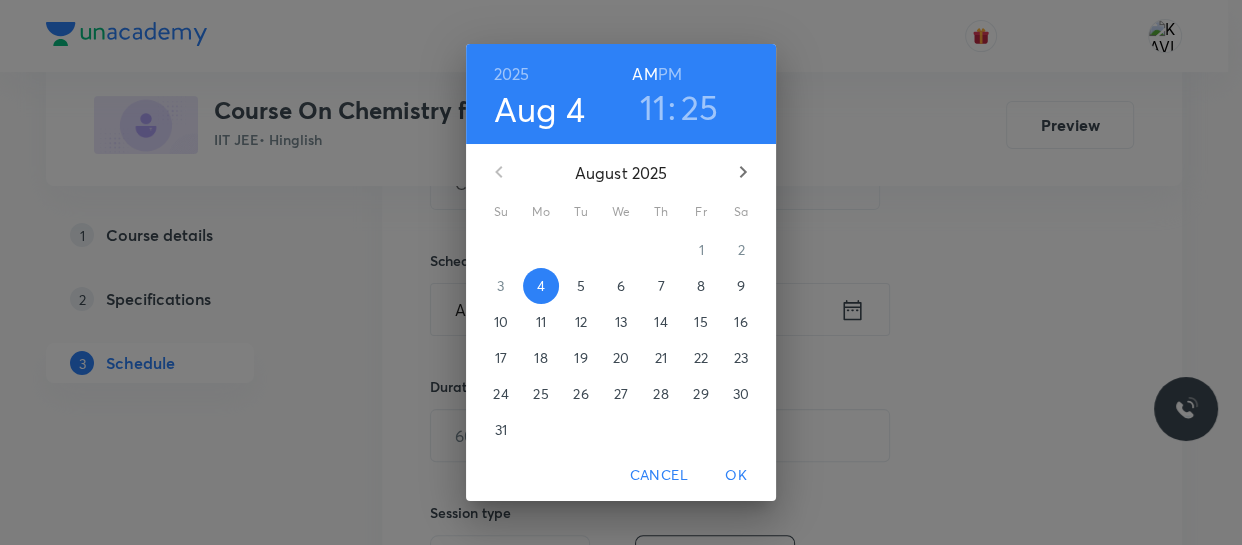click on "PM" at bounding box center (670, 74) 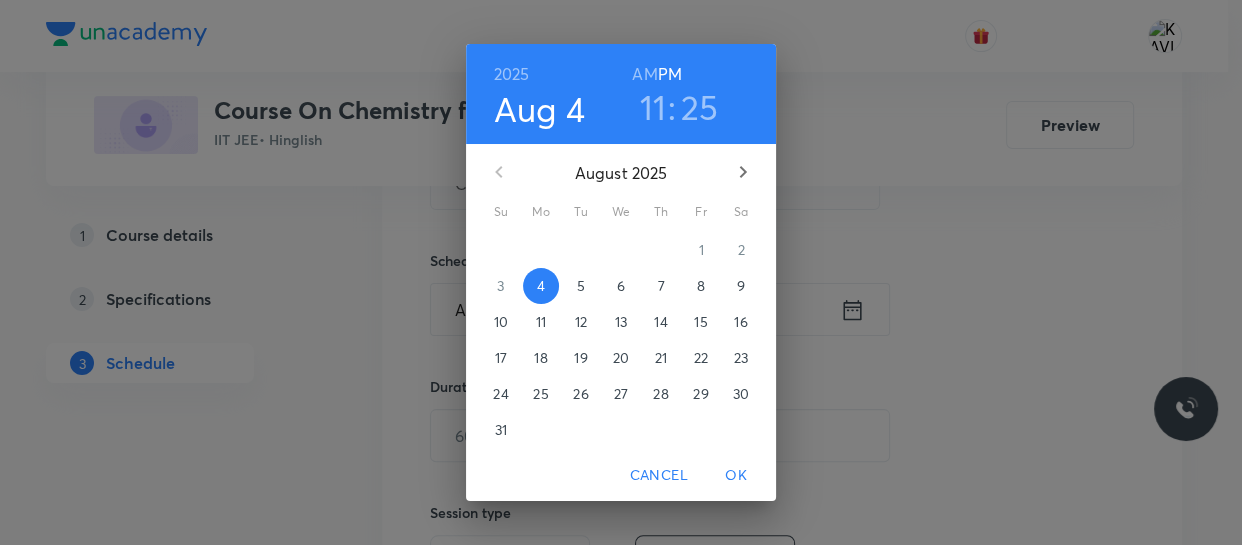 click on "11" at bounding box center (653, 107) 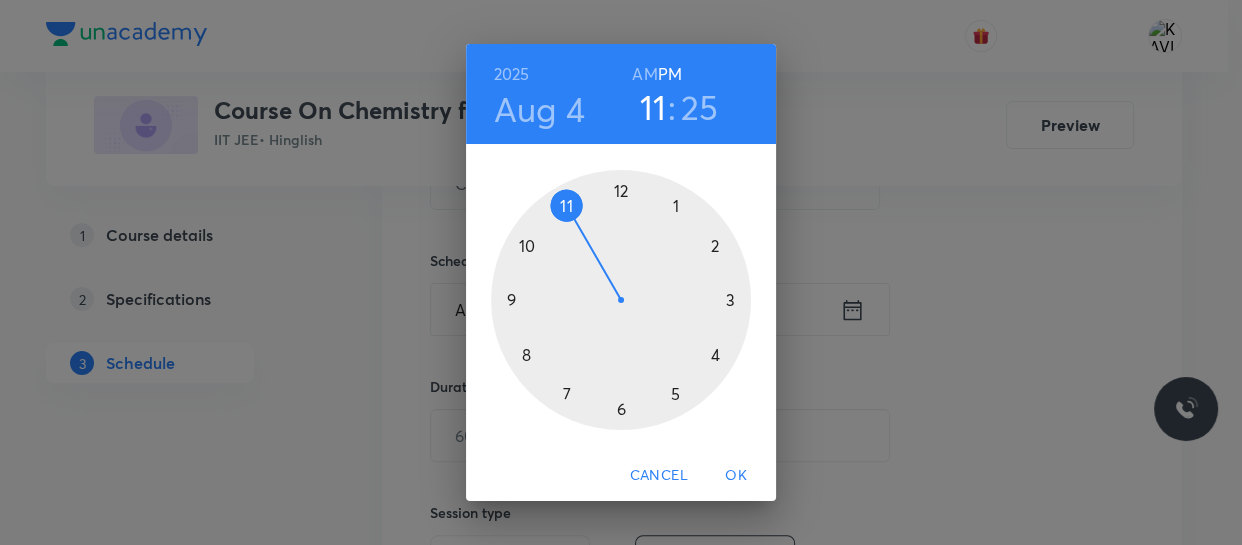 click at bounding box center [621, 300] 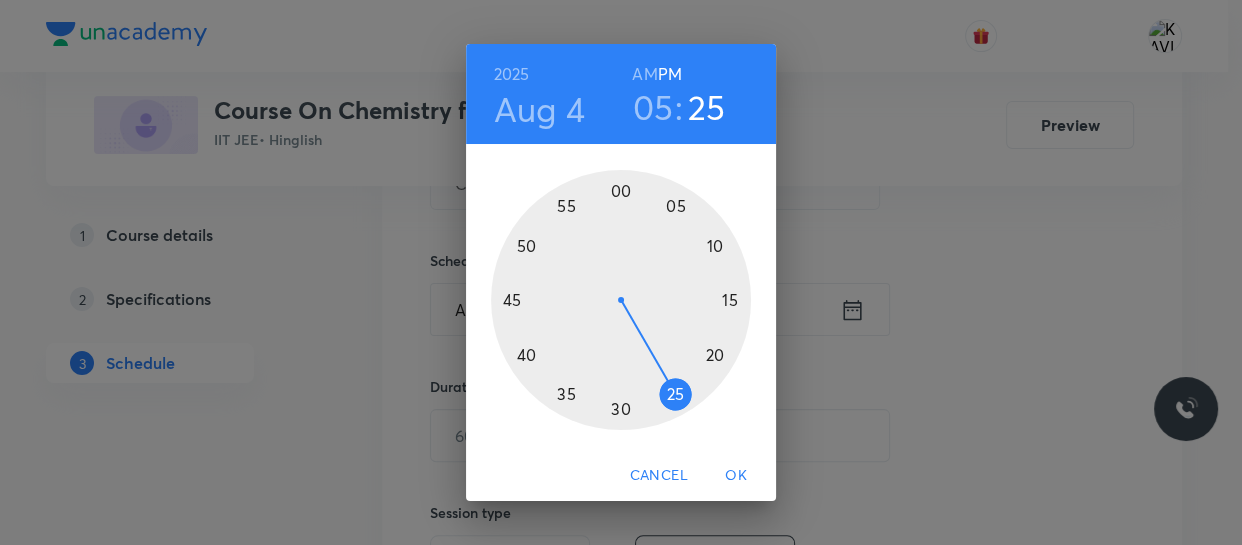 click at bounding box center (621, 300) 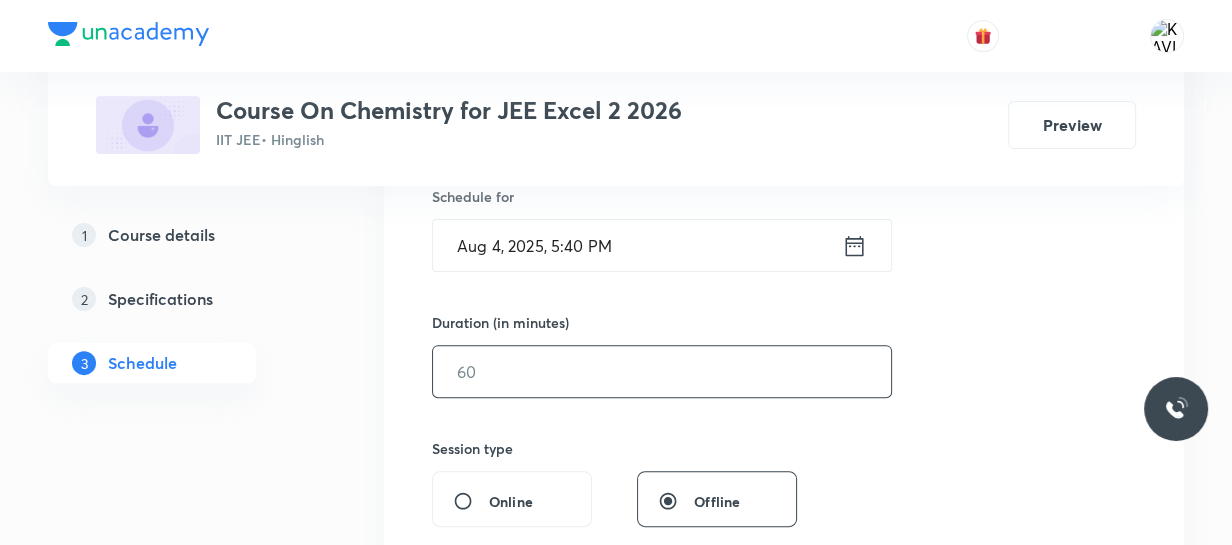 scroll, scrollTop: 534, scrollLeft: 0, axis: vertical 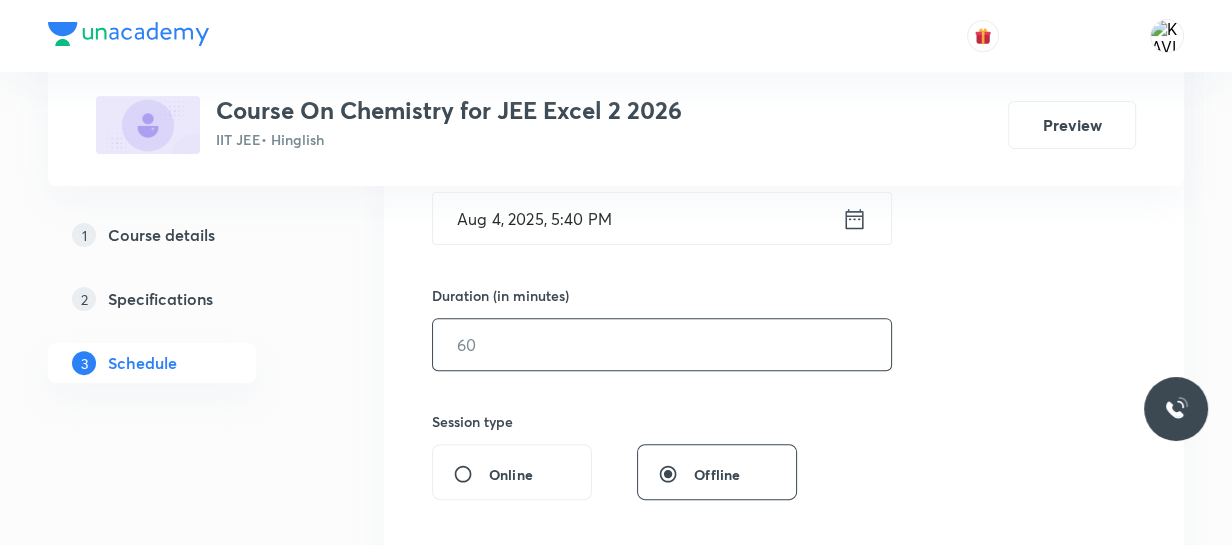 click at bounding box center [662, 344] 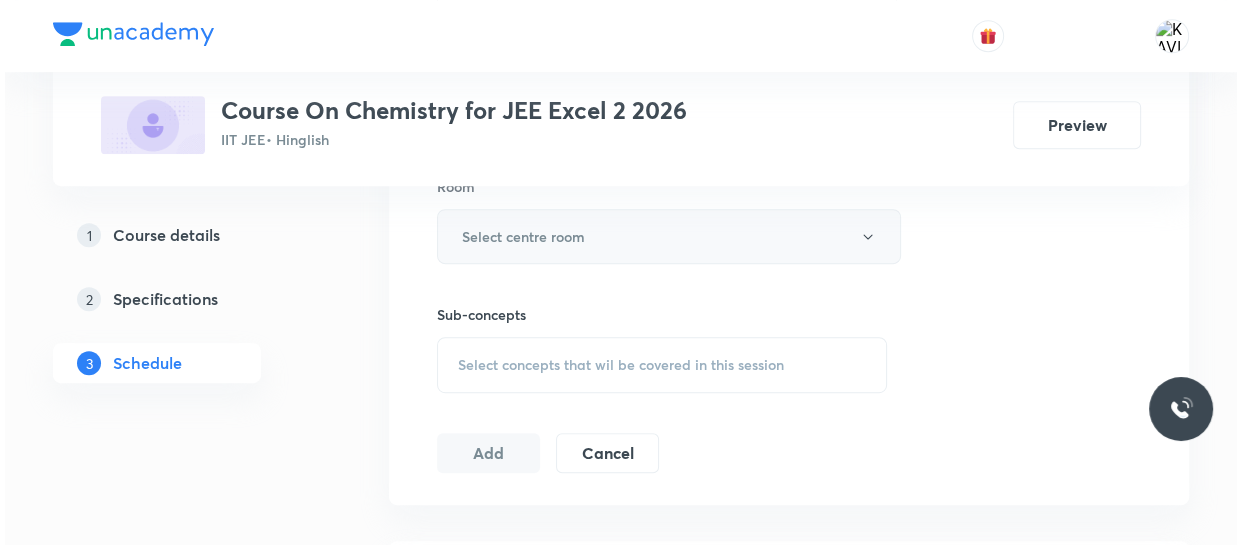 scroll, scrollTop: 807, scrollLeft: 0, axis: vertical 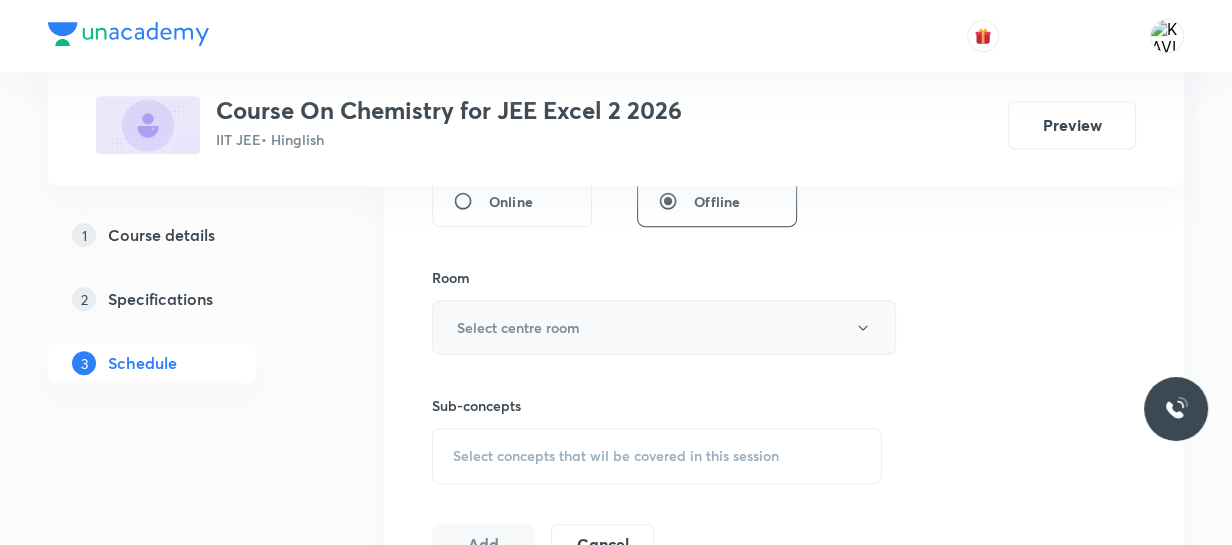 type on "90" 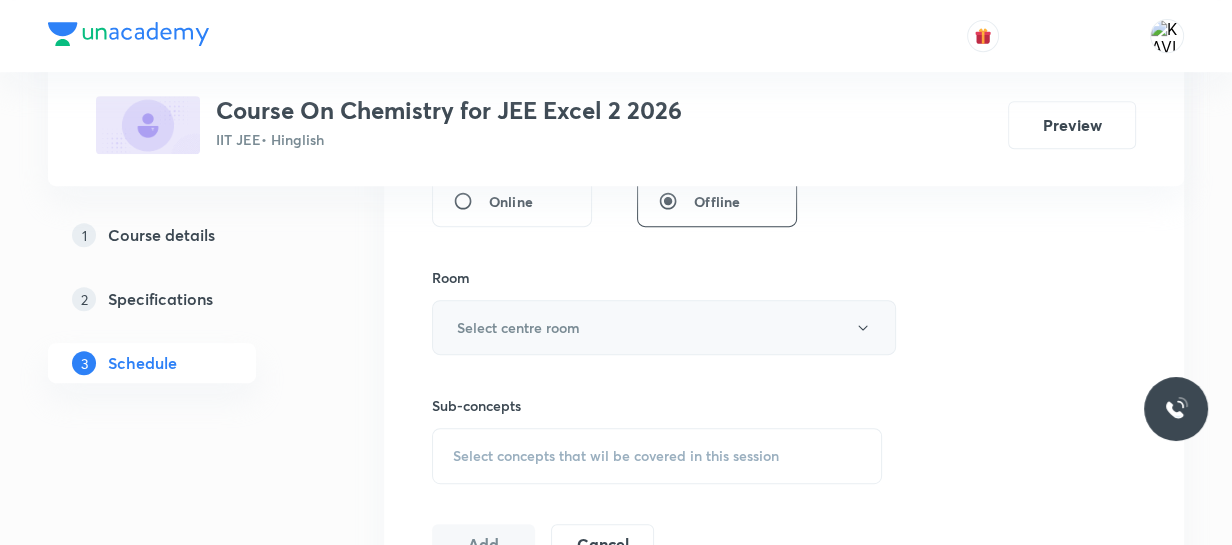 click on "Select centre room" at bounding box center [664, 327] 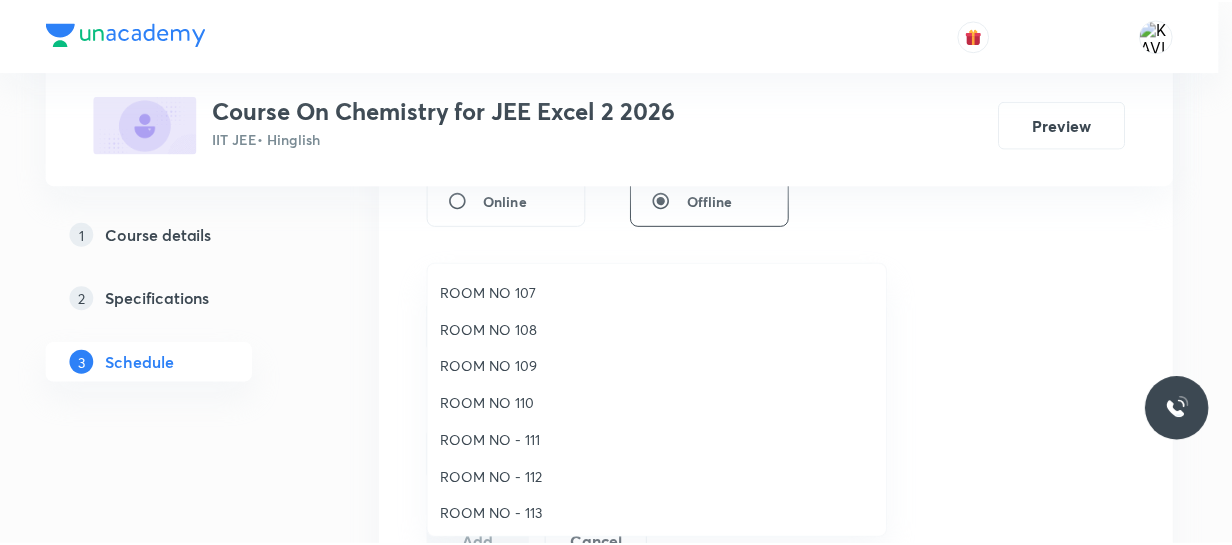 scroll, scrollTop: 222, scrollLeft: 0, axis: vertical 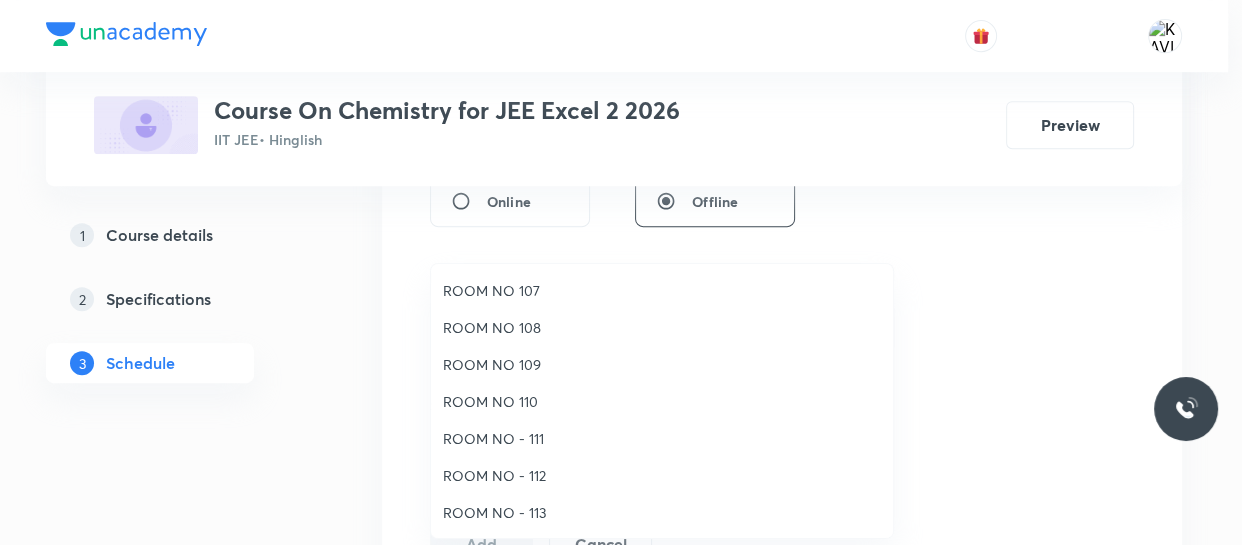 click on "ROOM NO - 112" at bounding box center (662, 475) 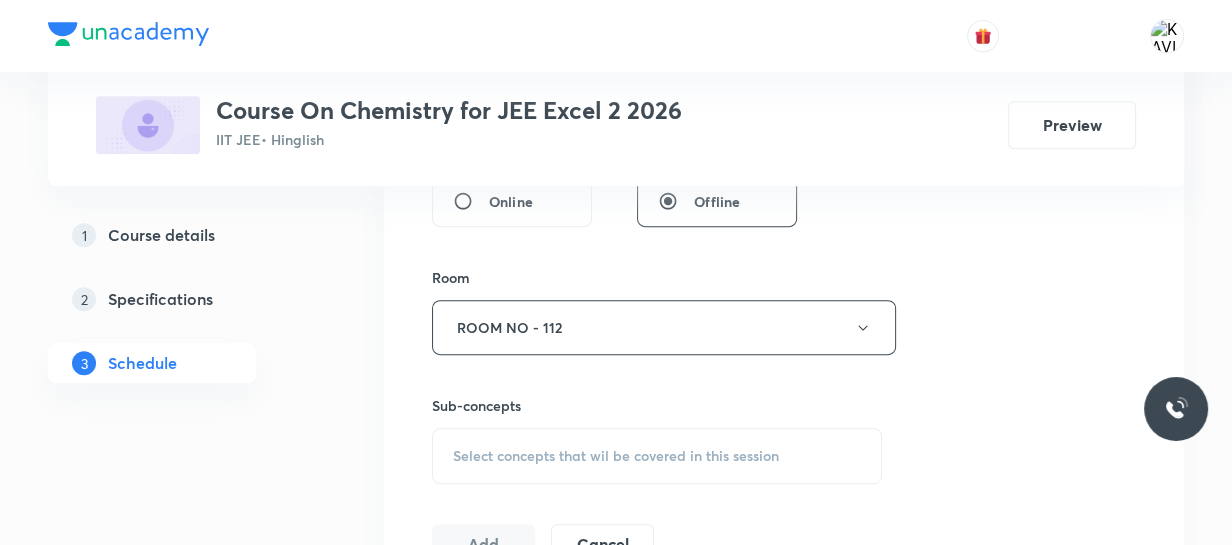 click on "Session  45 Live class Session title 26/99 Coordination Chemistry -05 ​ Schedule for Aug 4, 2025, 5:40 PM ​ Duration (in minutes) 90 ​   Session type Online Offline Room ROOM NO - 112 Sub-concepts Select concepts that wil be covered in this session Add Cancel" at bounding box center (784, 94) 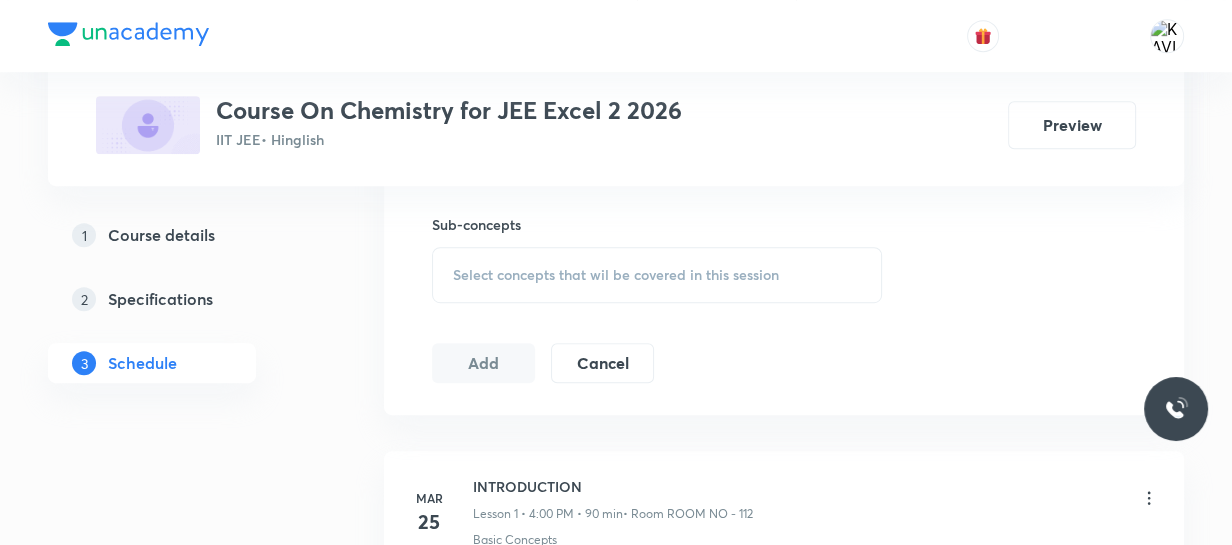 scroll, scrollTop: 989, scrollLeft: 0, axis: vertical 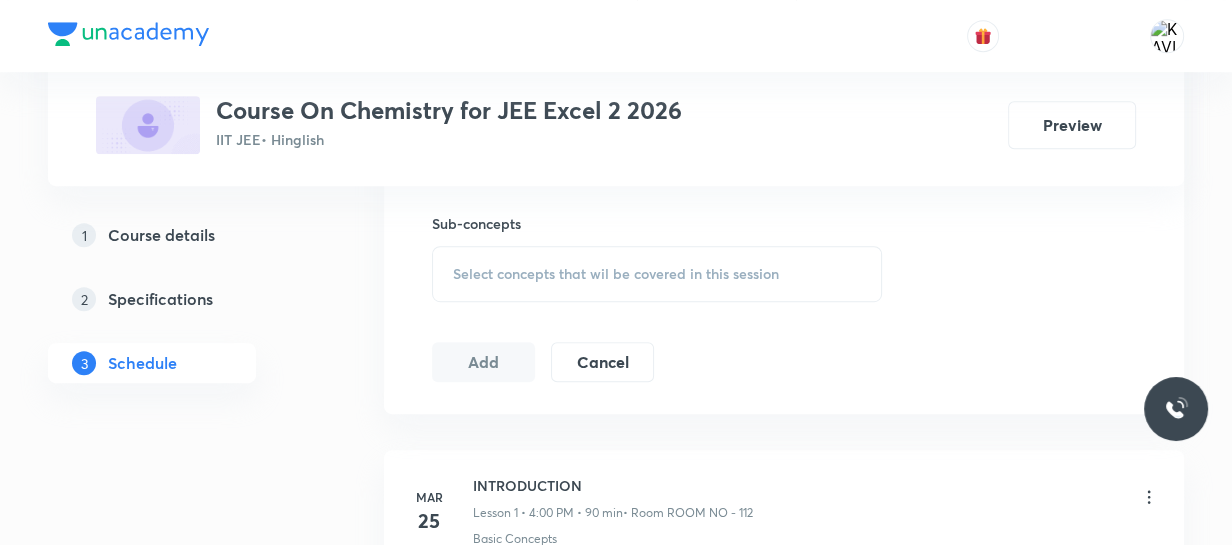 click on "Select concepts that wil be covered in this session" at bounding box center [616, 274] 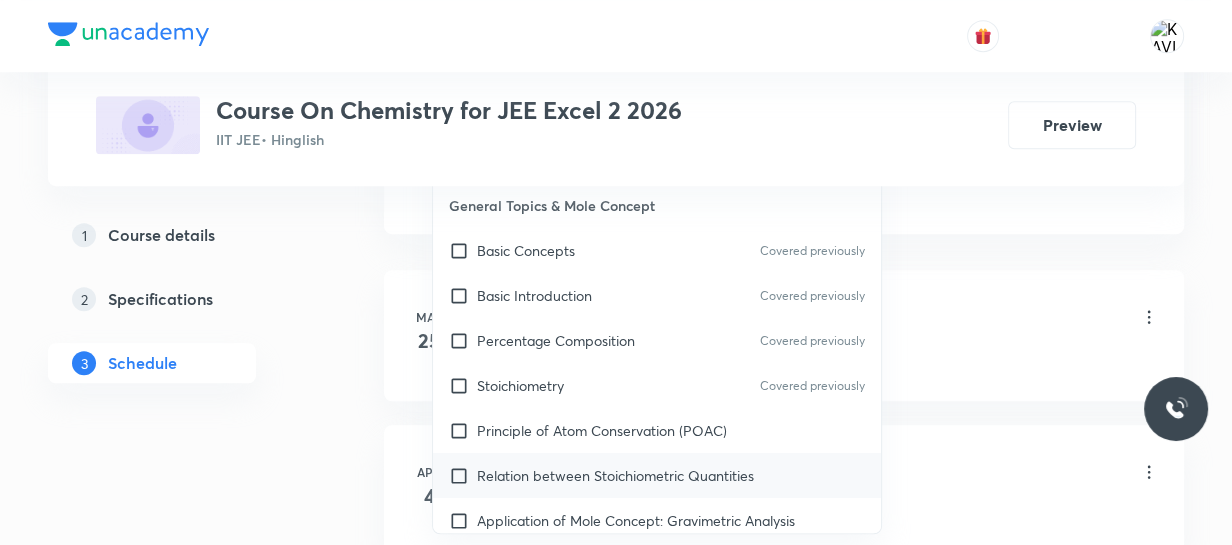 scroll, scrollTop: 1170, scrollLeft: 0, axis: vertical 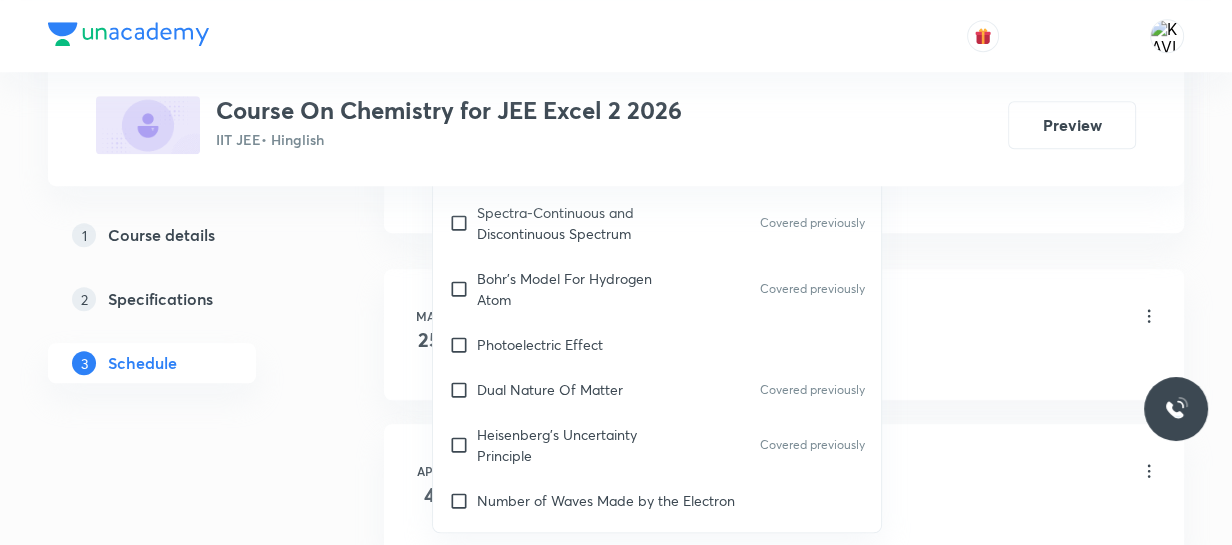 drag, startPoint x: 656, startPoint y: 372, endPoint x: 1014, endPoint y: 255, distance: 376.6338 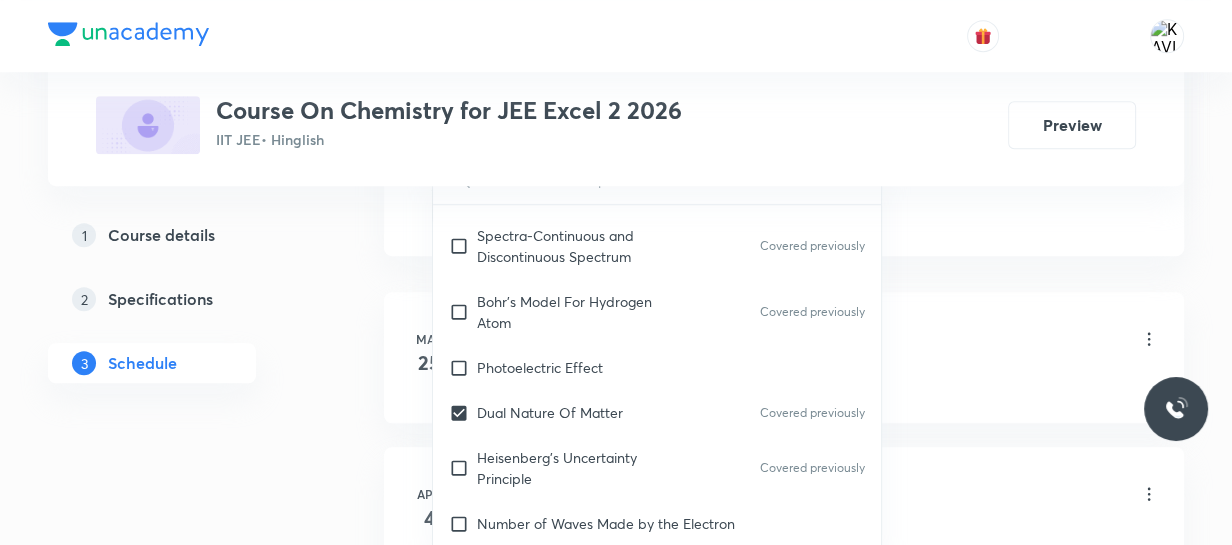 click on "Session  45 Live class Session title 26/99 Coordination Chemistry -05 ​ Schedule for Aug 4, 2025, 5:40 PM ​ Duration (in minutes) 90 ​   Session type Online Offline Room ROOM NO - 112 Sub-concepts Dual Nature Of Matter CLEAR ​ General Topics & Mole Concept Basic Concepts Covered previously Basic Introduction Covered previously Percentage Composition Covered previously Stoichiometry Covered previously Principle of Atom Conservation (POAC) Relation between Stoichiometric Quantities Application of Mole Concept: Gravimetric Analysis Different Laws Covered previously Formula and Composition Covered previously Concentration Terms Some basic concepts of Chemistry Covered previously Atomic Structure Discovery Of Electron Covered previously Some Prerequisites of Physics Covered previously Discovery Of Protons And Neutrons Covered previously Atomic Models and Theories  Covered previously Representation Of Atom With Electrons And Neutrons Covered previously Nature of Waves Nature Of Electromagnetic Radiation Add" at bounding box center [784, -257] 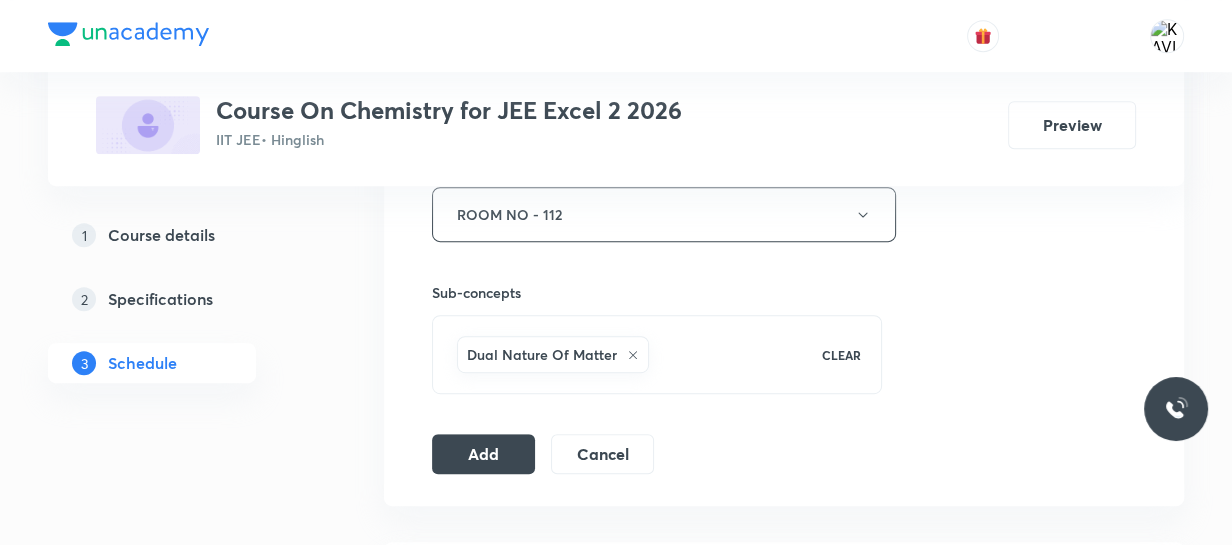 scroll, scrollTop: 898, scrollLeft: 0, axis: vertical 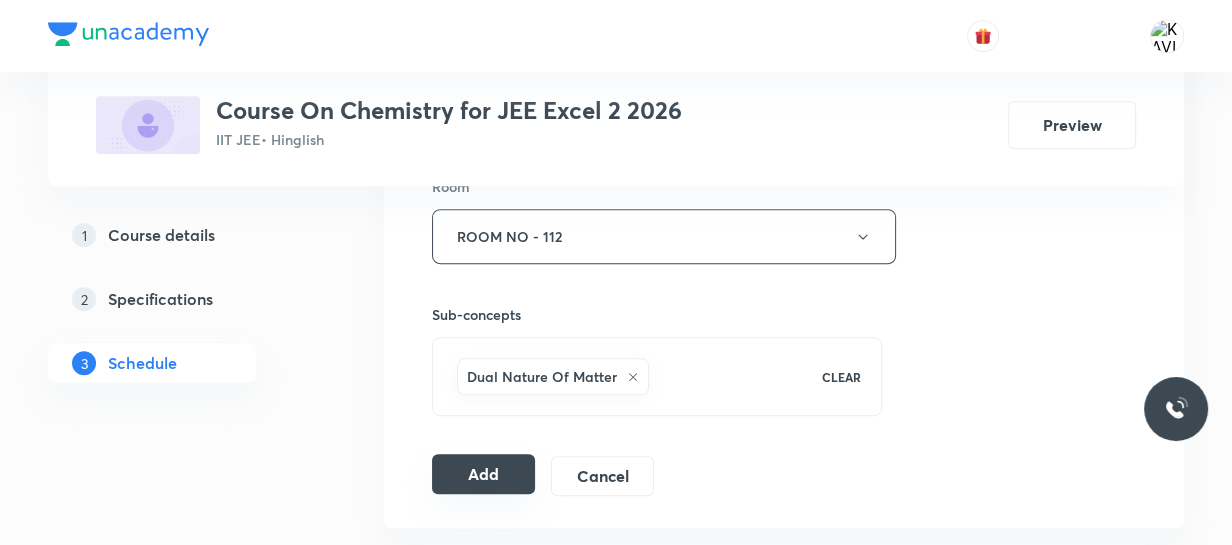 click on "Add" at bounding box center [483, 474] 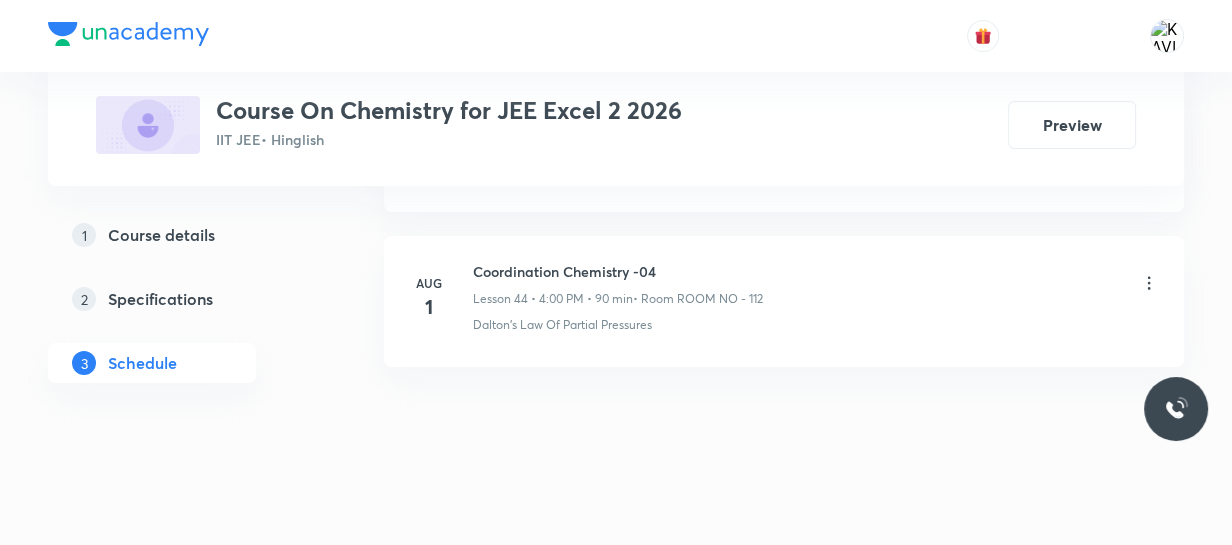 scroll, scrollTop: 898, scrollLeft: 0, axis: vertical 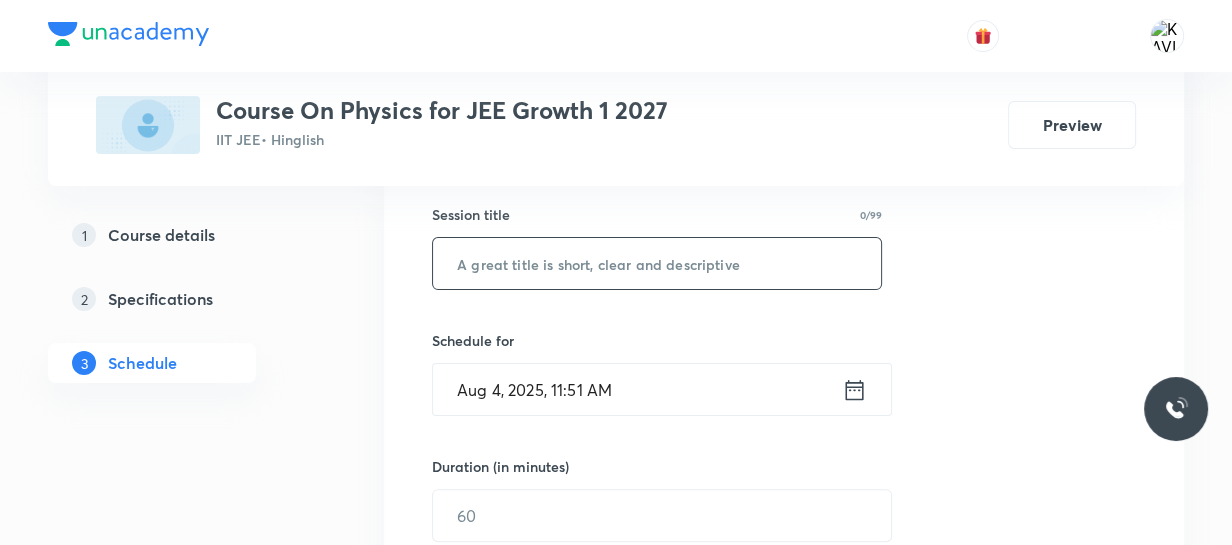 click at bounding box center [657, 263] 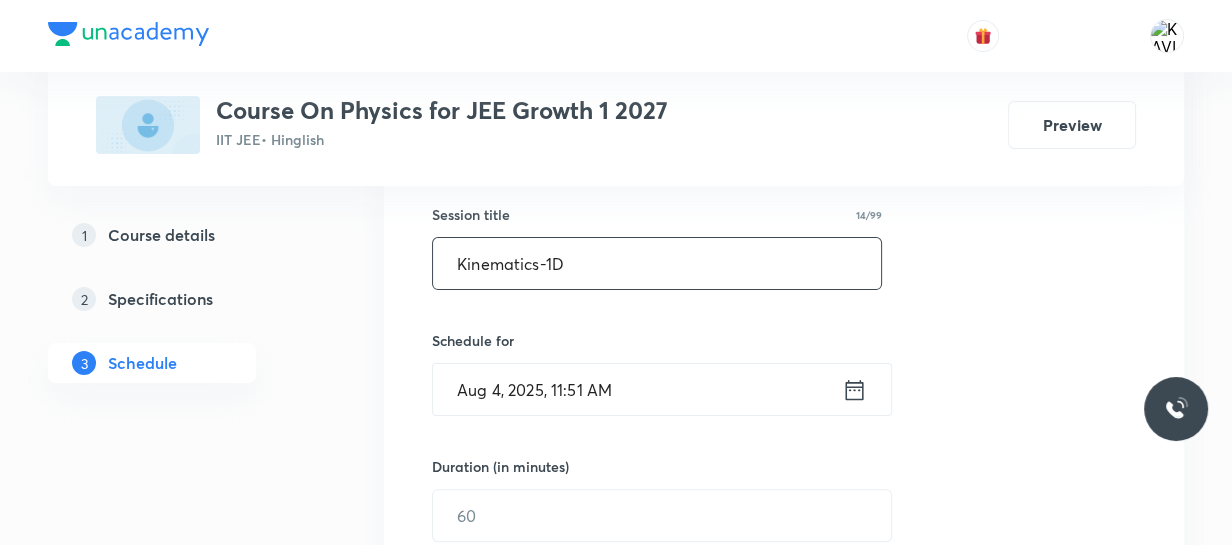 click on "Kinematics-1D" at bounding box center [657, 263] 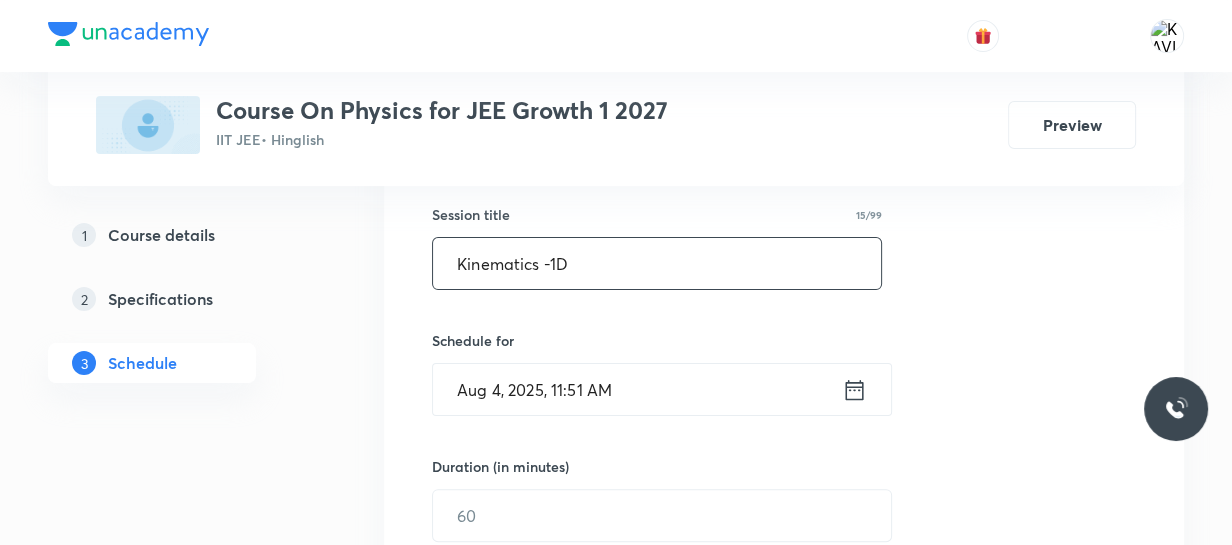 click on "Kinematics -1D" at bounding box center [657, 263] 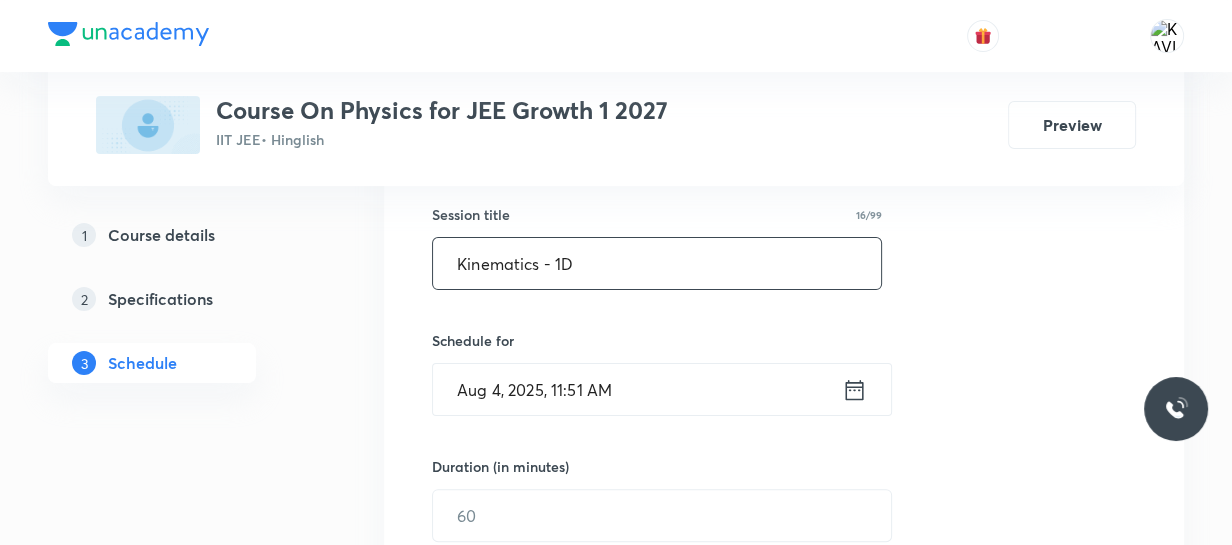 click on "Kinematics - 1D" at bounding box center (657, 263) 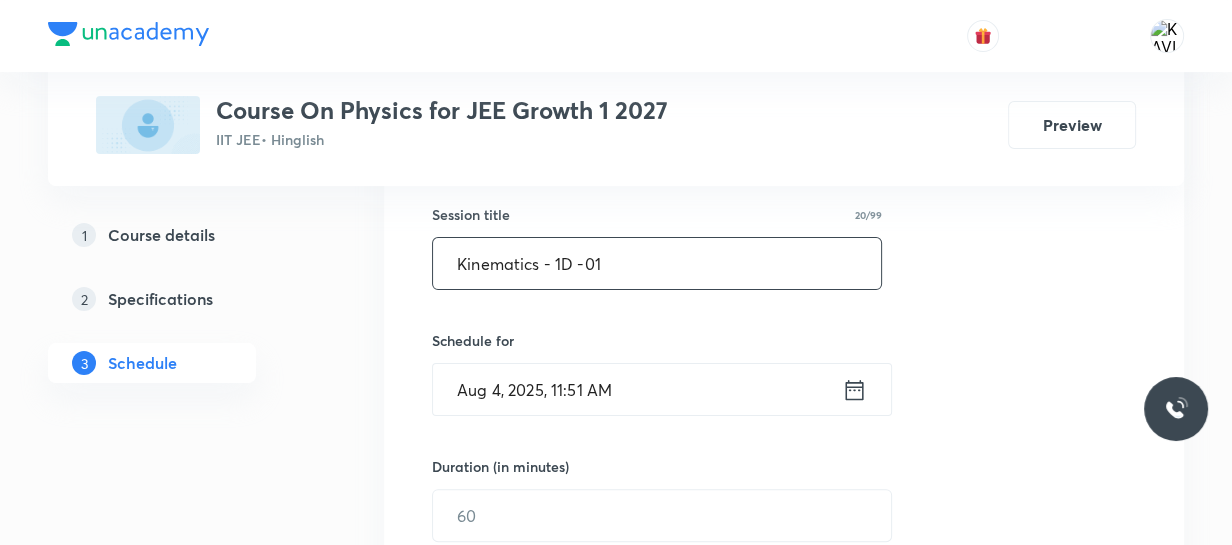 click on "Kinematics - 1D -01" at bounding box center (657, 263) 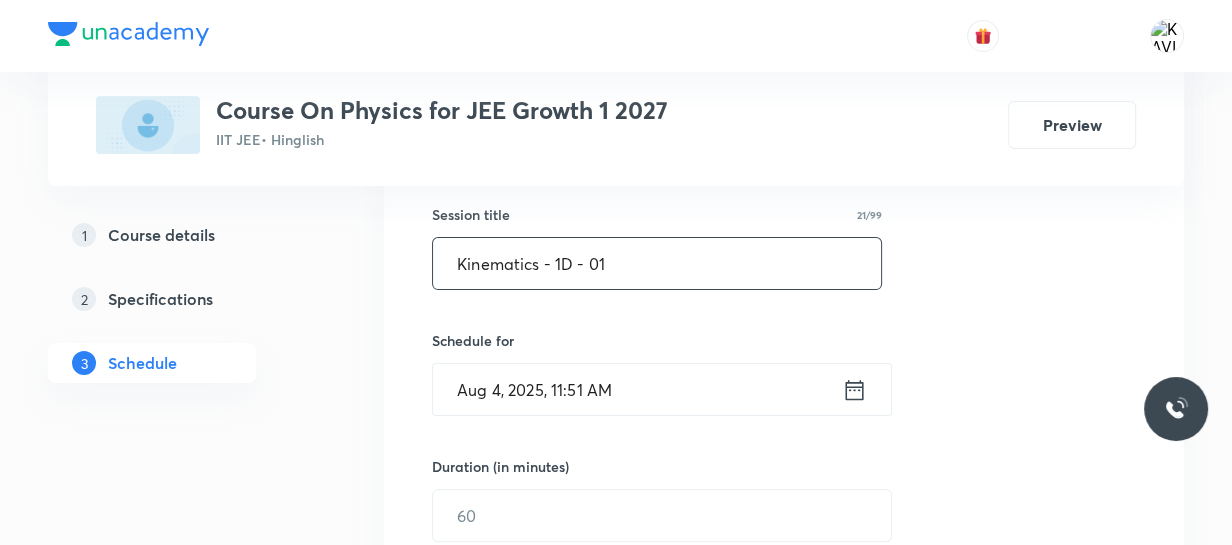 type on "Kinematics - 1D - 01" 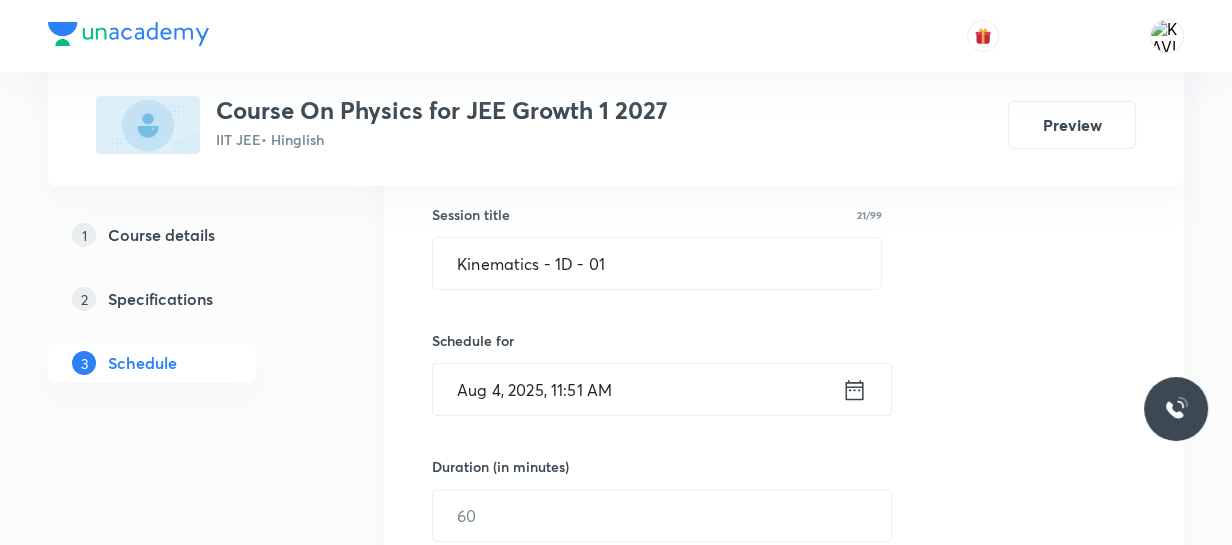 click 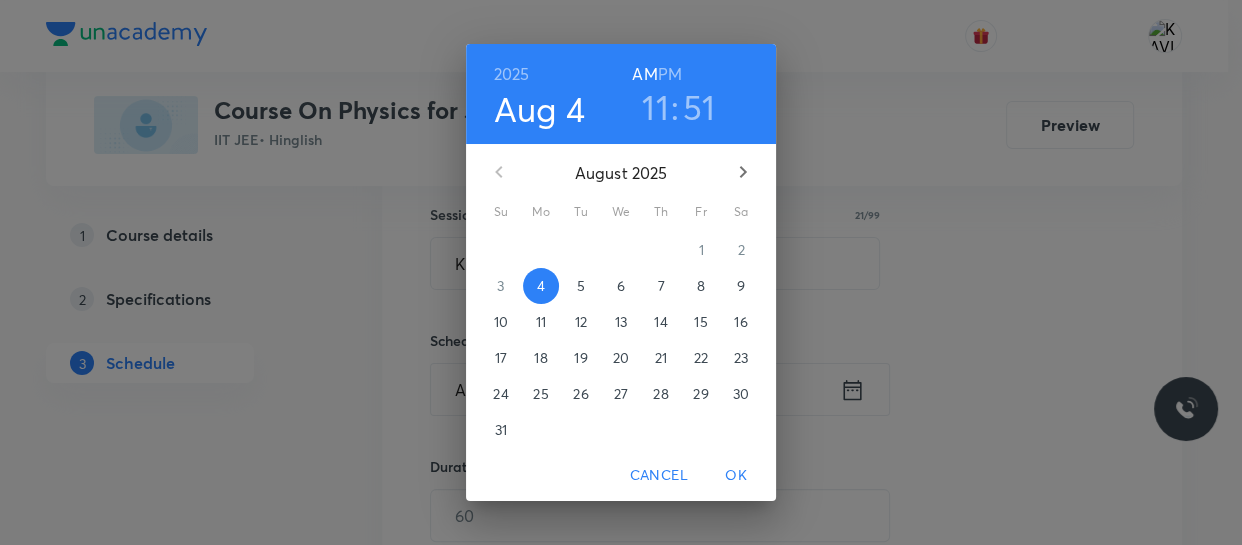 click on "PM" at bounding box center (670, 74) 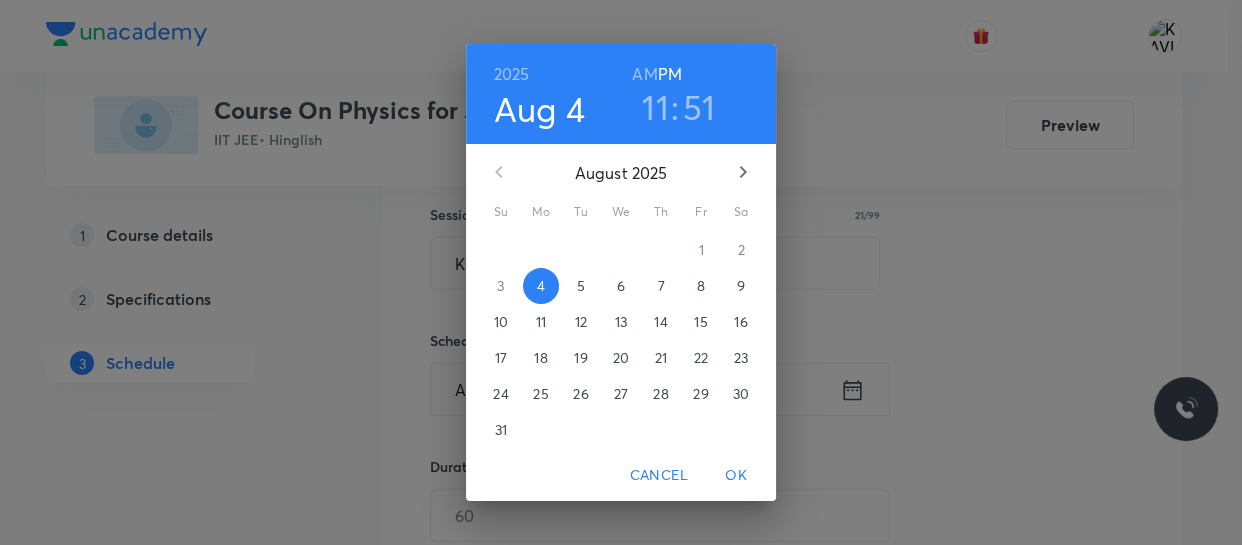 click on "11" at bounding box center [655, 107] 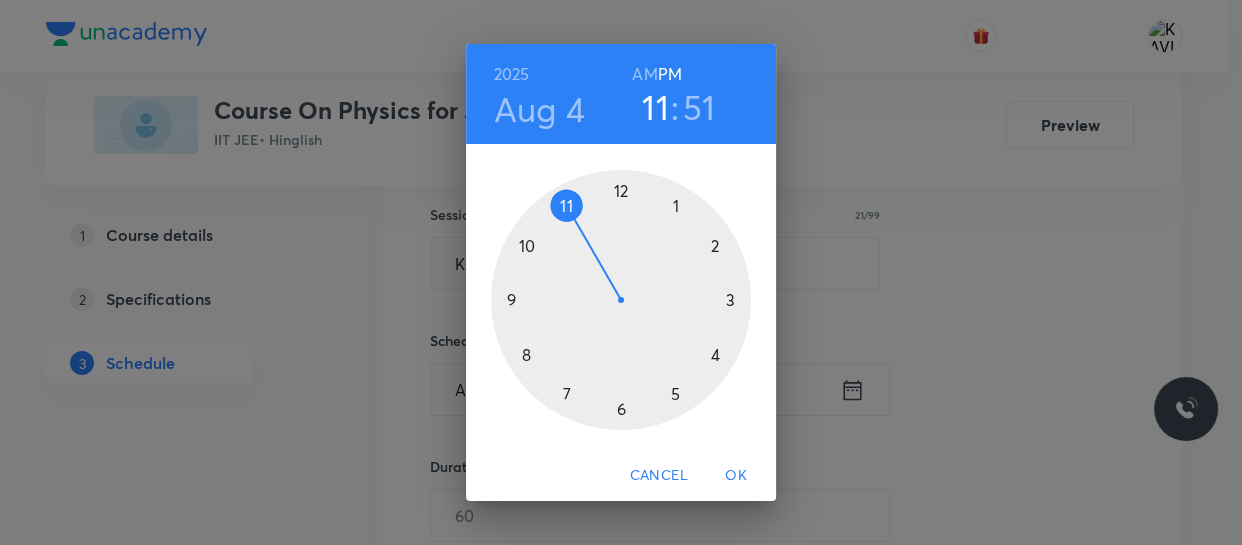 drag, startPoint x: 715, startPoint y: 356, endPoint x: 709, endPoint y: 346, distance: 11.661903 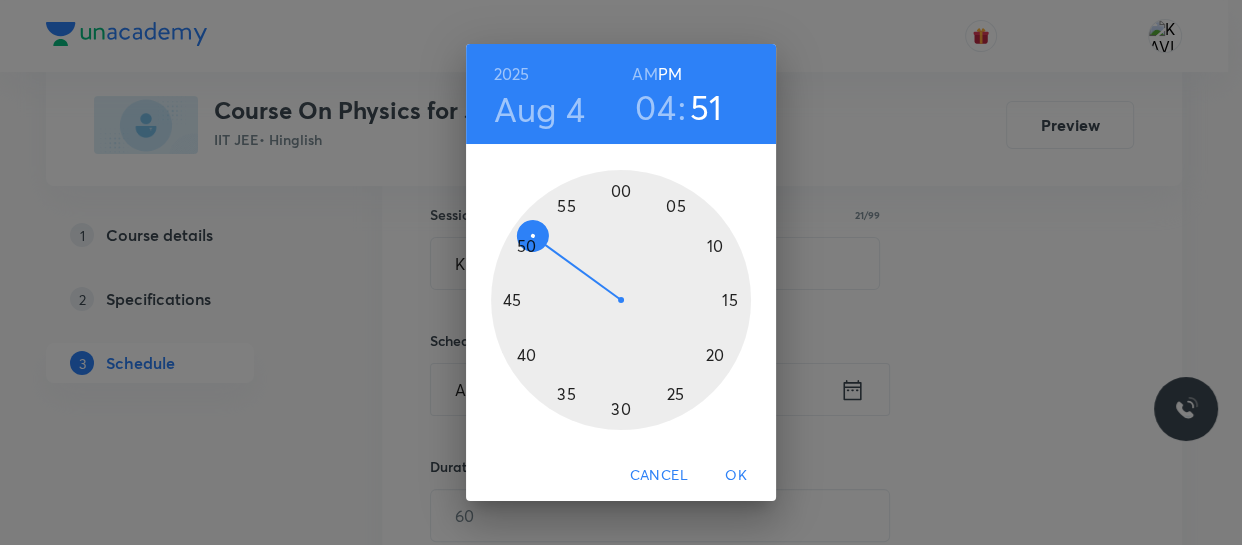 click at bounding box center [621, 300] 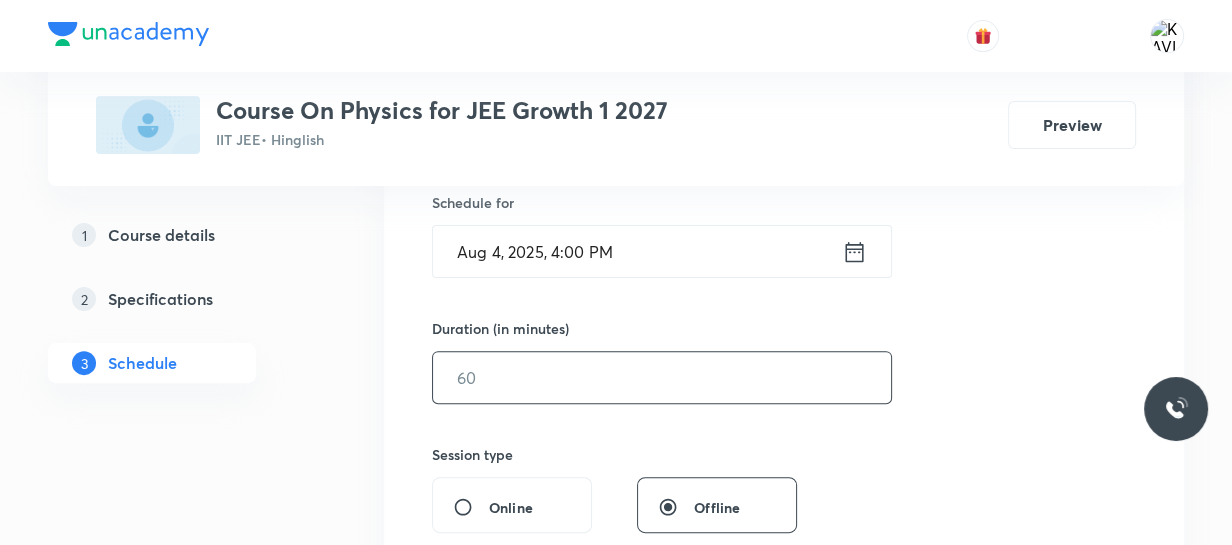 scroll, scrollTop: 545, scrollLeft: 0, axis: vertical 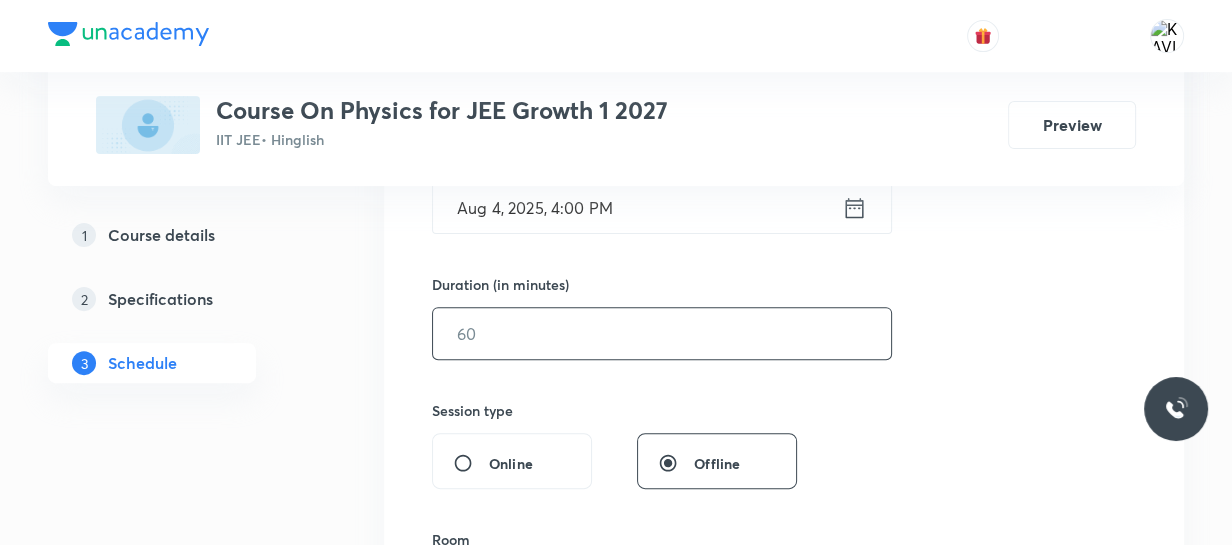 click at bounding box center [662, 333] 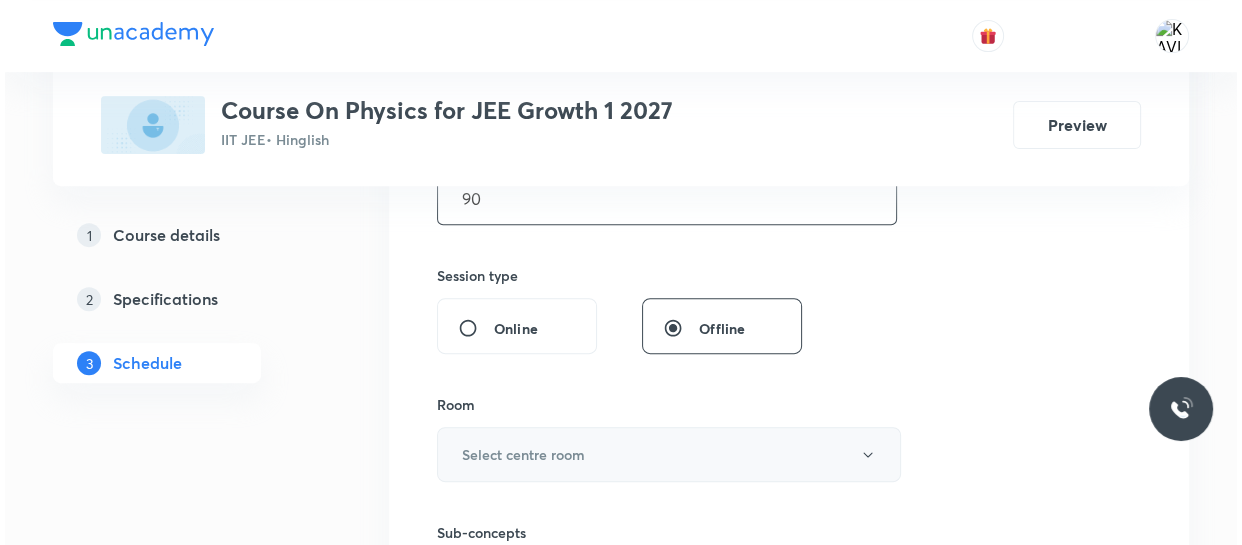 scroll, scrollTop: 727, scrollLeft: 0, axis: vertical 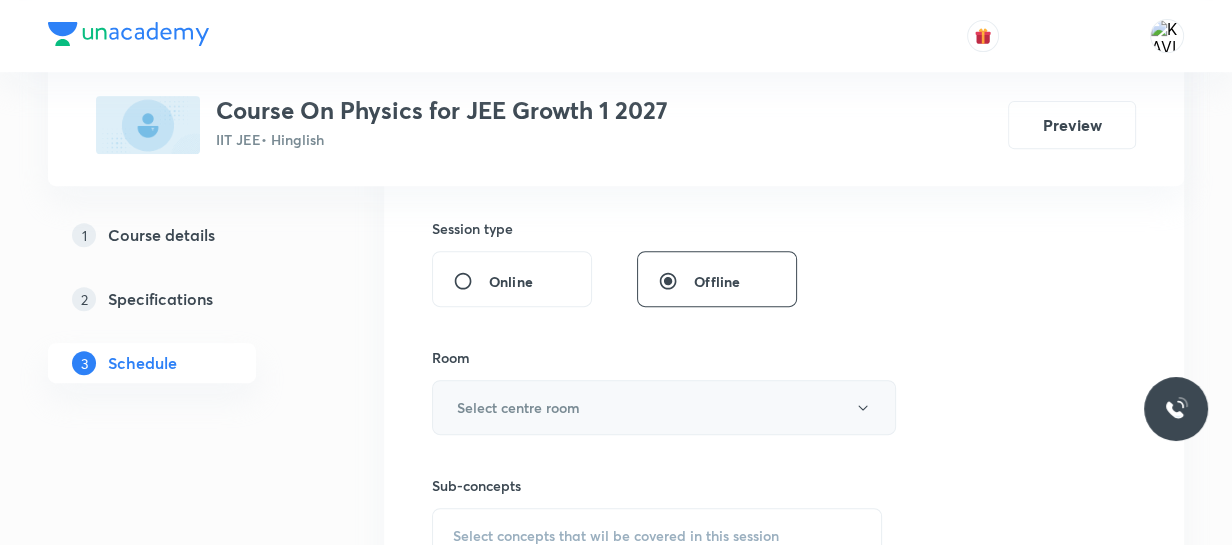 type on "90" 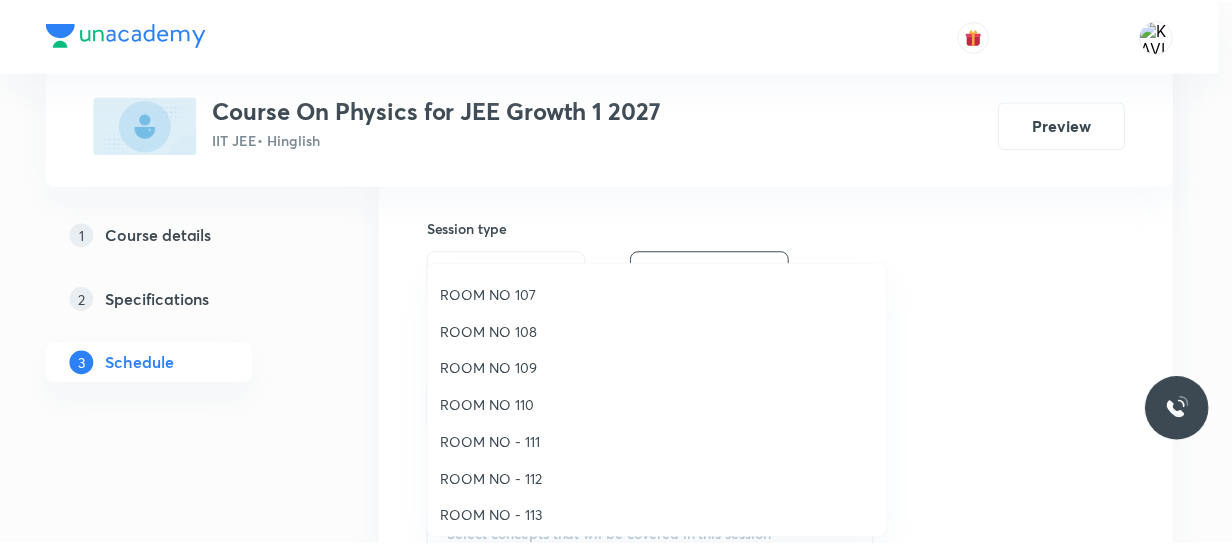 scroll, scrollTop: 222, scrollLeft: 0, axis: vertical 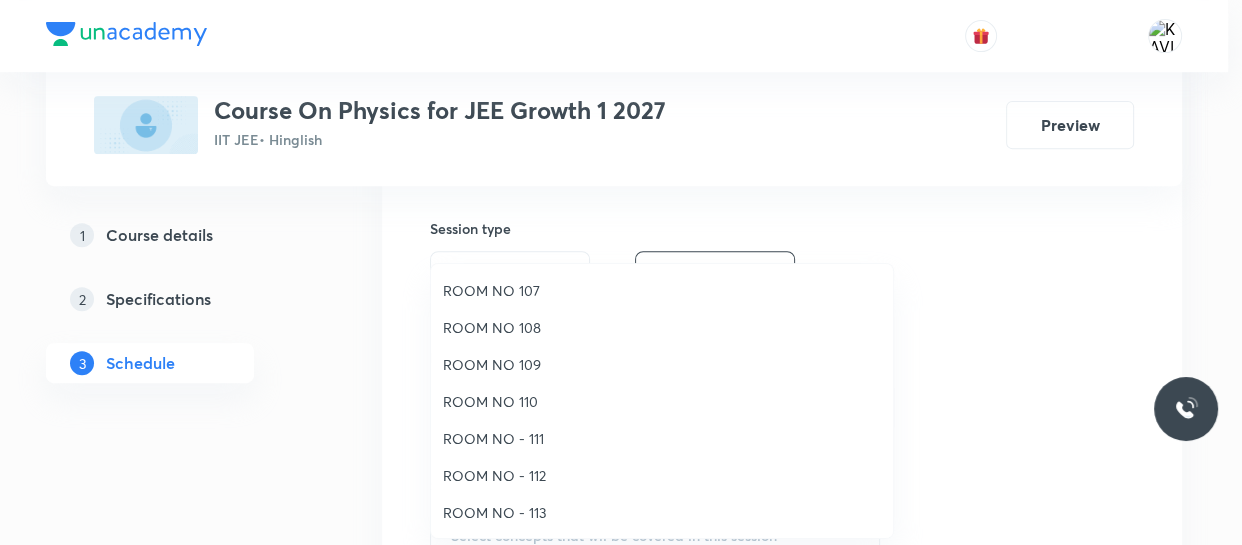 click on "ROOM NO 108" at bounding box center (662, 327) 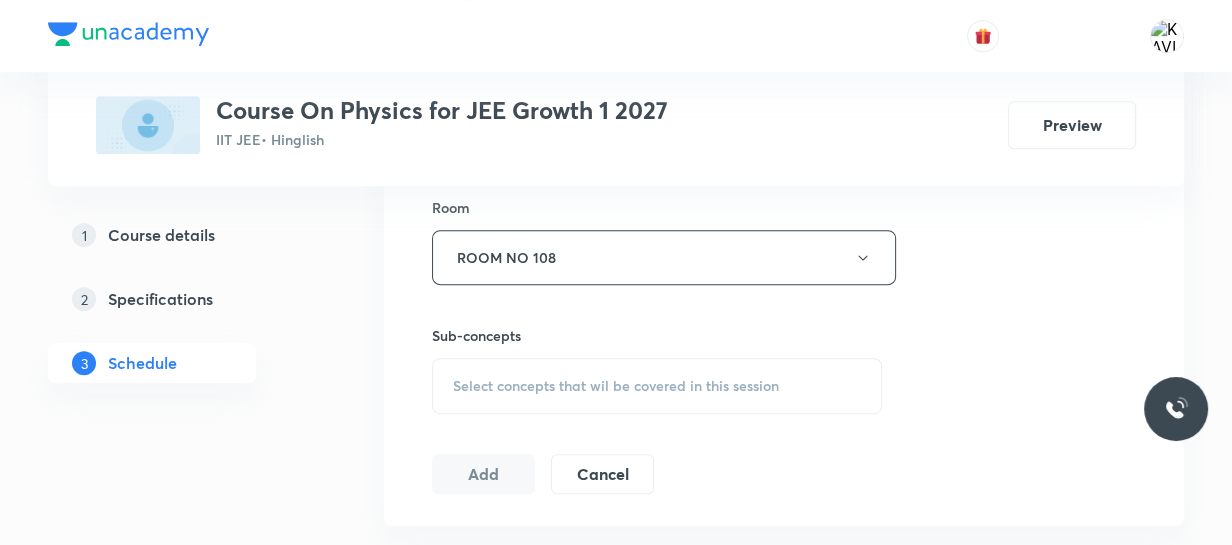 scroll, scrollTop: 909, scrollLeft: 0, axis: vertical 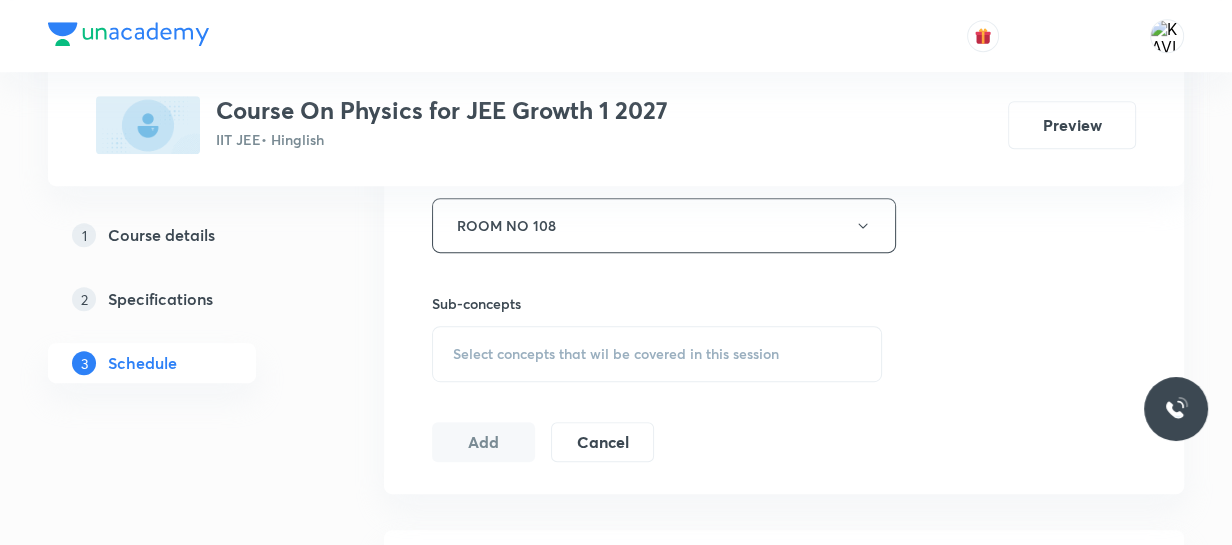 click on "Select concepts that wil be covered in this session" at bounding box center [616, 354] 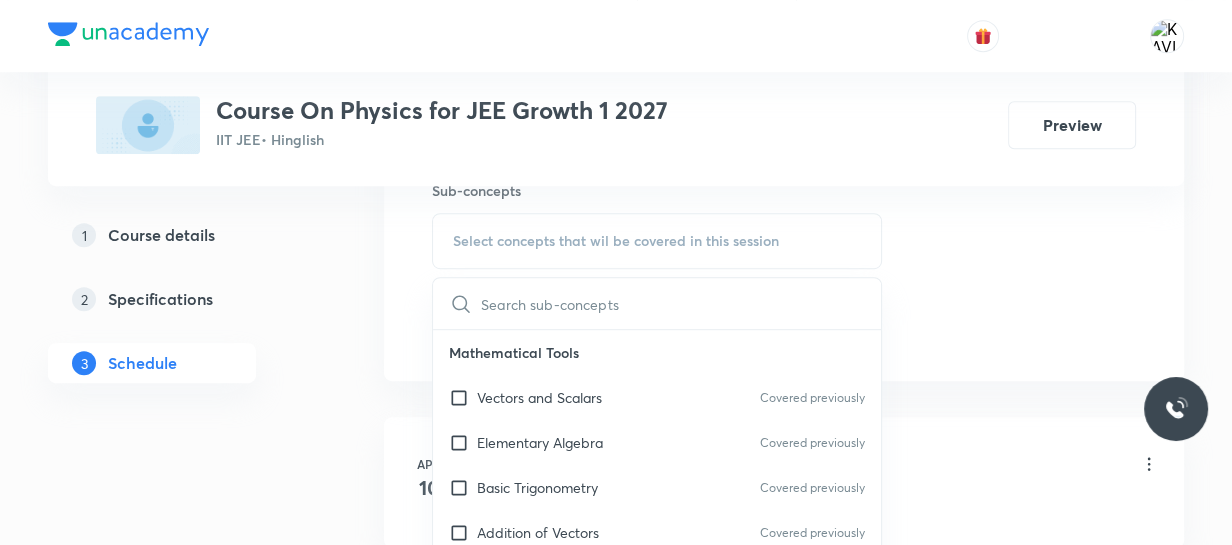 scroll, scrollTop: 1090, scrollLeft: 0, axis: vertical 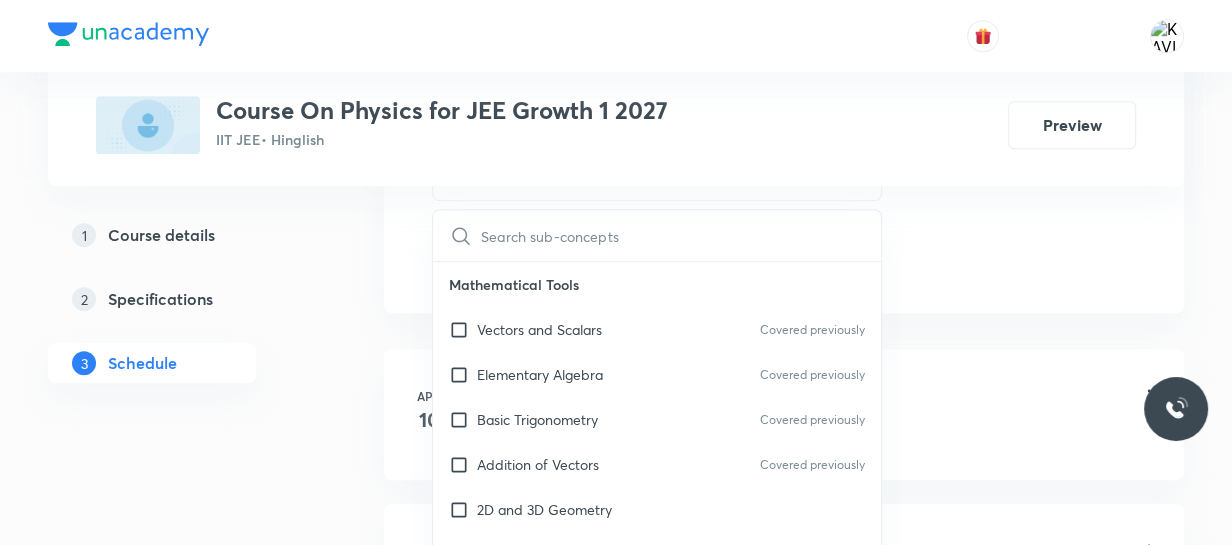 click at bounding box center [681, 235] 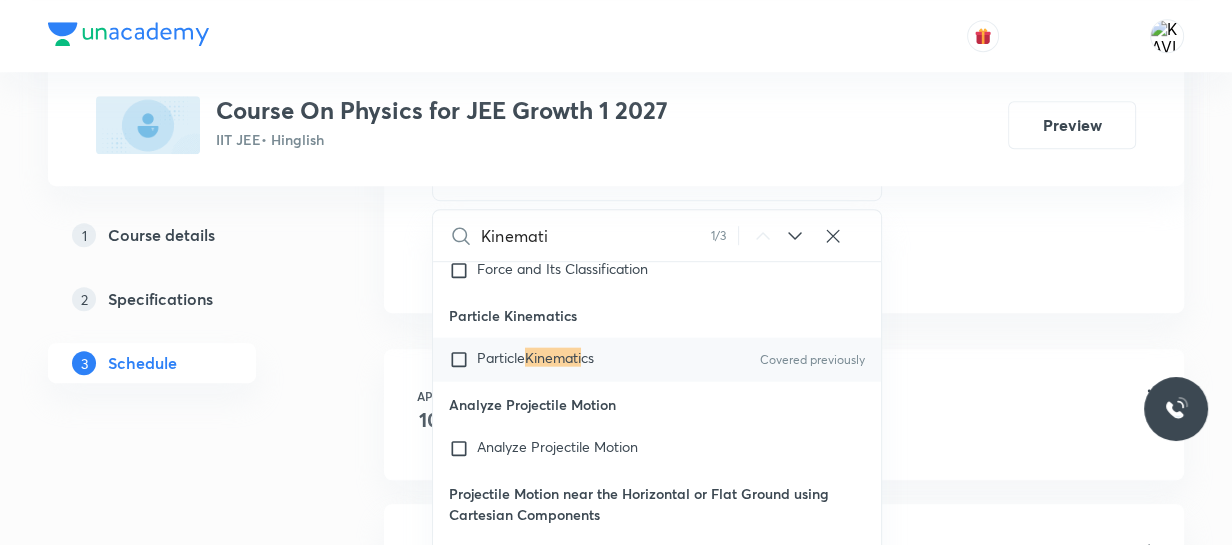 scroll, scrollTop: 38303, scrollLeft: 0, axis: vertical 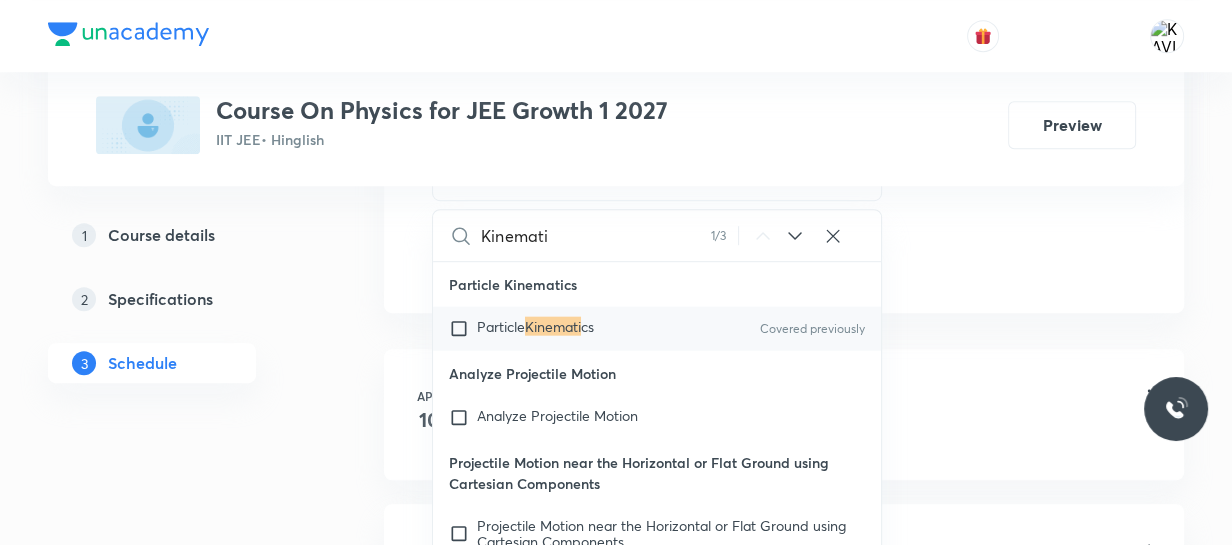 type on "Kinemati" 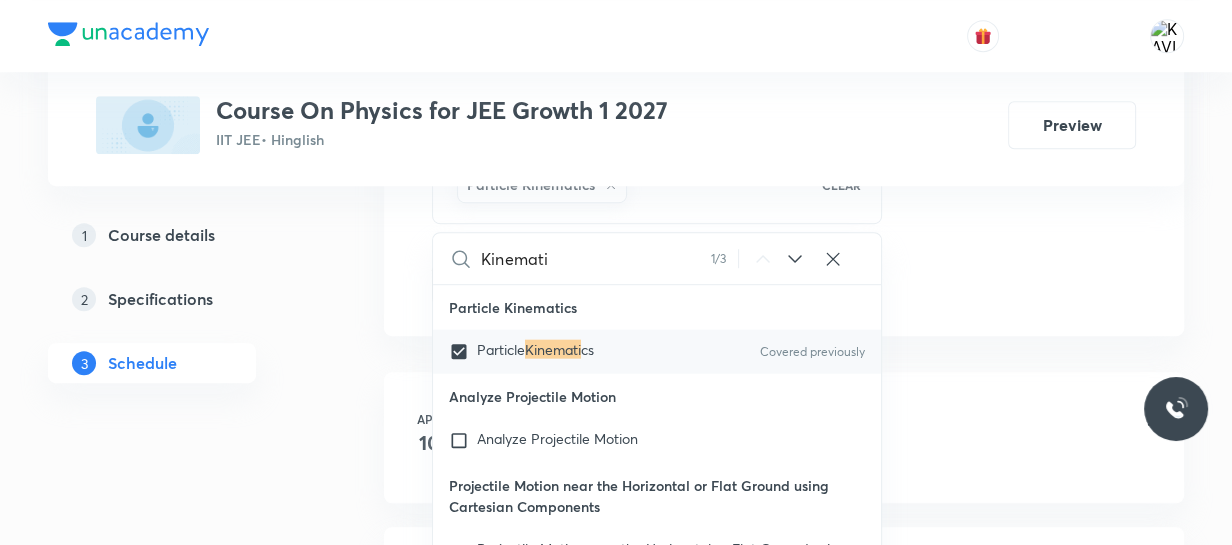 click on "Session  43 Live class Session title 21/99 Kinematics - 1D - 01 ​ Schedule for Aug 4, 2025, 4:00 PM ​ Duration (in minutes) 90 ​   Session type Online Offline Room ROOM NO 108 Sub-concepts Particle Kinematics CLEAR Kinemati 1 / 3 ​ Mathematical Tools Vectors and Scalars  Covered previously Elementary Algebra Covered previously Basic Trigonometry Covered previously Addition of Vectors Covered previously 2D and 3D Geometry Representation of Vector  Covered previously Components of a Vector Functions Covered previously Unit Vectors Covered previously Differentiation Covered previously Integration Covered previously Rectangular Components of a Vector in Three Dimensions Position Vector Covered previously Use of Differentiation & Integration in One Dimensional Motion Displacement Vector Covered previously Derivatives of Equations of Motion by Calculus Vectors Product of Two Vectors Covered previously Differentiation: Basic Formula and Rule Covered previously Definite Integration and Area Under The Curve cs" at bounding box center (784, -177) 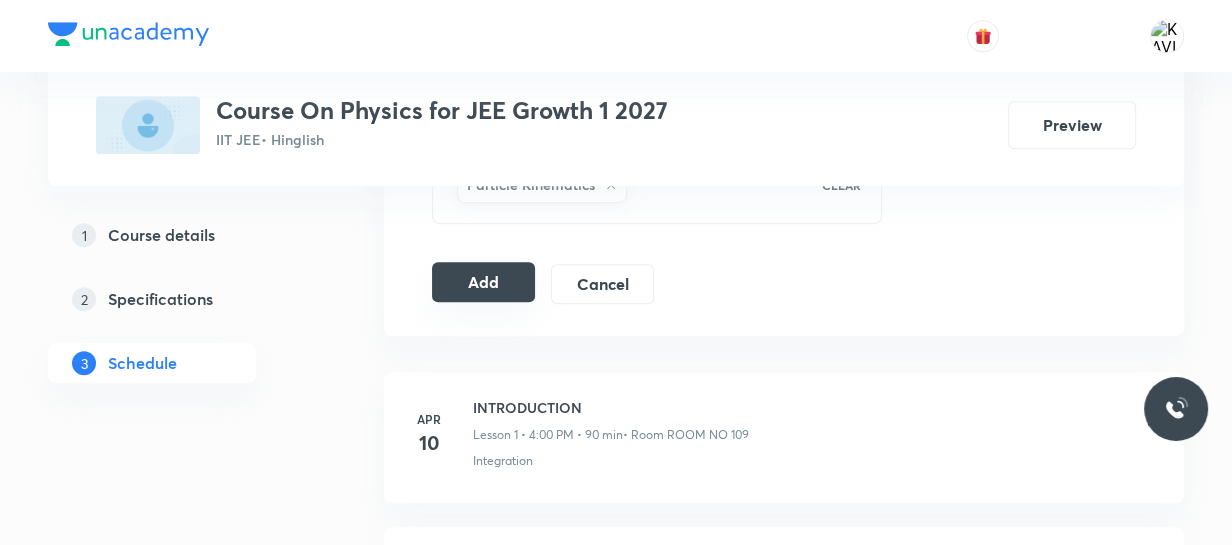 click on "Add" at bounding box center [483, 282] 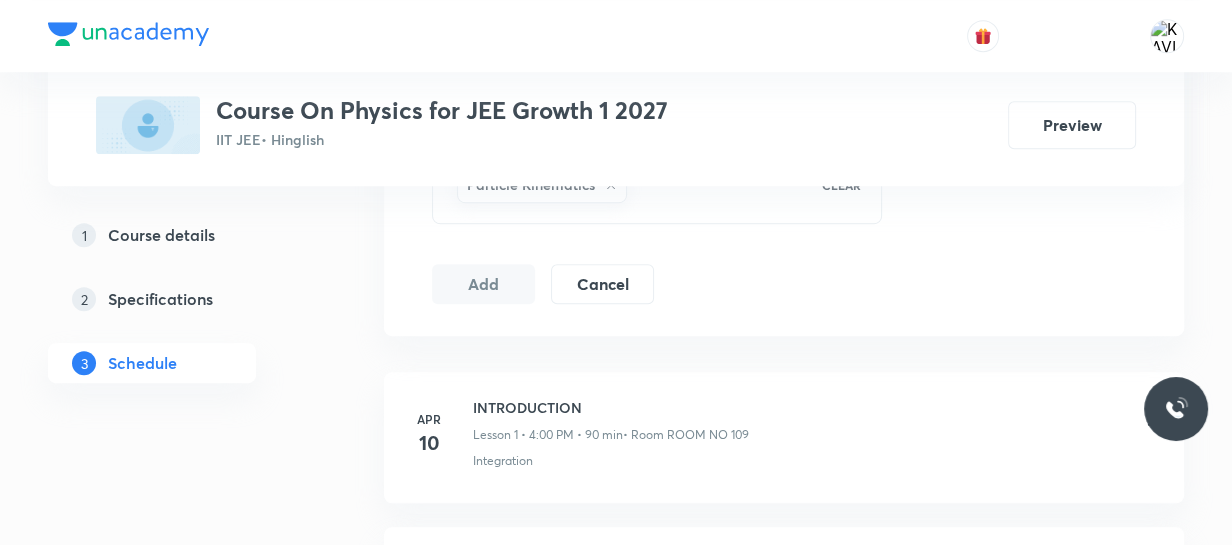 click on "Add" at bounding box center (483, 284) 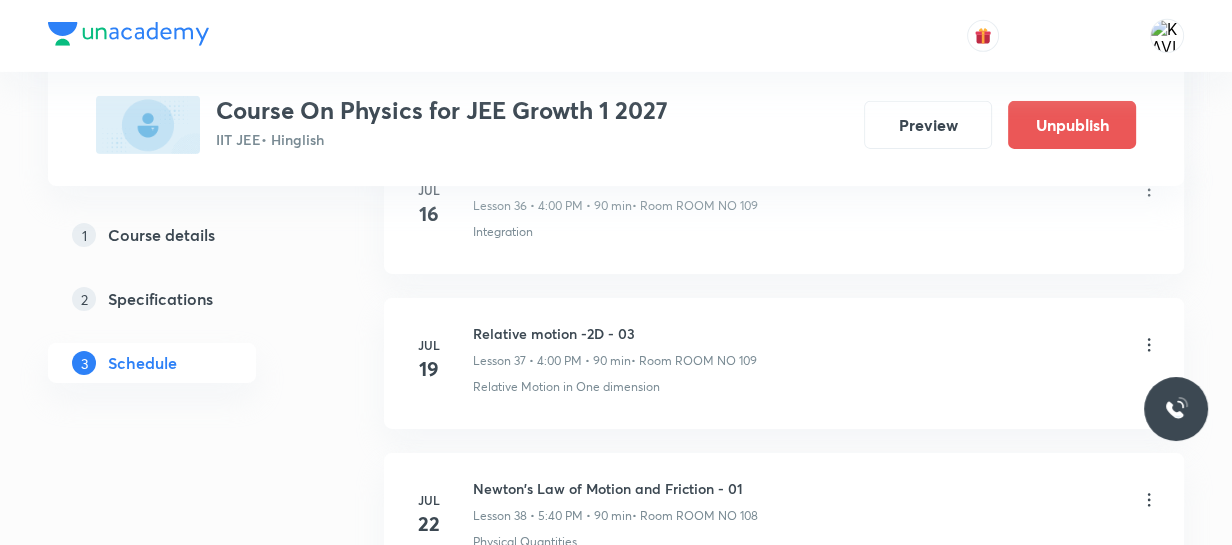 scroll, scrollTop: 6794, scrollLeft: 0, axis: vertical 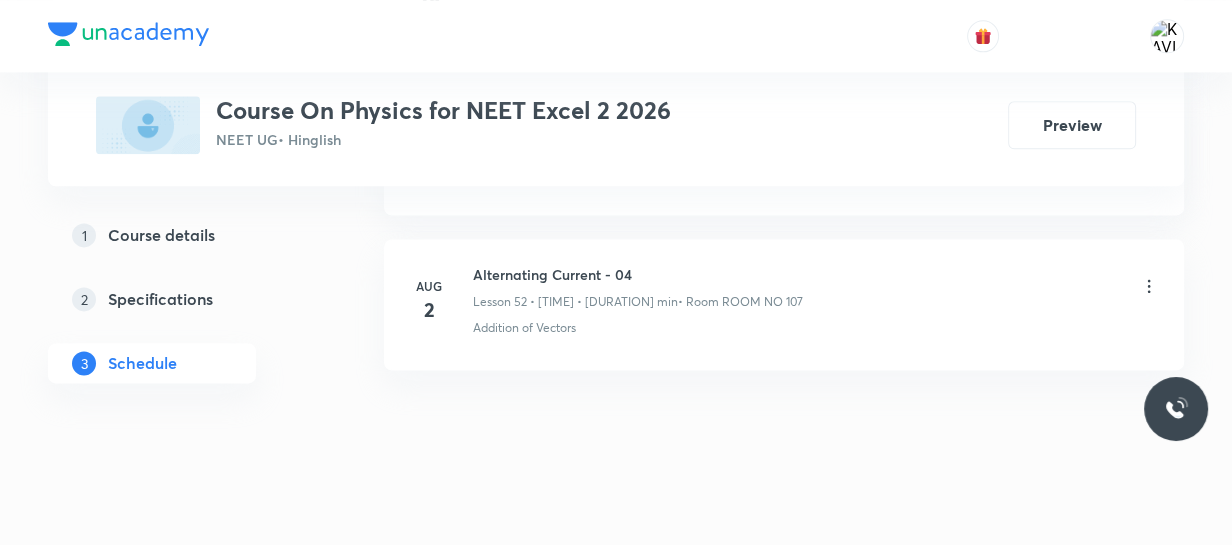 click on "Alternating Current - 04" at bounding box center (638, 274) 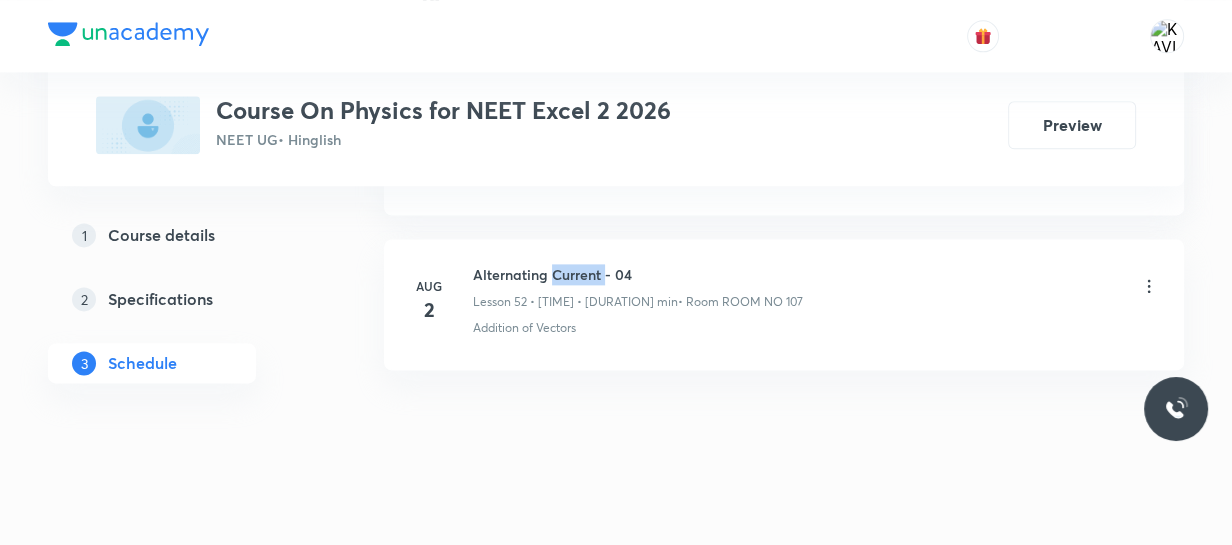 click on "Alternating Current - 04" at bounding box center [638, 274] 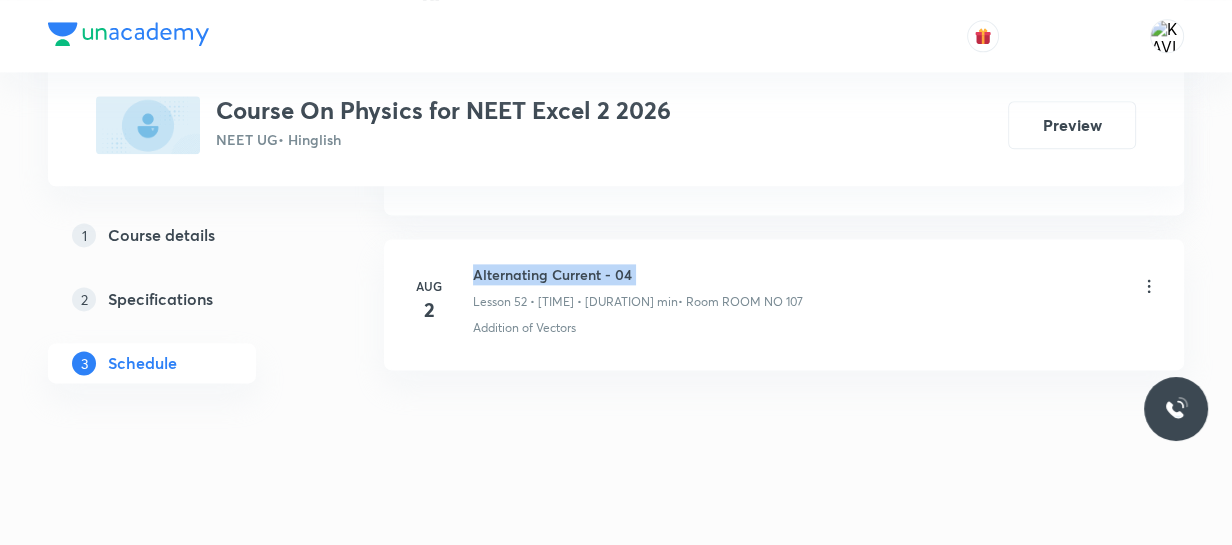click on "Alternating Current - 04" at bounding box center (638, 274) 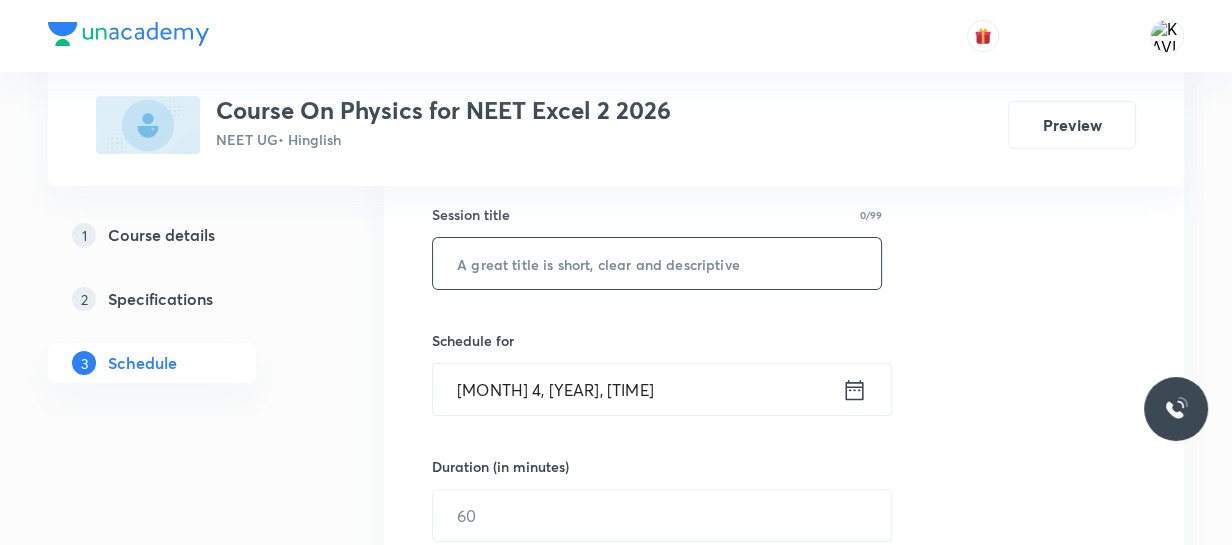 scroll, scrollTop: 181, scrollLeft: 0, axis: vertical 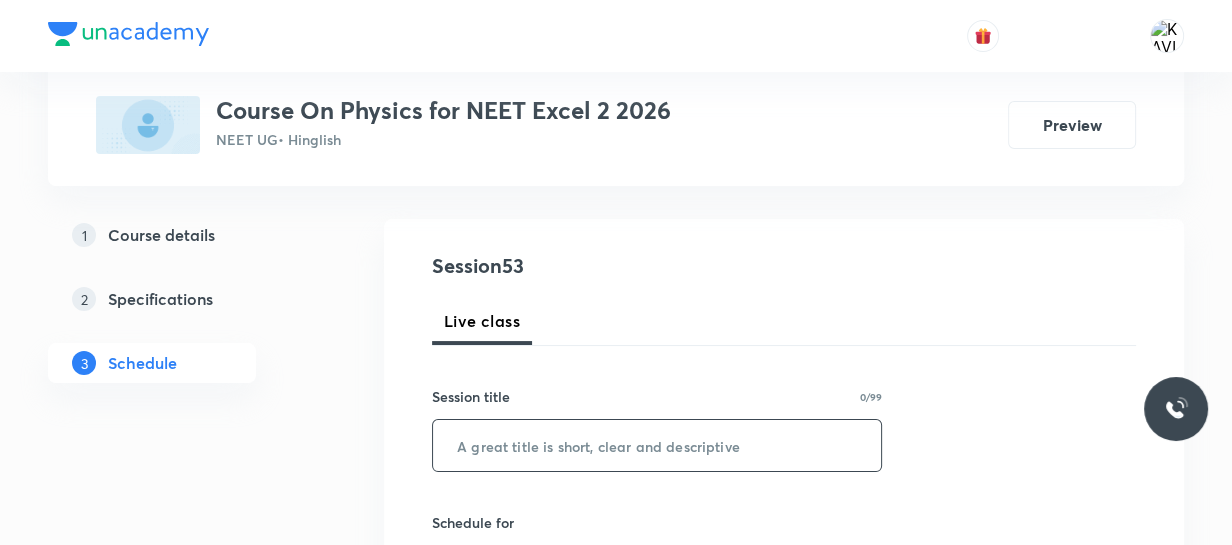 click at bounding box center [657, 445] 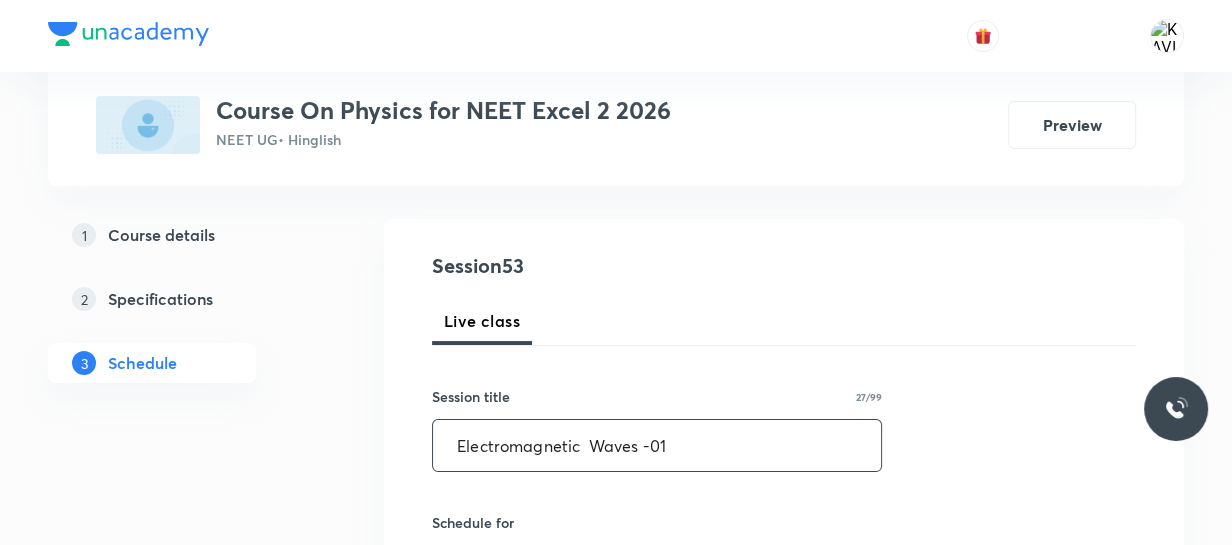 click on "Electromagnetic  Waves -01" at bounding box center [657, 445] 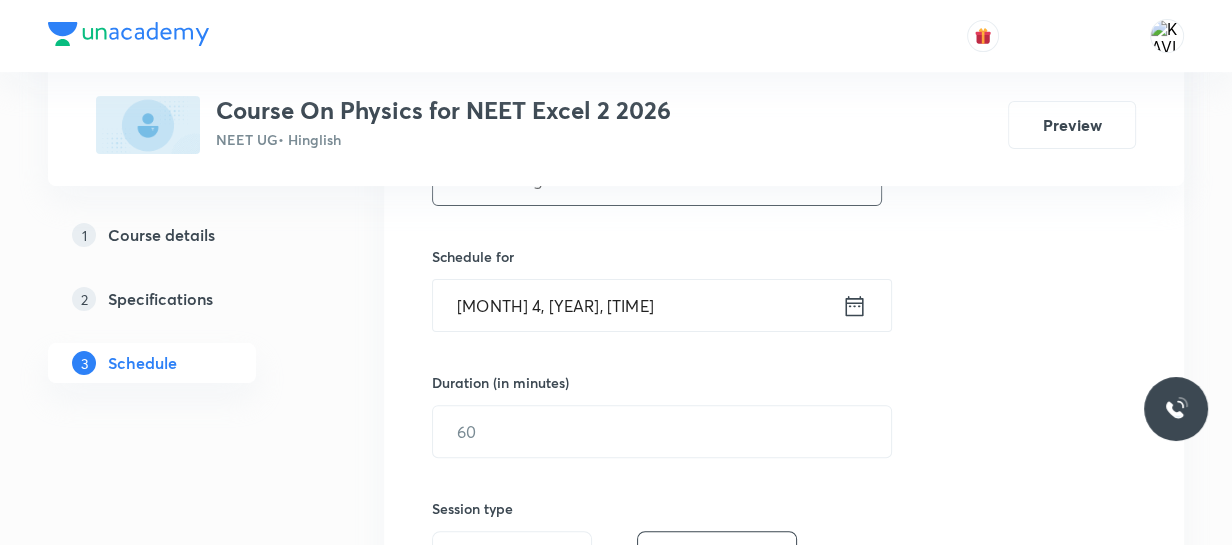 scroll, scrollTop: 454, scrollLeft: 0, axis: vertical 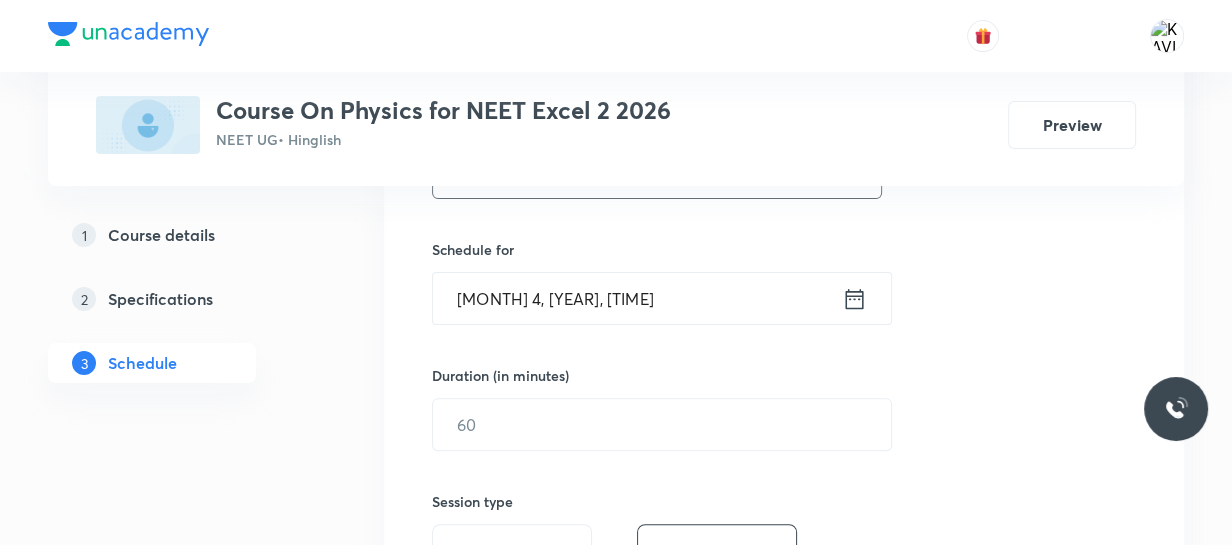 type on "Electromagnetic  Waves - 01" 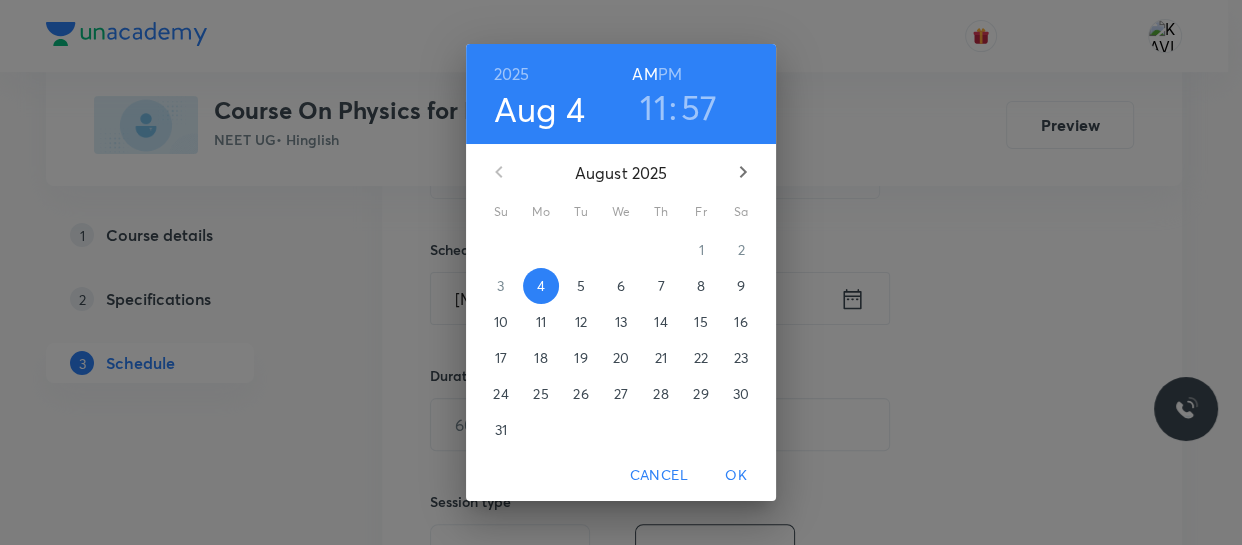click on "PM" at bounding box center (670, 74) 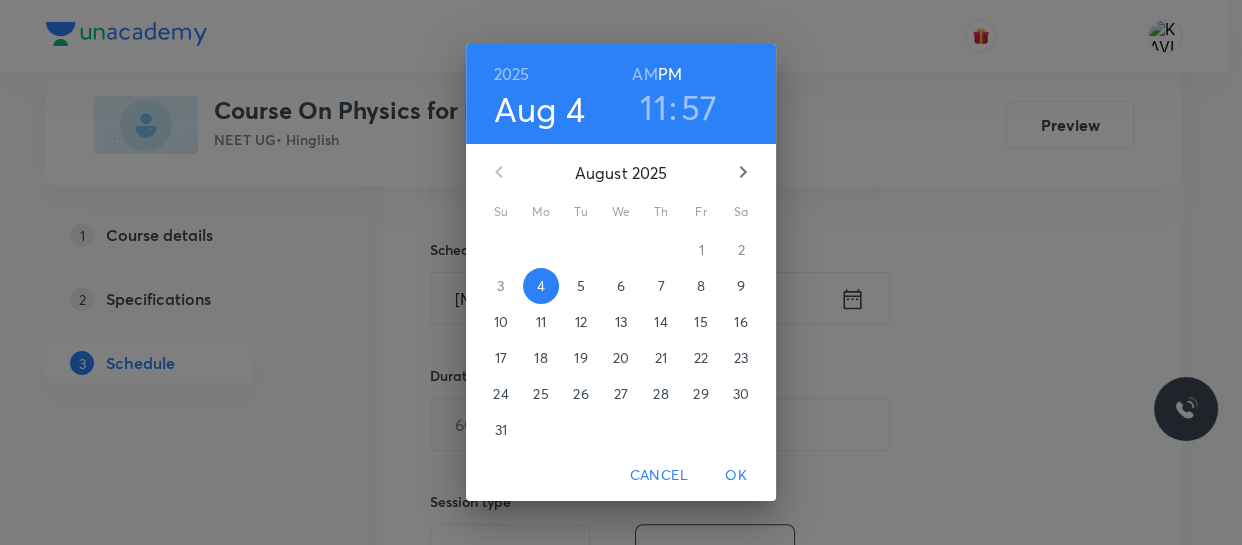 click on "11" at bounding box center (653, 107) 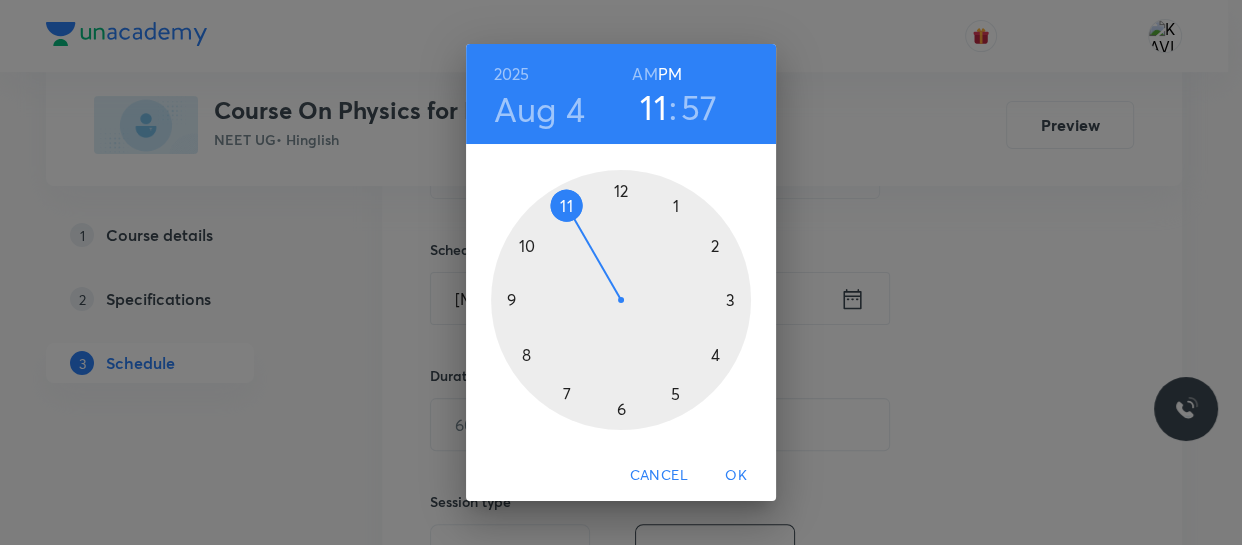 click at bounding box center [621, 300] 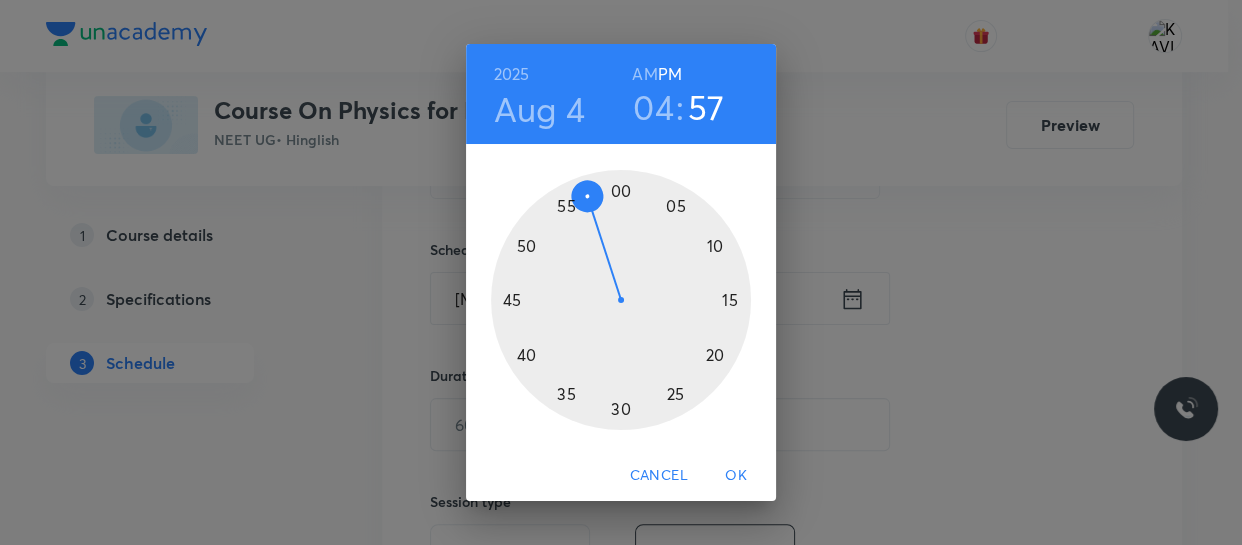 click at bounding box center (621, 300) 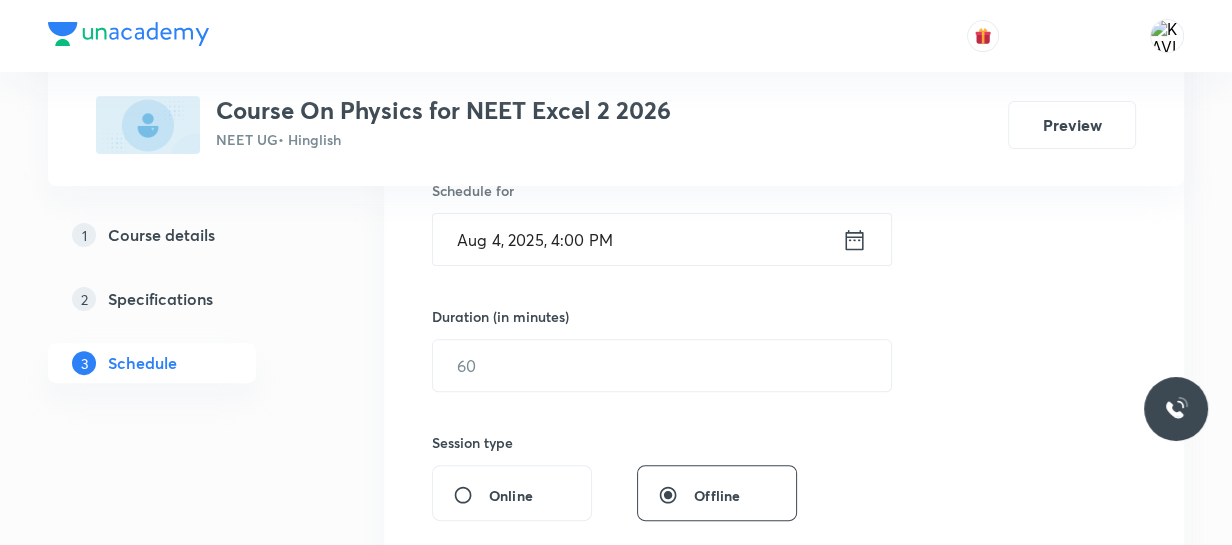 scroll, scrollTop: 545, scrollLeft: 0, axis: vertical 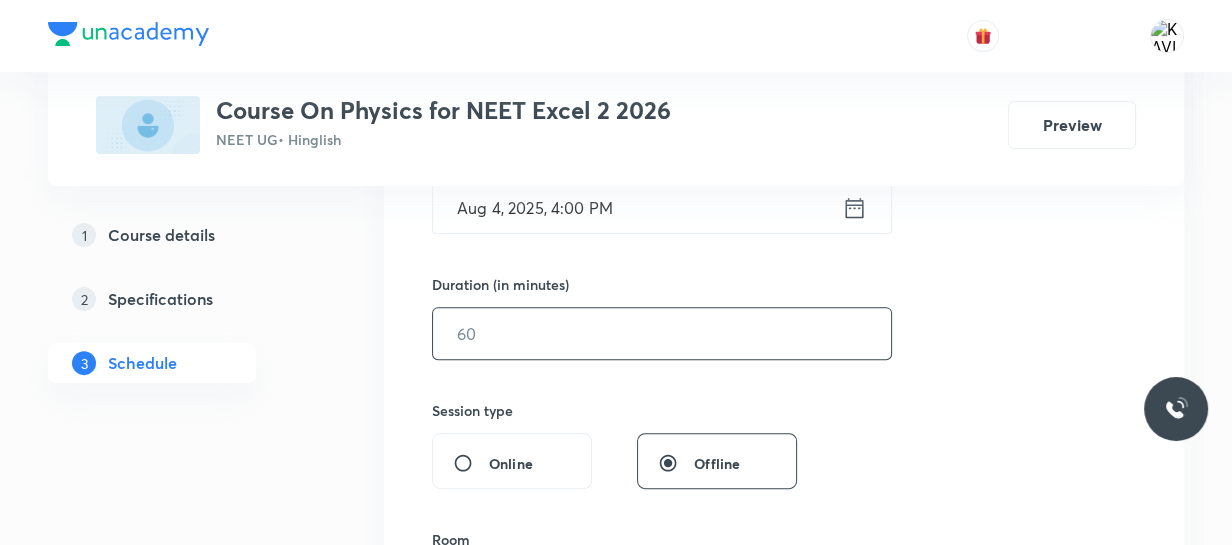 click at bounding box center (662, 333) 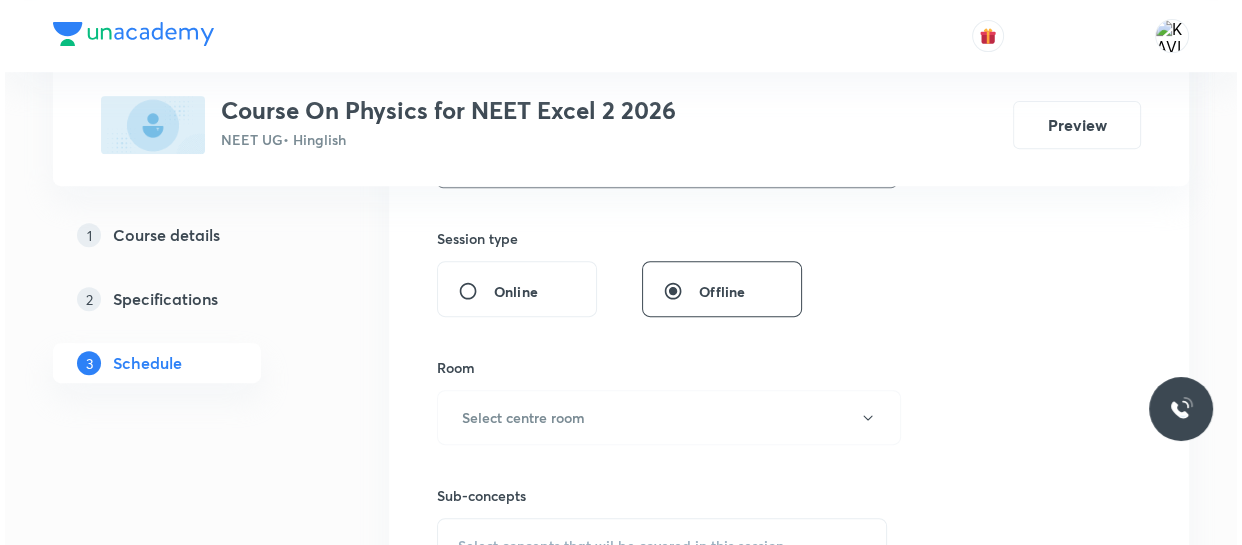 scroll, scrollTop: 727, scrollLeft: 0, axis: vertical 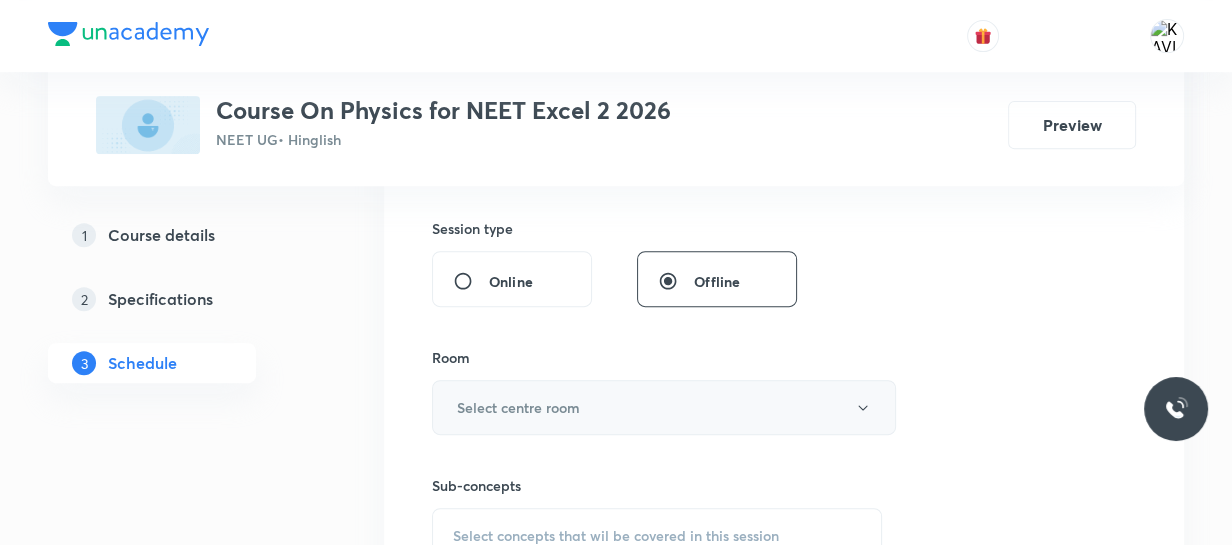type on "90" 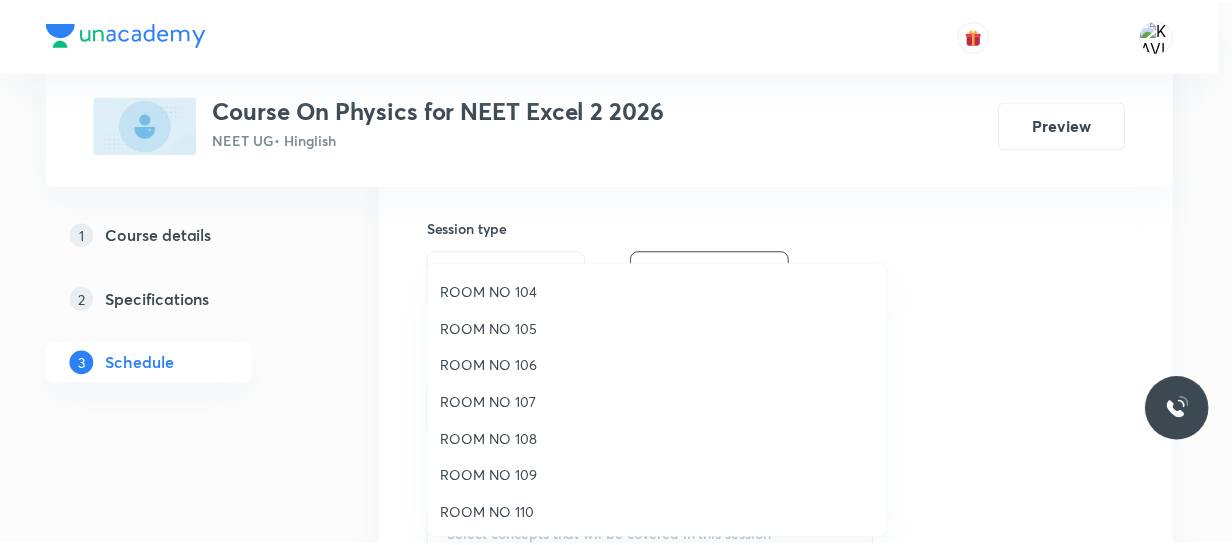 scroll, scrollTop: 222, scrollLeft: 0, axis: vertical 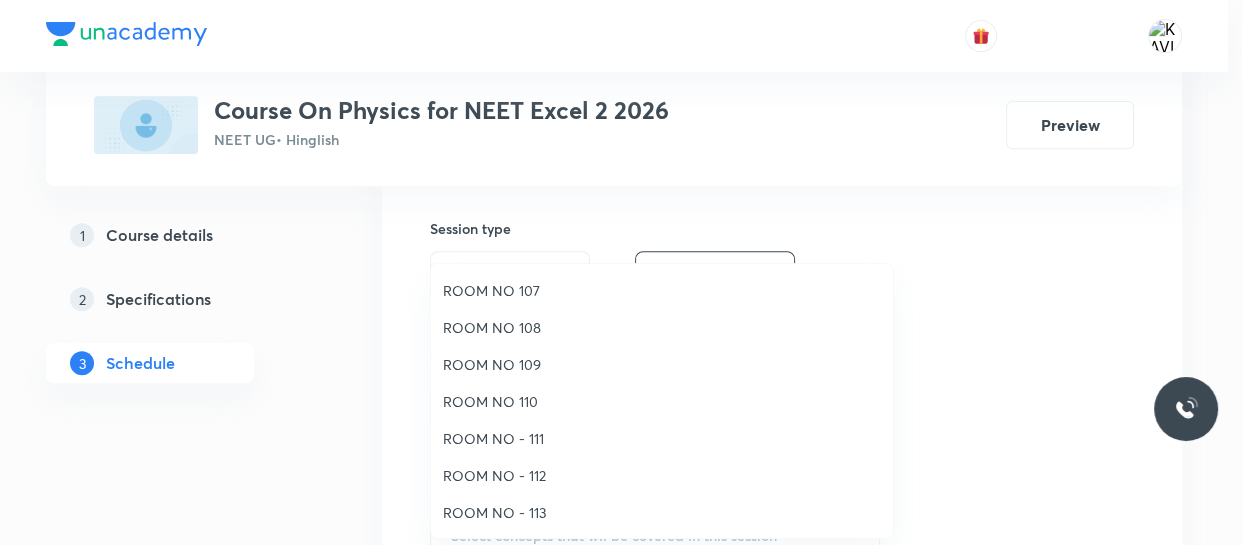 click on "ROOM NO 107" at bounding box center (662, 290) 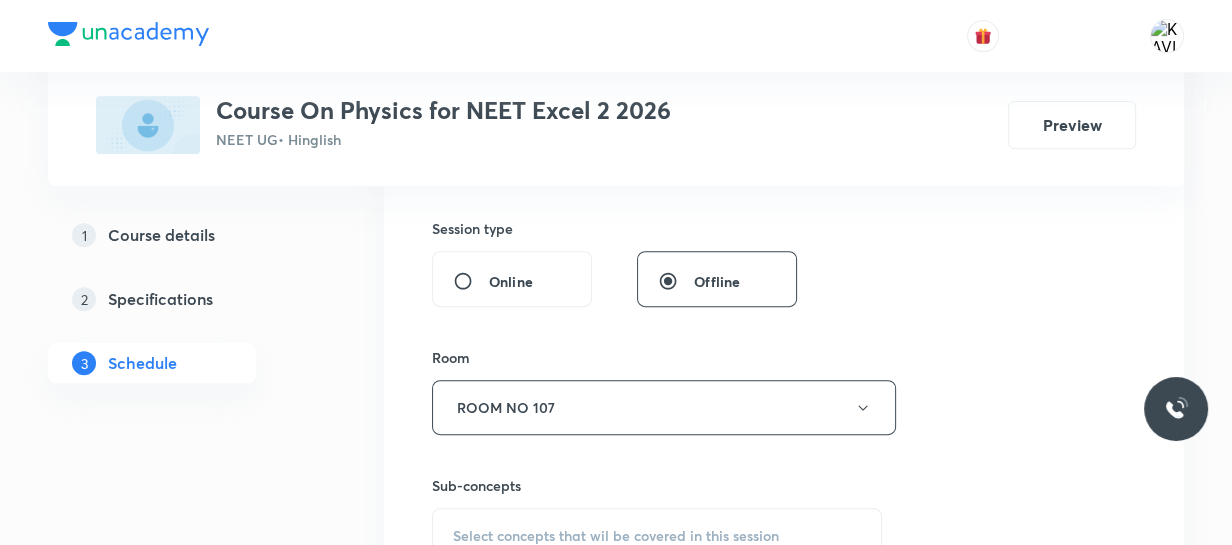 click on "Session  53 Live class Session title 28/99 Electromagnetic  Waves - 01 ​ Schedule for [MONTH] 4, [YEAR], [TIME] ​ Duration (in minutes) [DURATION] ​   Session type Online Offline Room ROOM NO 107 Sub-concepts Select concepts that wil be covered in this session Add Cancel" at bounding box center [784, 174] 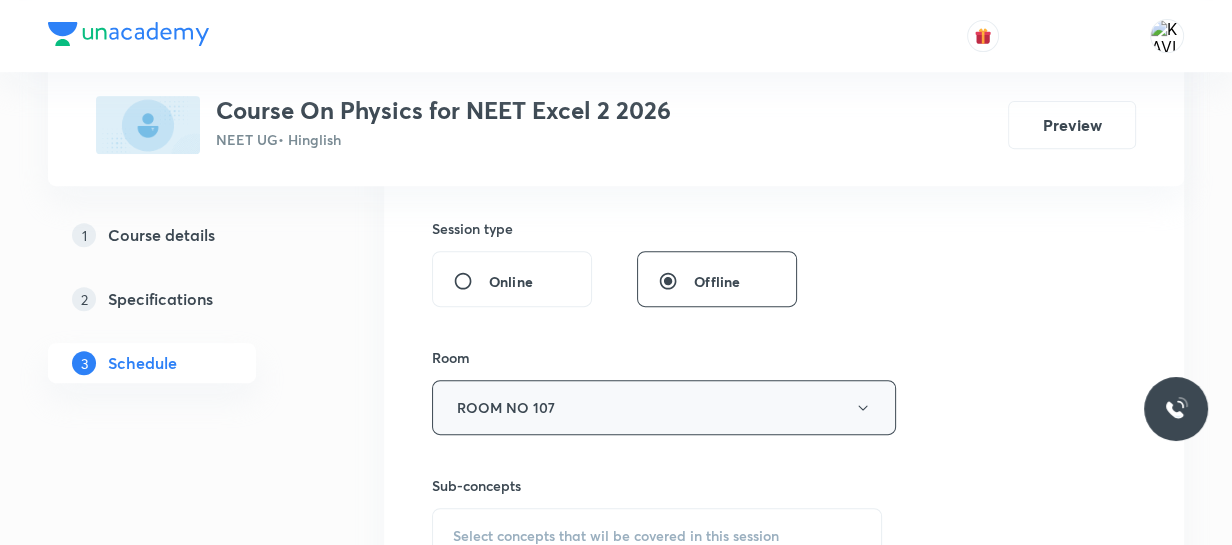 scroll, scrollTop: 818, scrollLeft: 0, axis: vertical 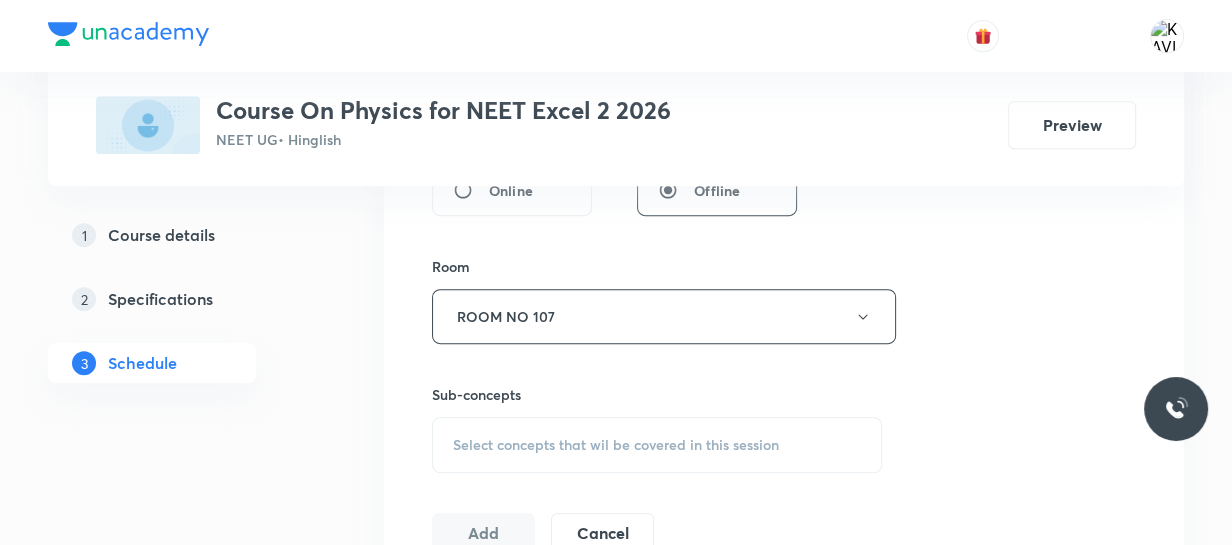 click on "Select concepts that wil be covered in this session" at bounding box center [616, 445] 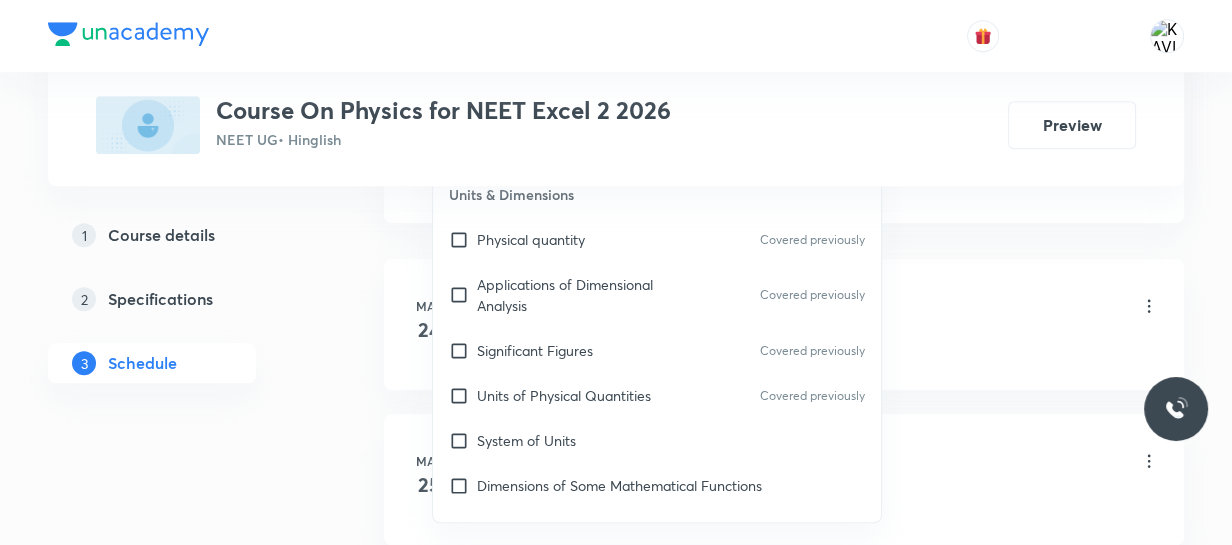 scroll, scrollTop: 1149, scrollLeft: 0, axis: vertical 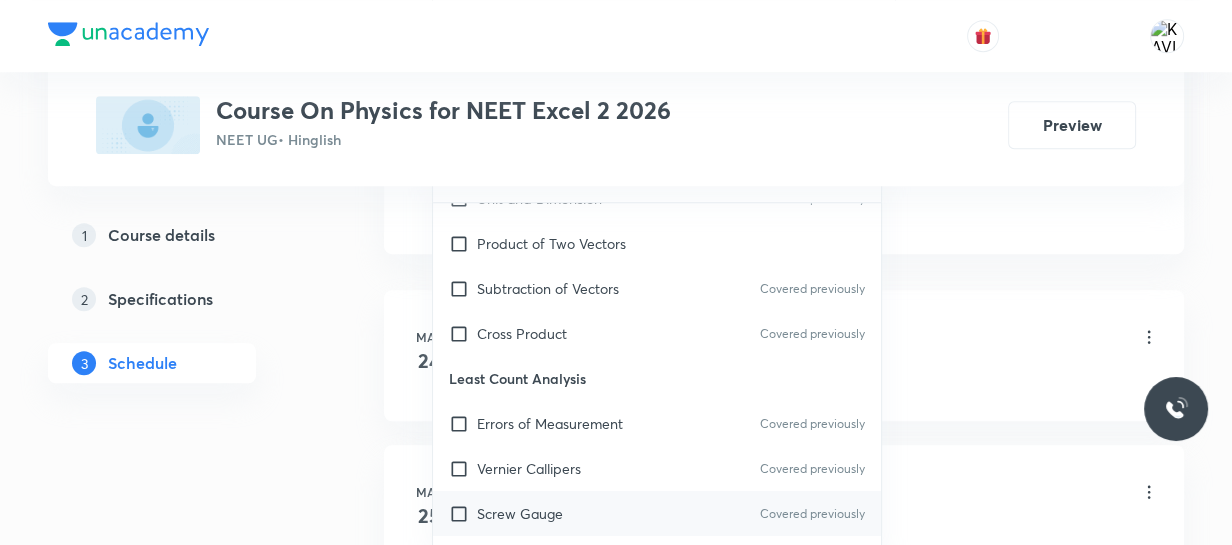 click on "Screw Gauge Covered previously" at bounding box center (657, 513) 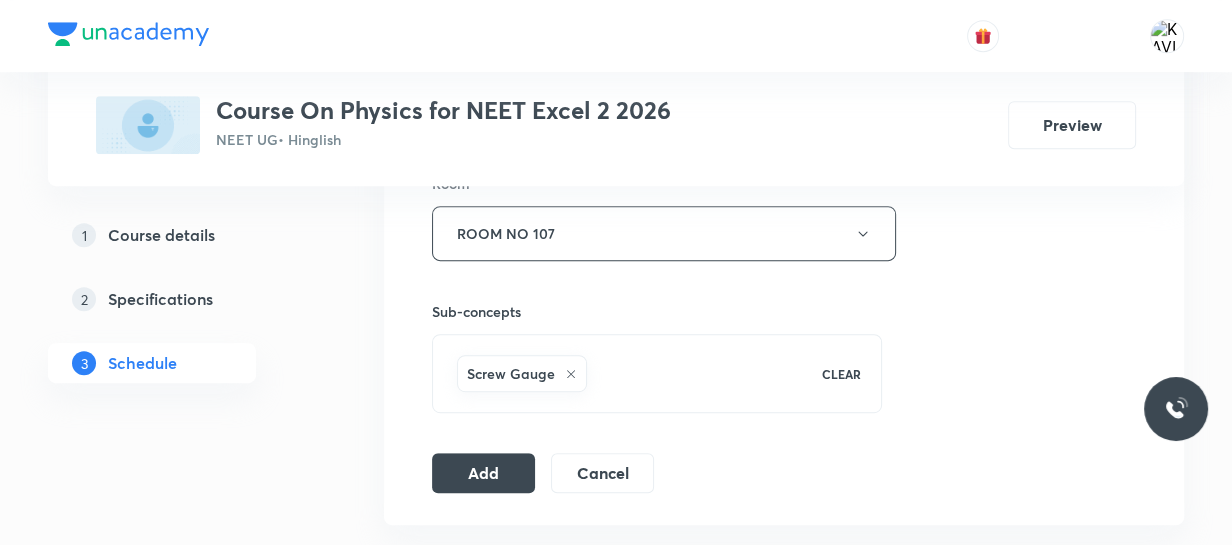 scroll, scrollTop: 876, scrollLeft: 0, axis: vertical 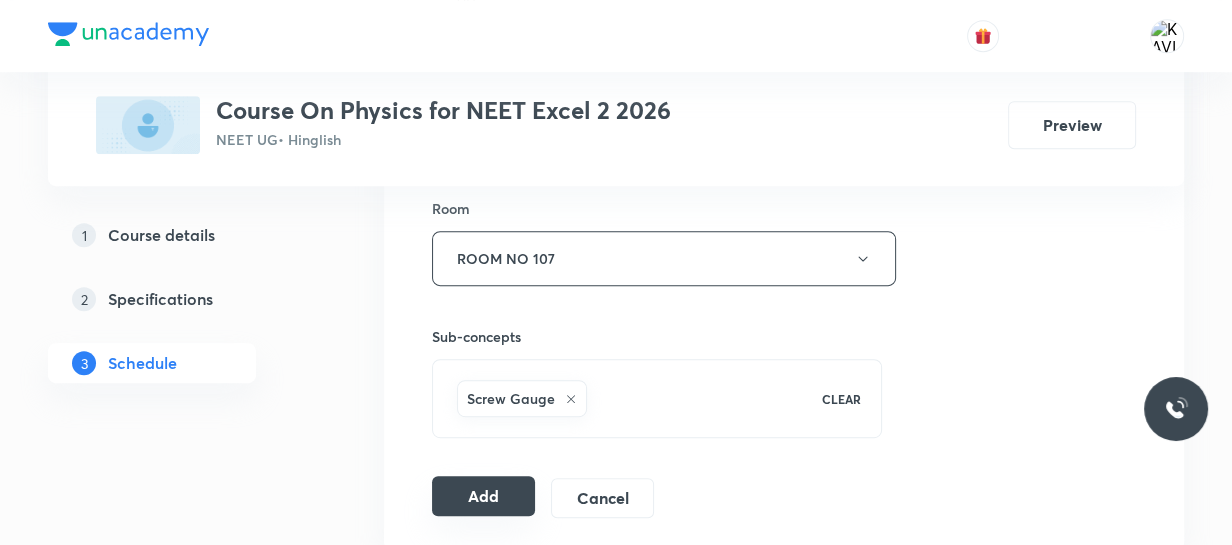 click on "Add" at bounding box center (483, 496) 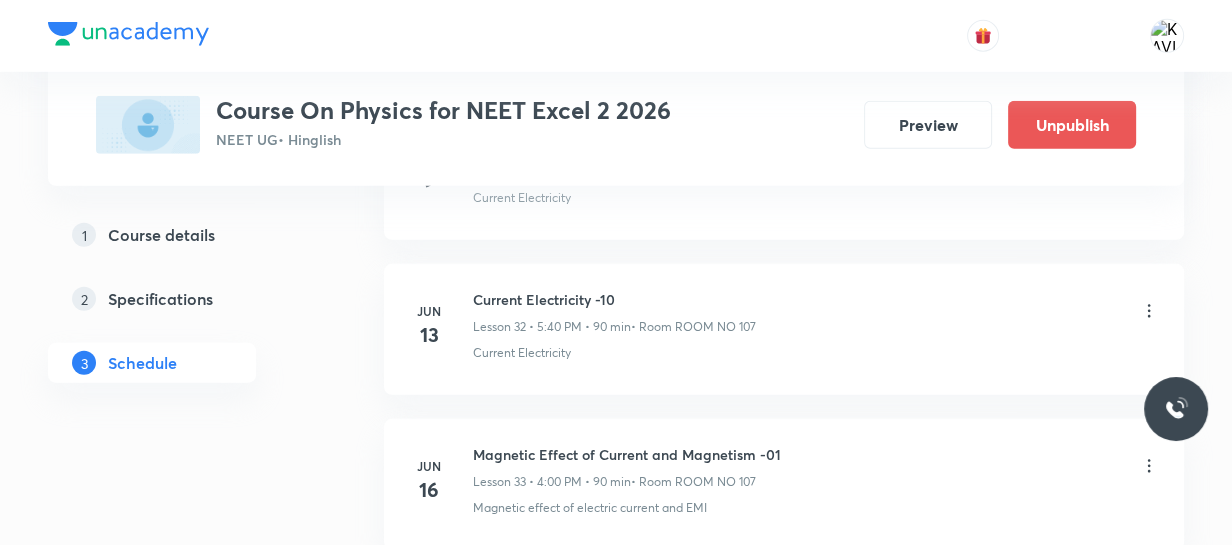 scroll, scrollTop: 8342, scrollLeft: 0, axis: vertical 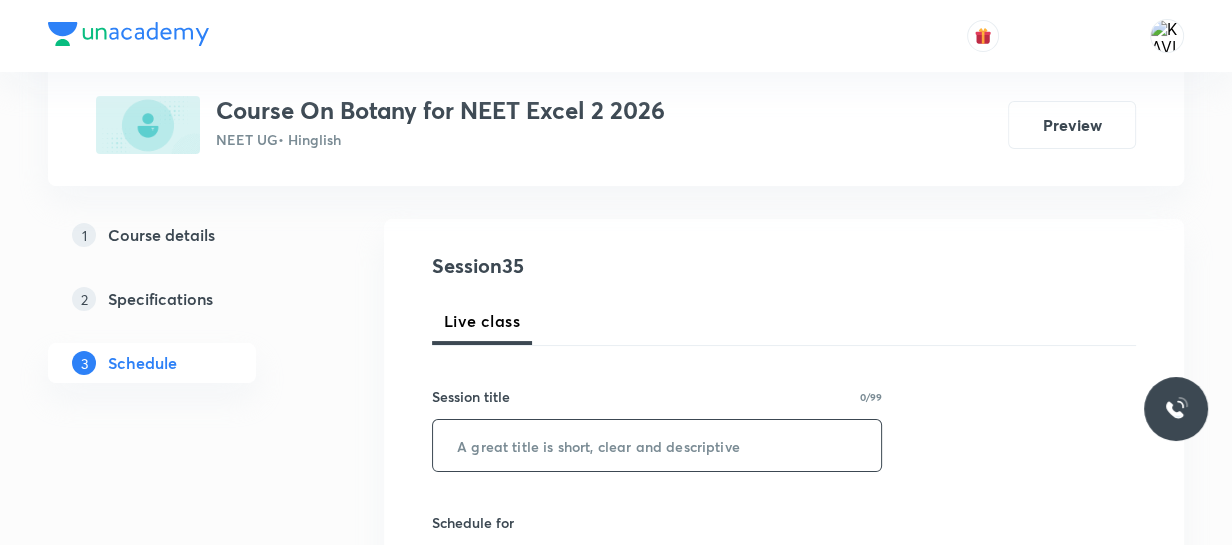 click at bounding box center [657, 445] 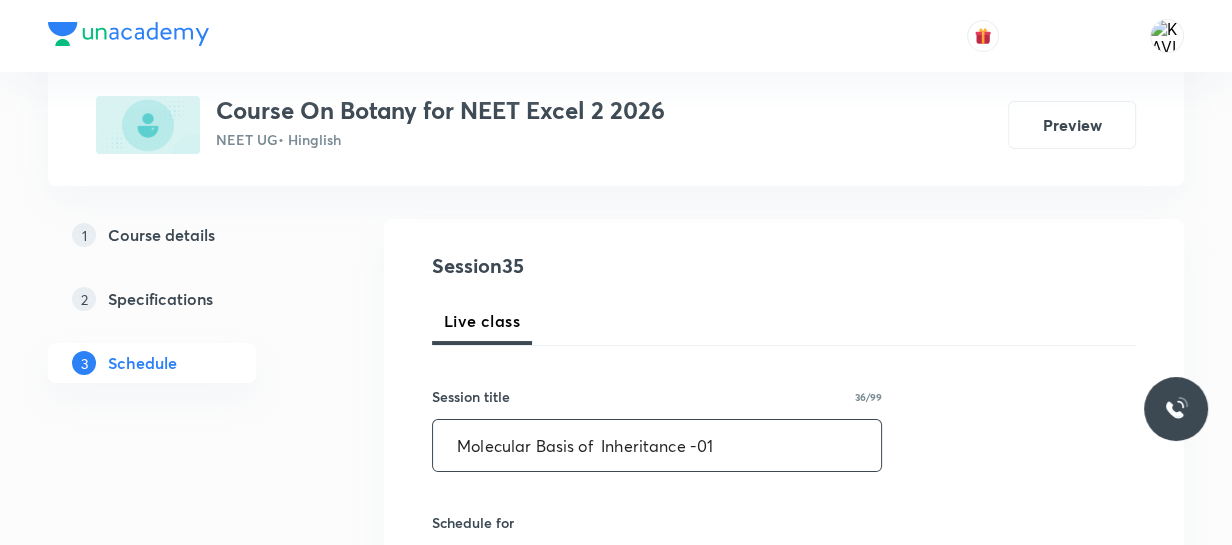 click on "Molecular Basis of  Inheritance -01" at bounding box center [657, 445] 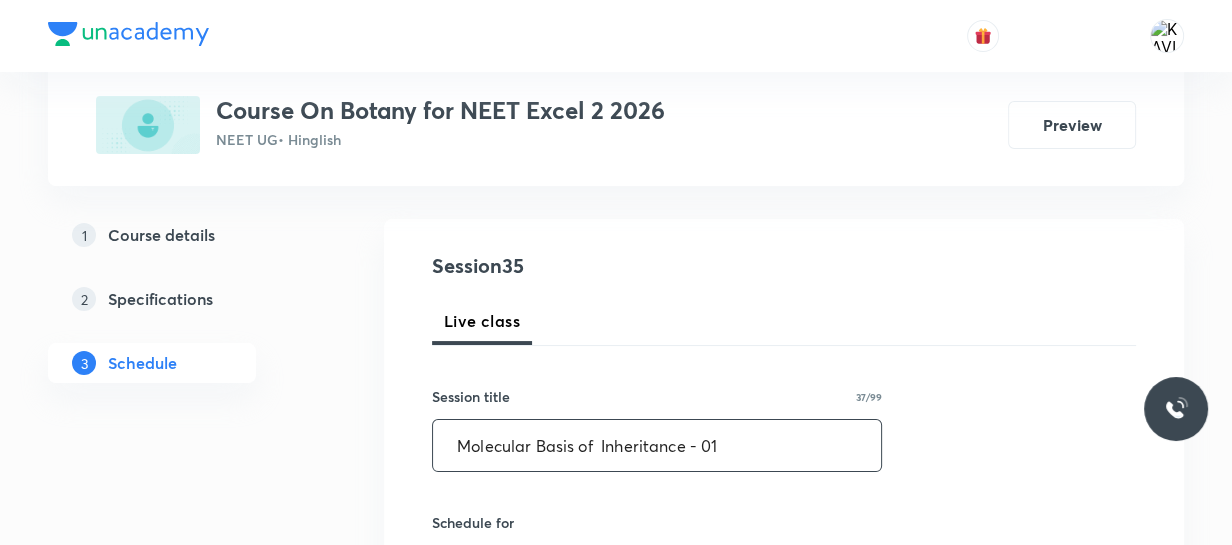 click on "Molecular Basis of  Inheritance - 01" at bounding box center [657, 445] 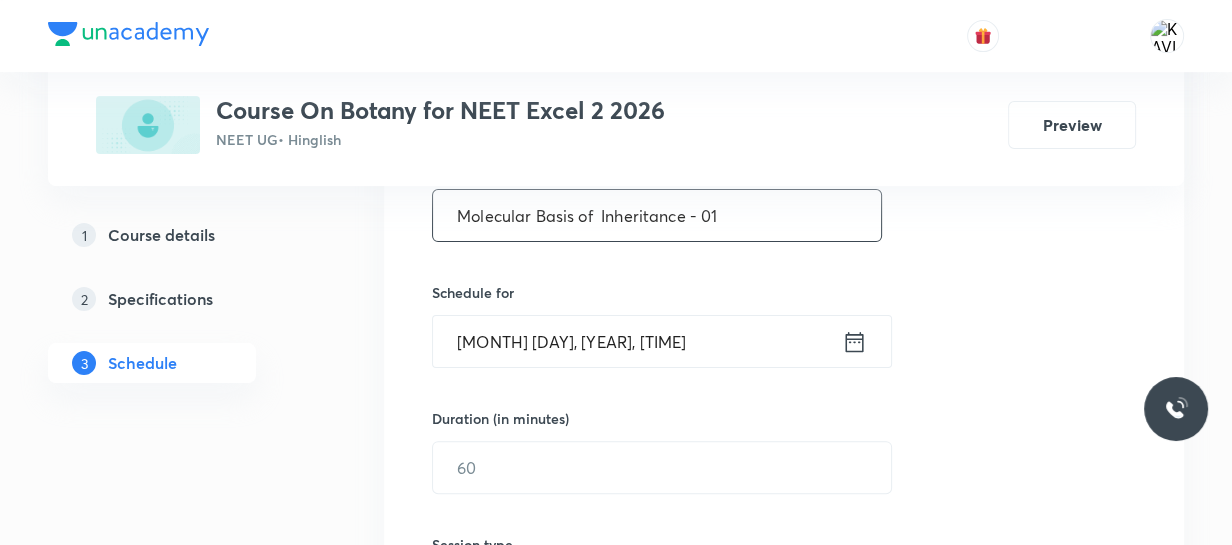 scroll, scrollTop: 454, scrollLeft: 0, axis: vertical 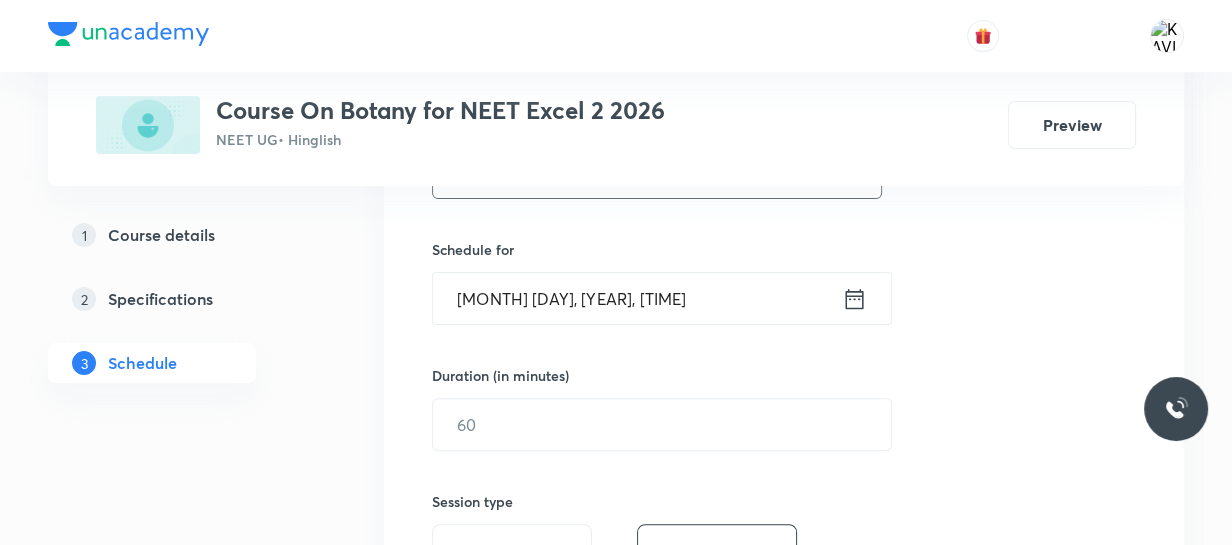 type on "Molecular Basis of  Inheritance - 01" 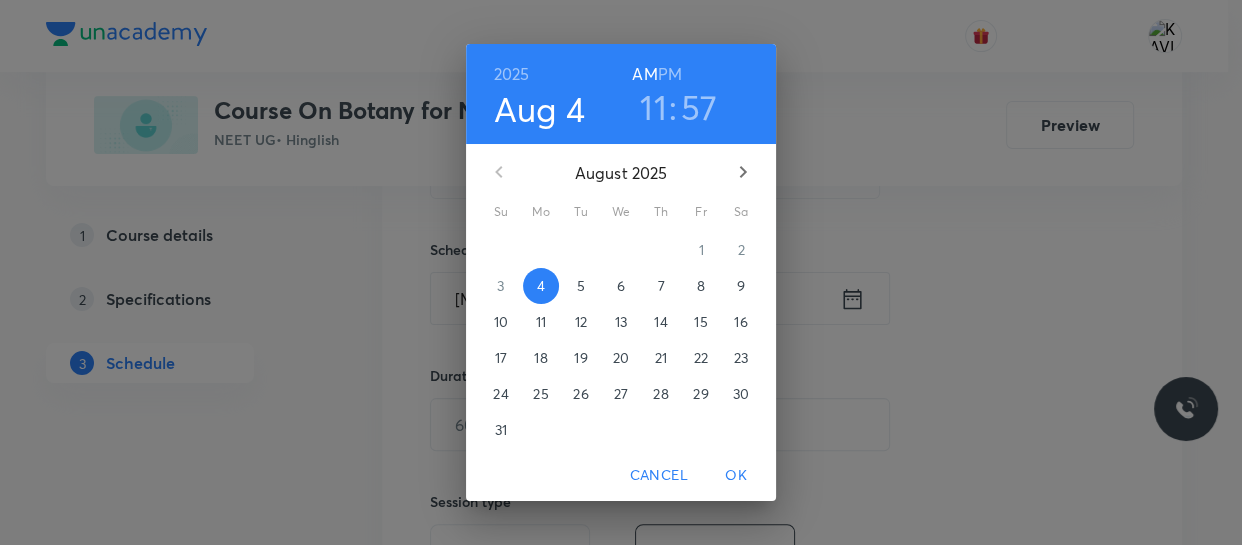 click on "PM" at bounding box center (670, 74) 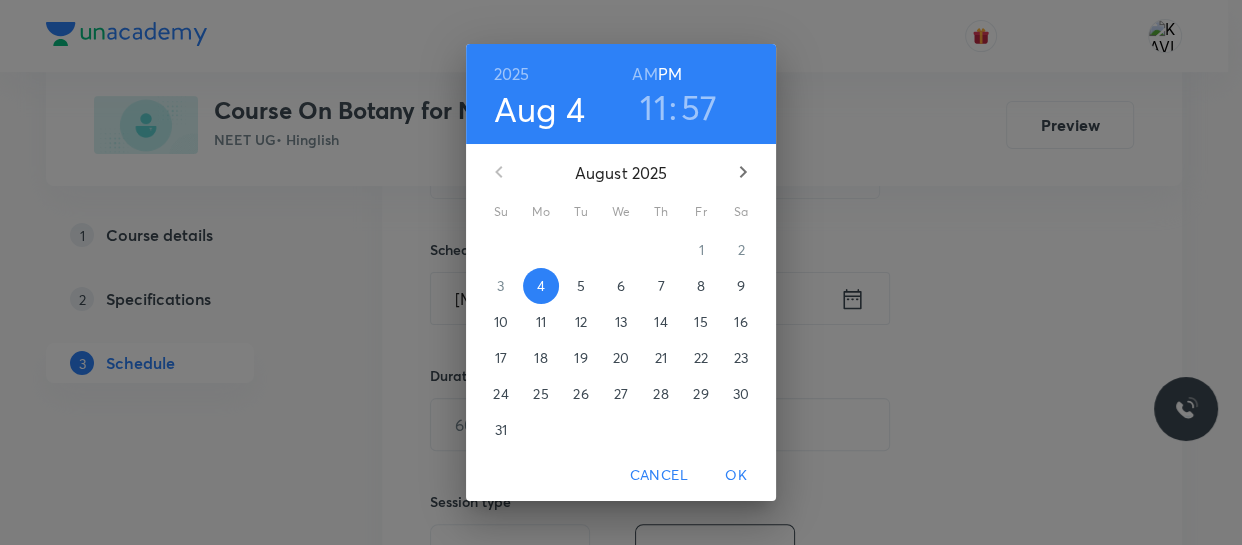 click on "11" at bounding box center [653, 107] 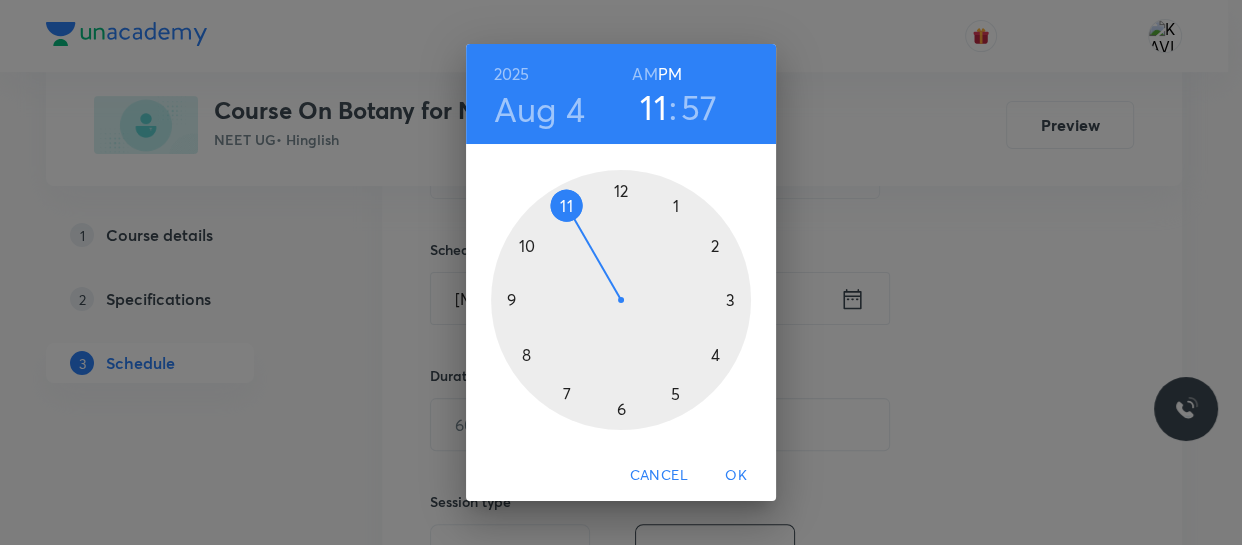 click at bounding box center (621, 300) 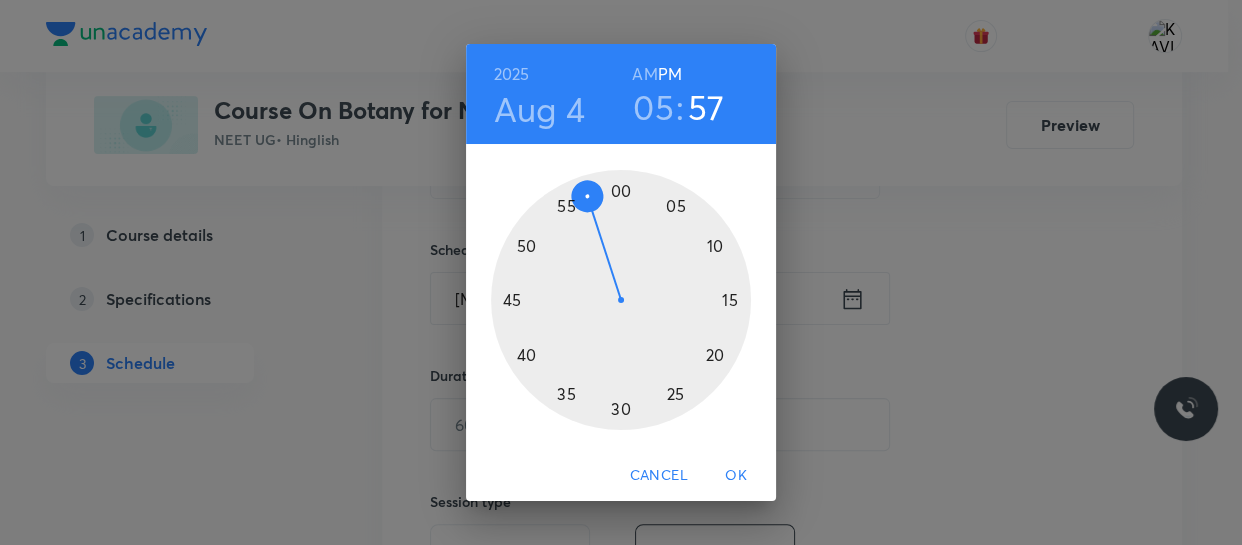click at bounding box center [621, 300] 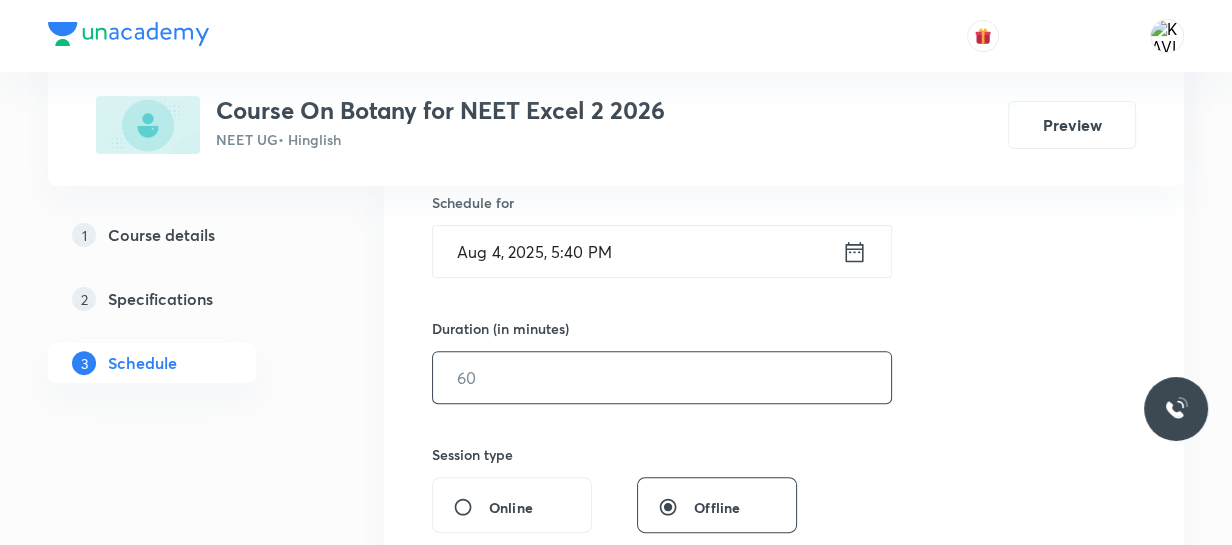 scroll, scrollTop: 545, scrollLeft: 0, axis: vertical 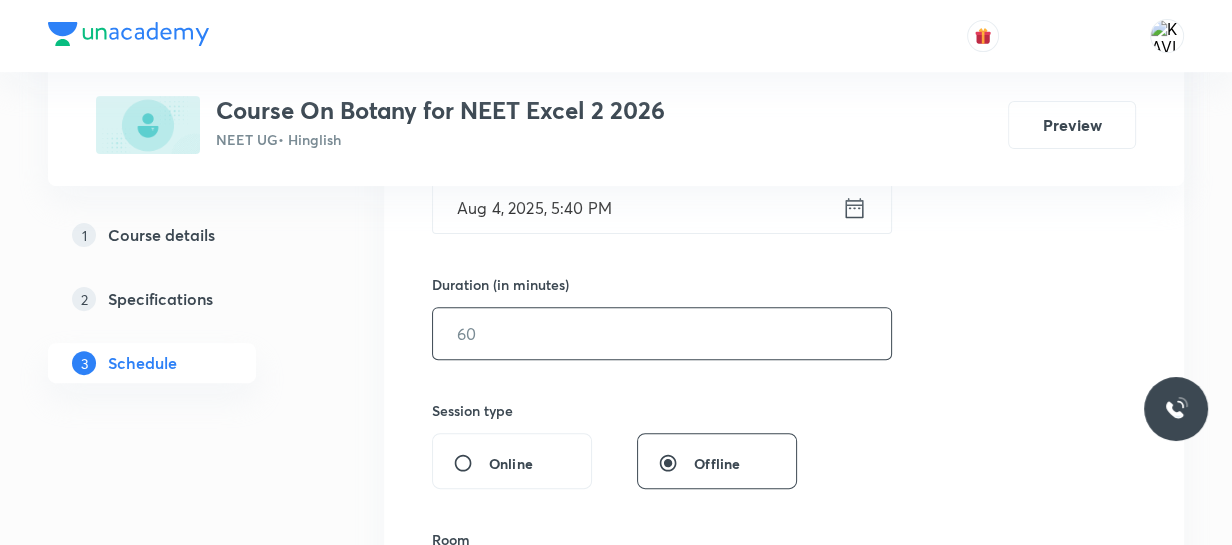 click at bounding box center [662, 333] 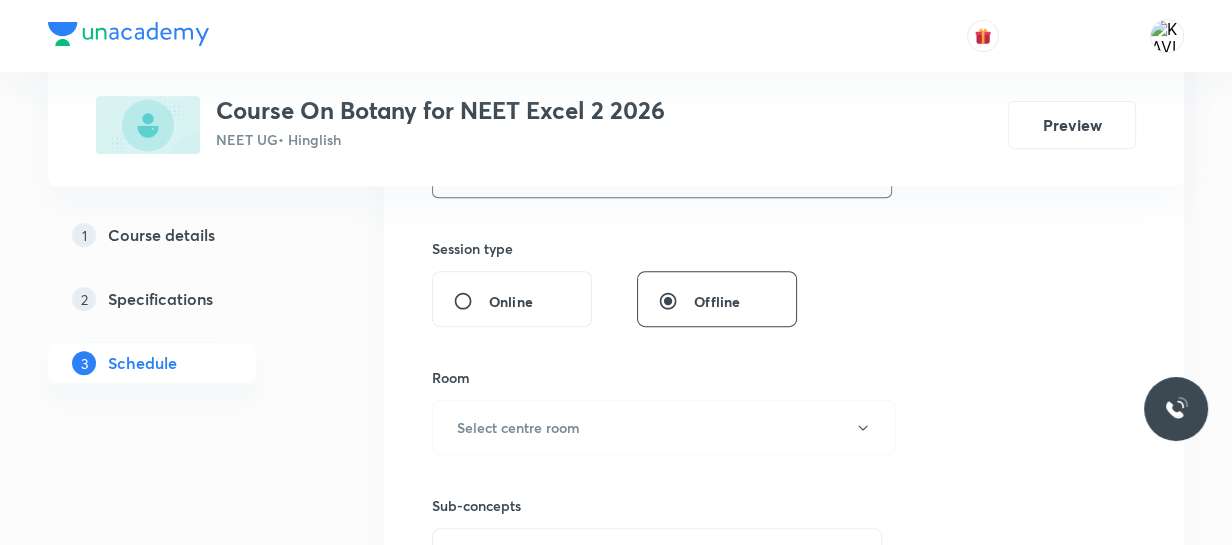scroll, scrollTop: 727, scrollLeft: 0, axis: vertical 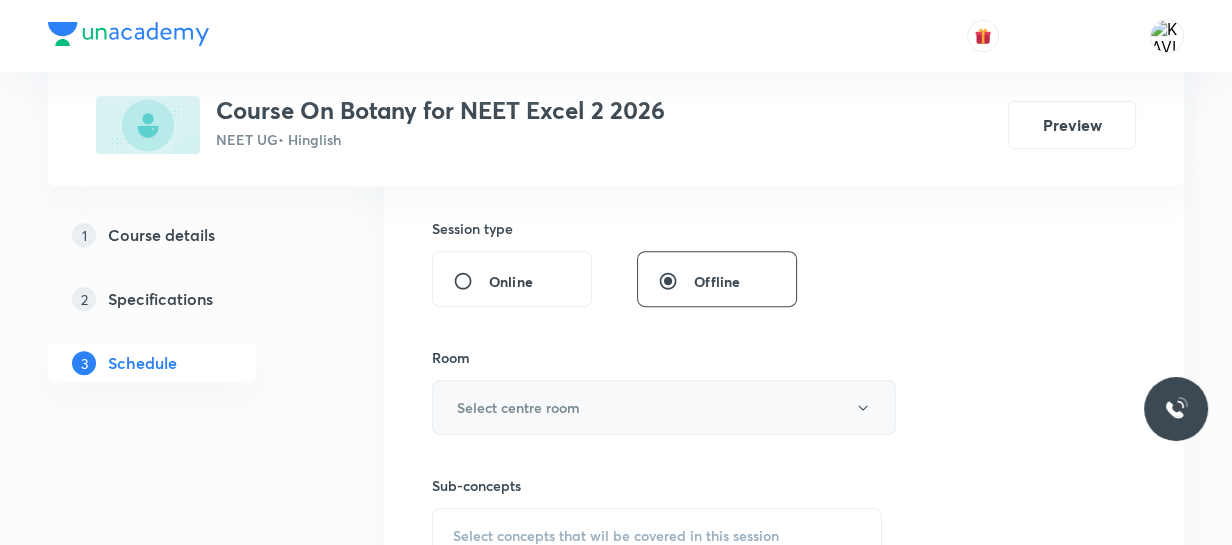 type on "90" 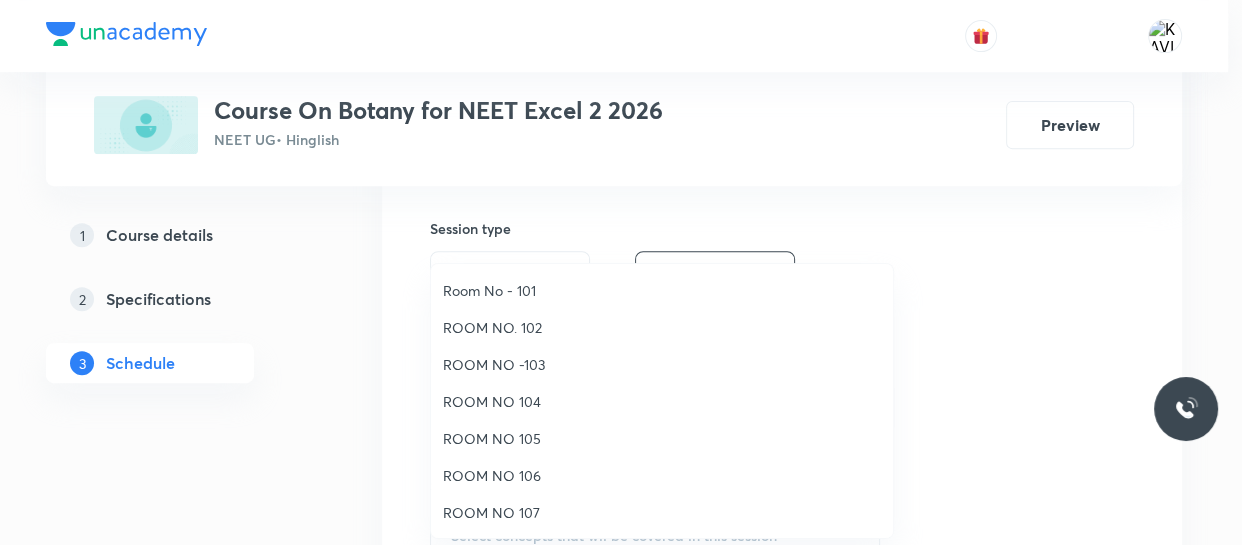 click on "ROOM NO 107" at bounding box center [662, 512] 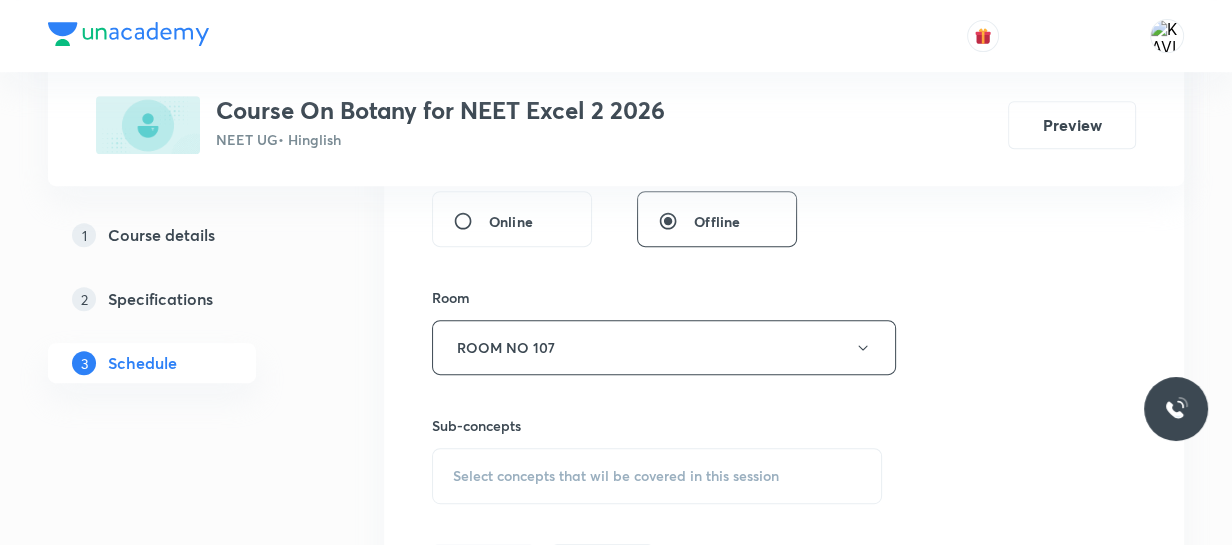 scroll, scrollTop: 818, scrollLeft: 0, axis: vertical 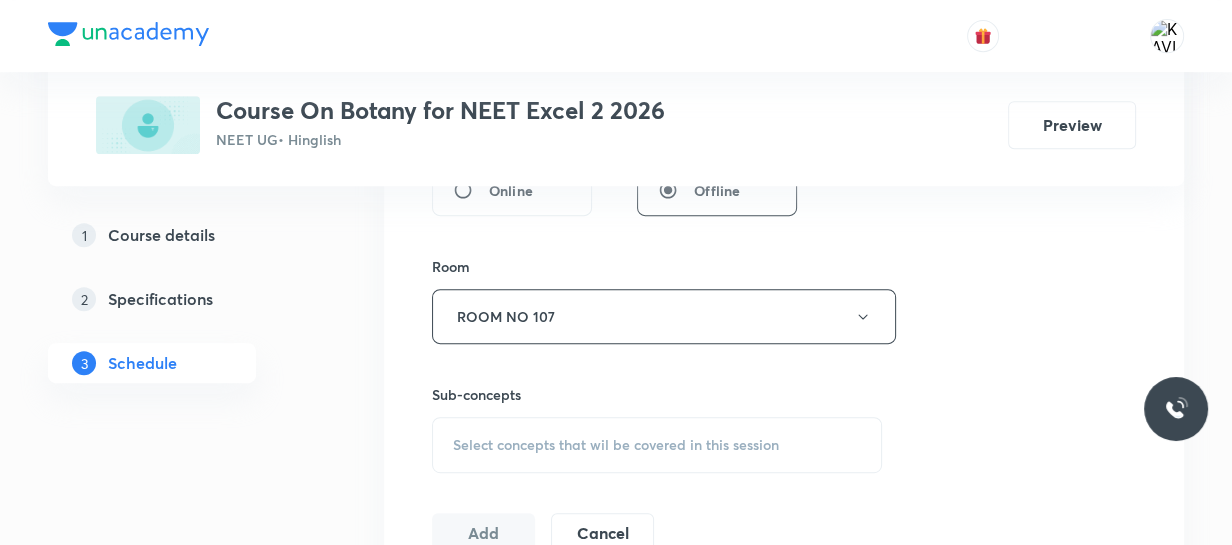 click on "Select concepts that wil be covered in this session" at bounding box center [657, 445] 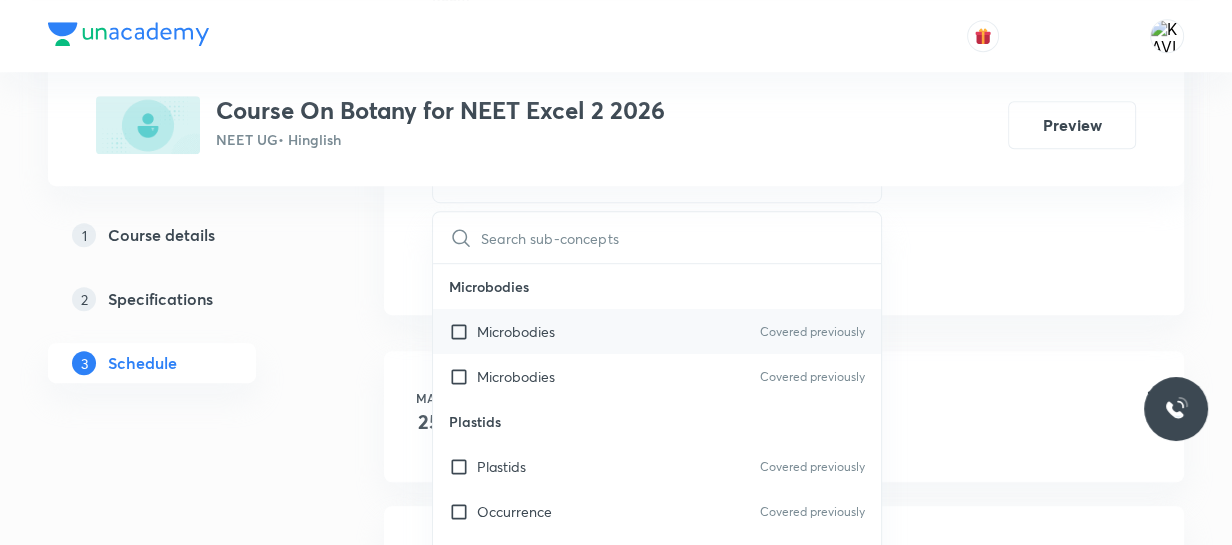 scroll, scrollTop: 1090, scrollLeft: 0, axis: vertical 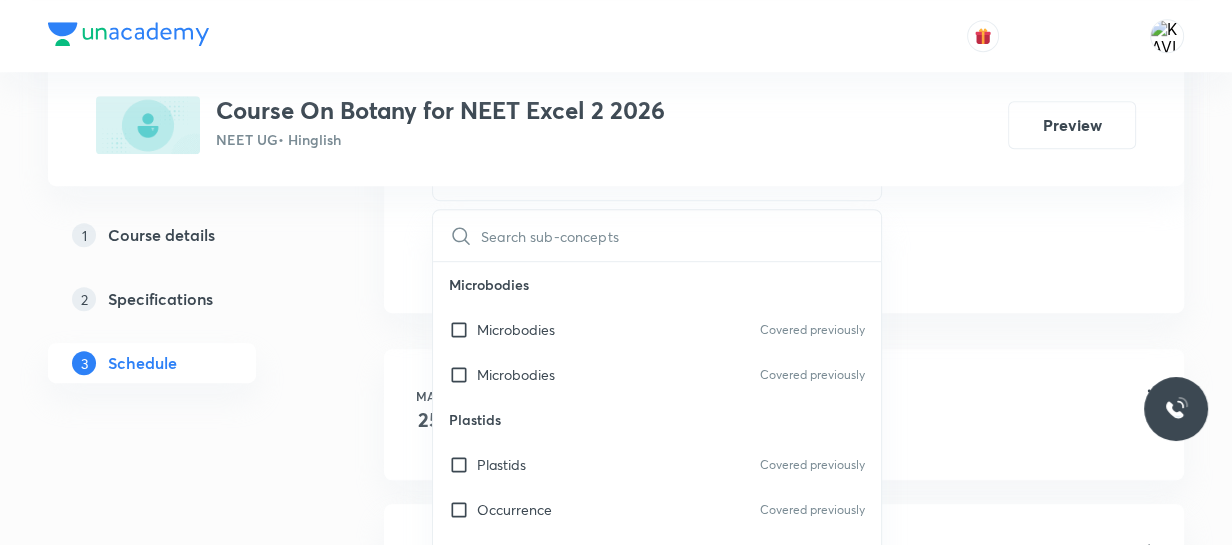 click at bounding box center [681, 235] 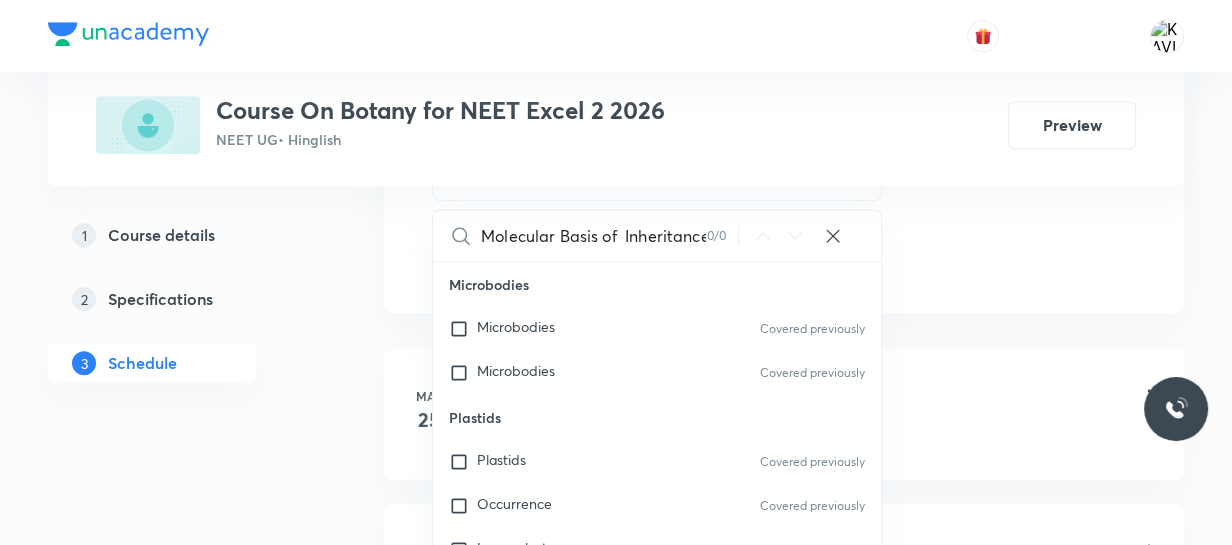 scroll, scrollTop: 0, scrollLeft: 9, axis: horizontal 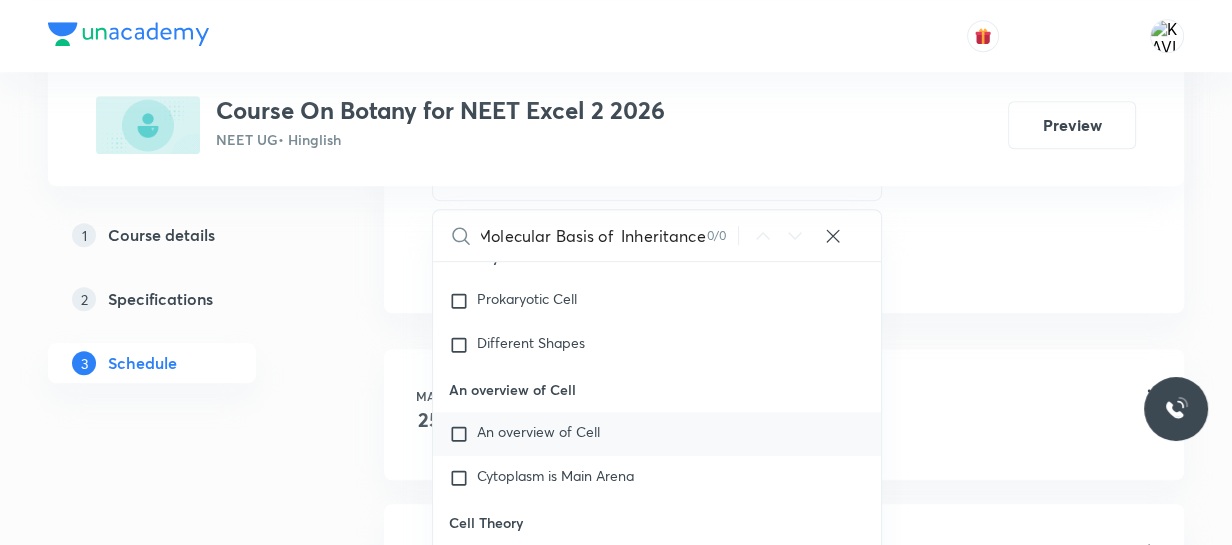 type on "Molecular Basis of  Inheritance" 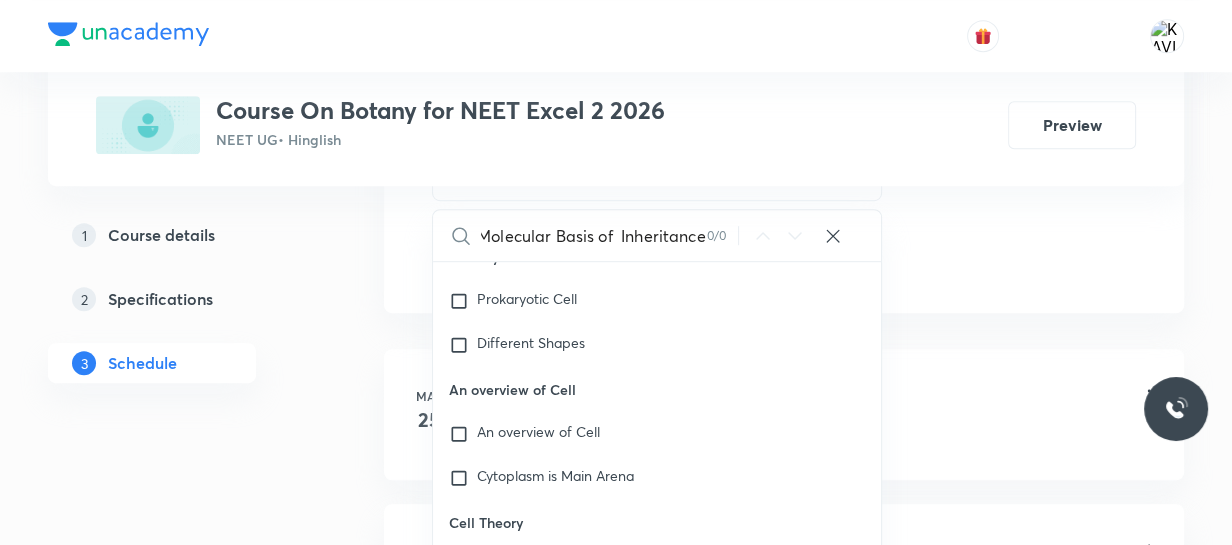 click on "An overview of Cell" at bounding box center (657, 434) 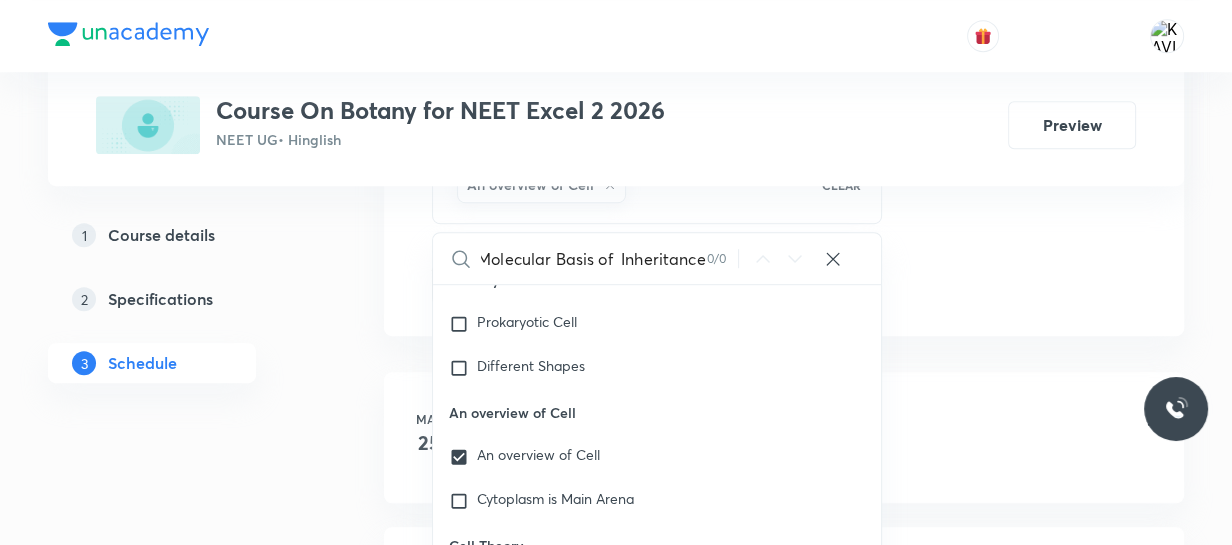 scroll, scrollTop: 0, scrollLeft: 0, axis: both 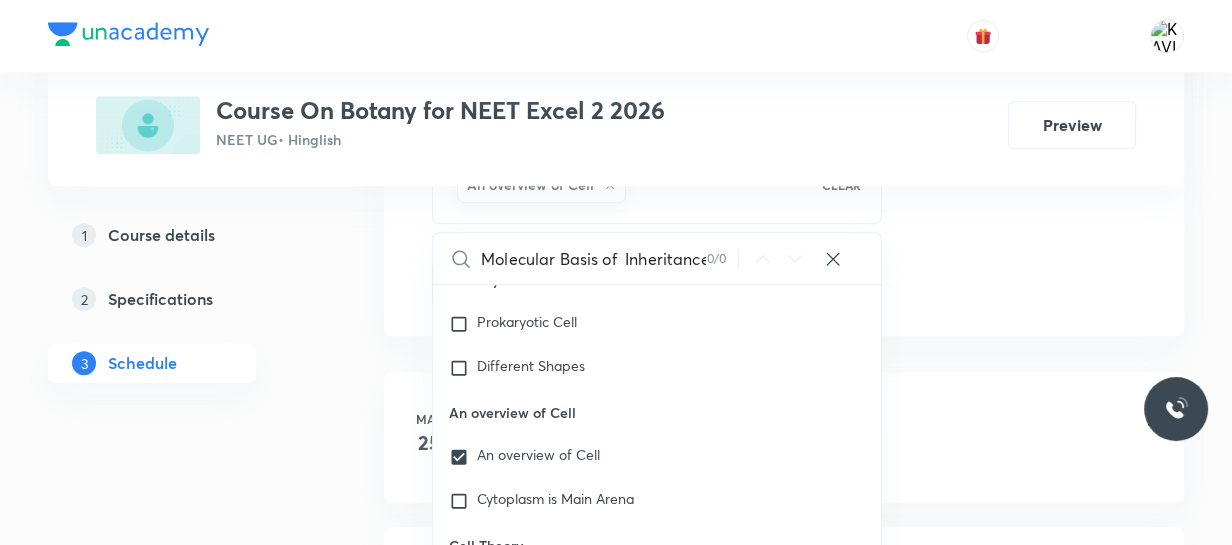 click on "Session  35 Live class Session title 37/99 Molecular Basis of  Inheritance - 01 ​ Schedule for Aug 4, 2025, 5:40 PM ​ Duration (in minutes) 90 ​   Session type Online Offline Room ROOM NO 107 Sub-concepts An overview of Cell CLEAR Molecular Basis of  Inheritance 0 / 0 ​ Microbodies Microbodies Covered previously Microbodies Covered previously Plastids Plastids Covered previously Occurrence Covered previously Leucoplast Covered previously Chloroplast Covered previously Chloroplast Number Endomembrane System Endomembrane System Covered previously Cell Organelles Covered previously Functions Covered previously ER Covered previously GB Covered previously Lysosome Vacuole Covered previously Cell Wall Cell Wall Covered previously Compositon Covered previously Type of Cell wall Different Types Covered previously Plasmodesmata Cell Membrane Cell Membrane Fluid Mosaic Model Covered previously Types of proteins Covered previously Types of lipids Covered previously Eukaryotic Cell Eukaryotic Cell Cell Theory RBC" at bounding box center (784, -177) 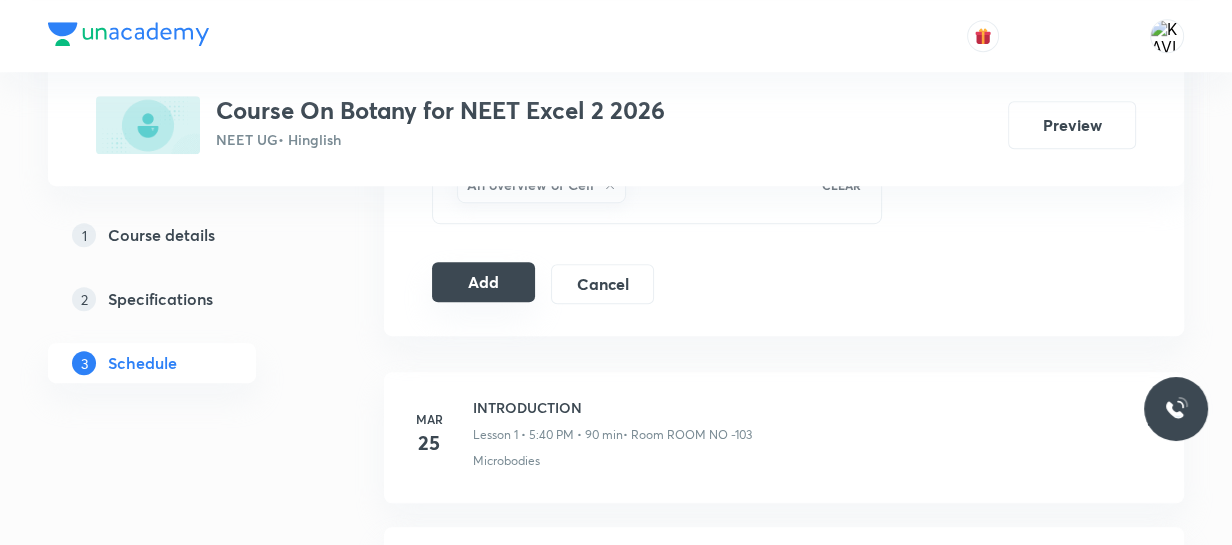 click on "Add" at bounding box center [483, 282] 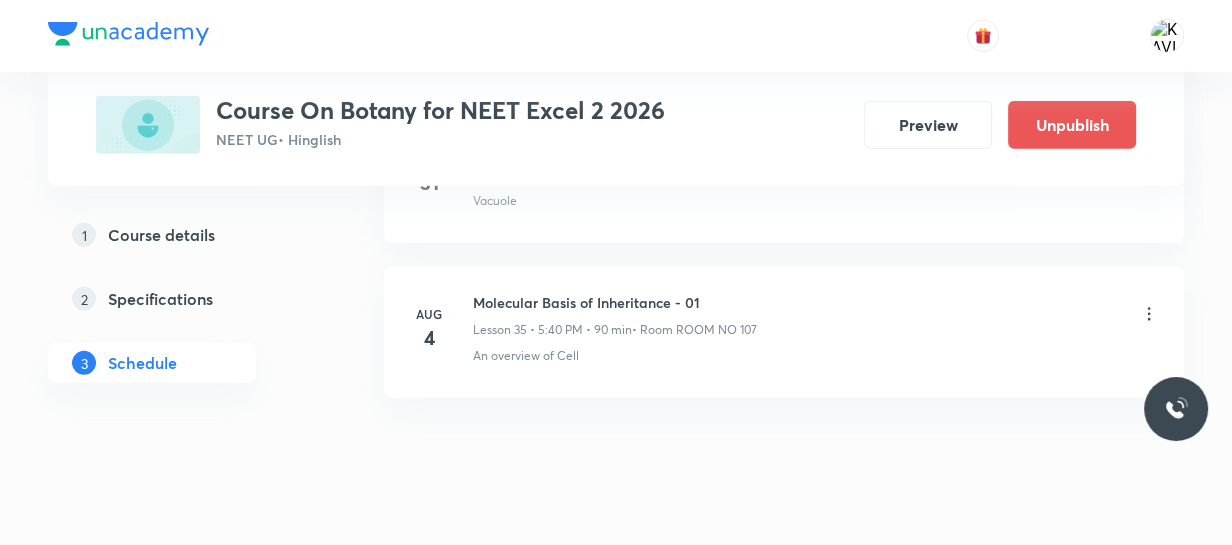 scroll, scrollTop: 5556, scrollLeft: 0, axis: vertical 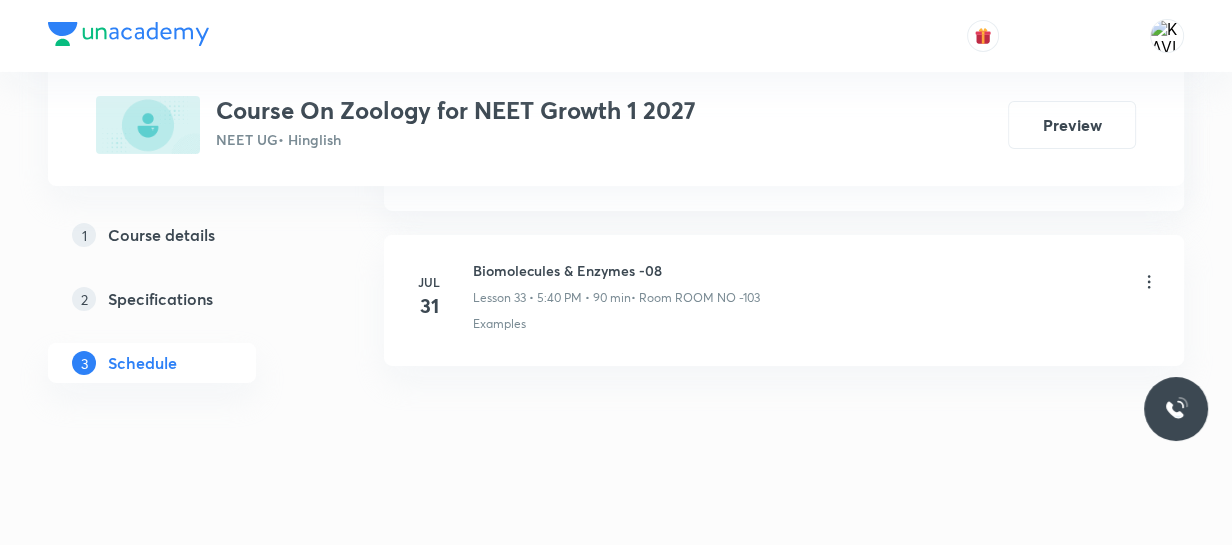click on "Biomolecules & Enzymes -08" at bounding box center (616, 270) 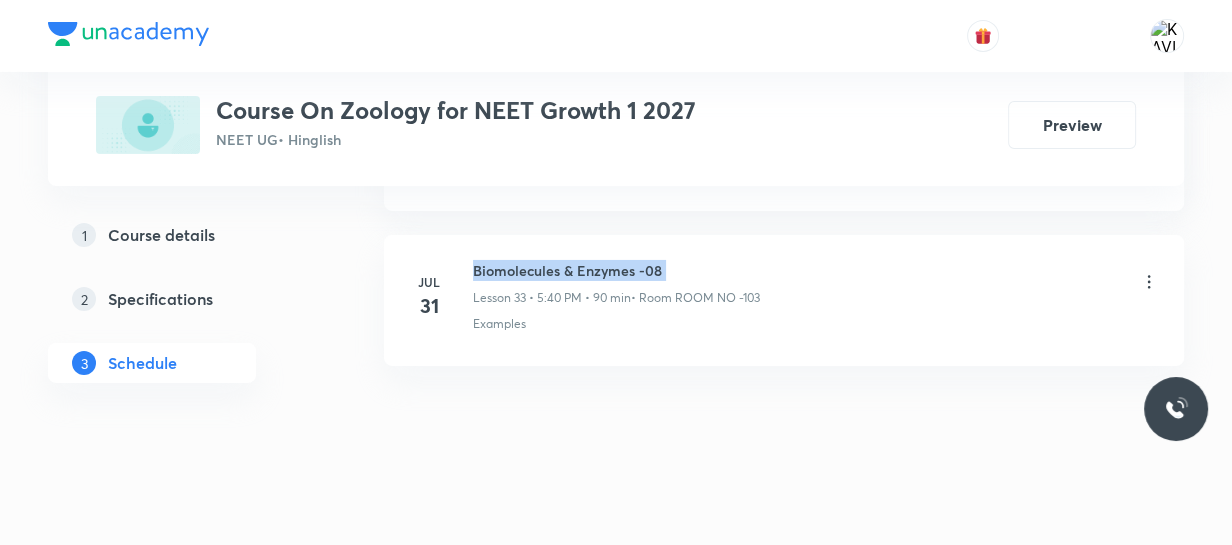click on "Biomolecules & Enzymes -08" at bounding box center [616, 270] 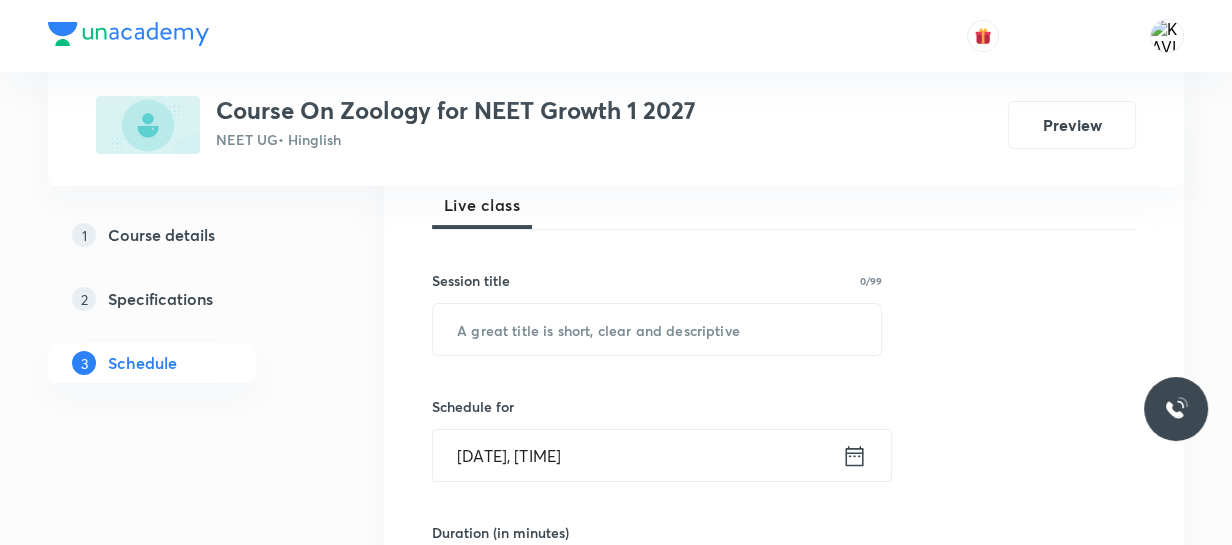 scroll, scrollTop: 301, scrollLeft: 0, axis: vertical 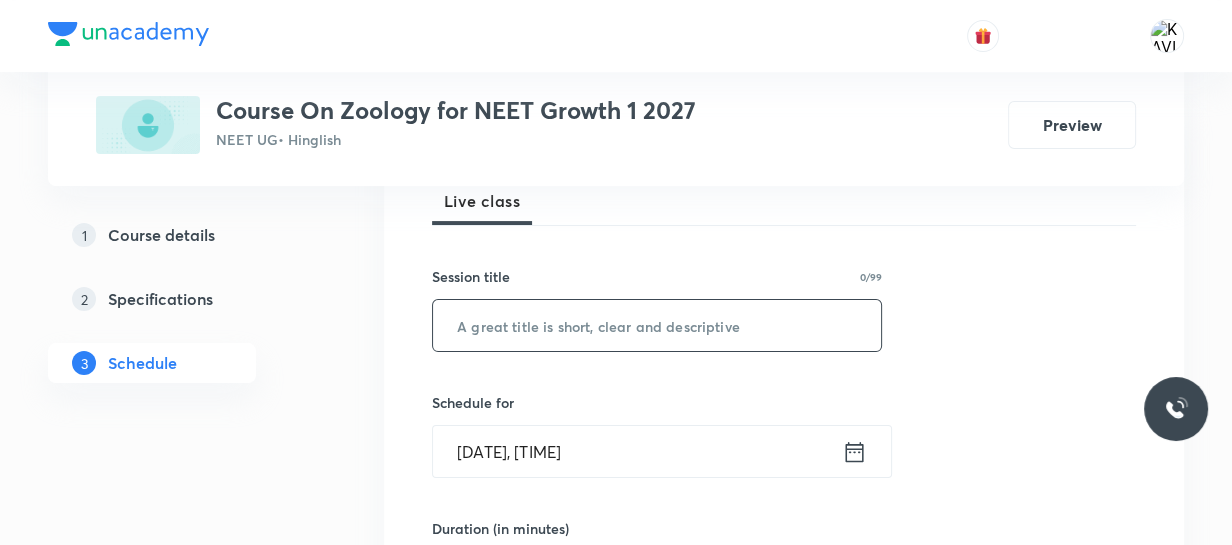 click at bounding box center [657, 325] 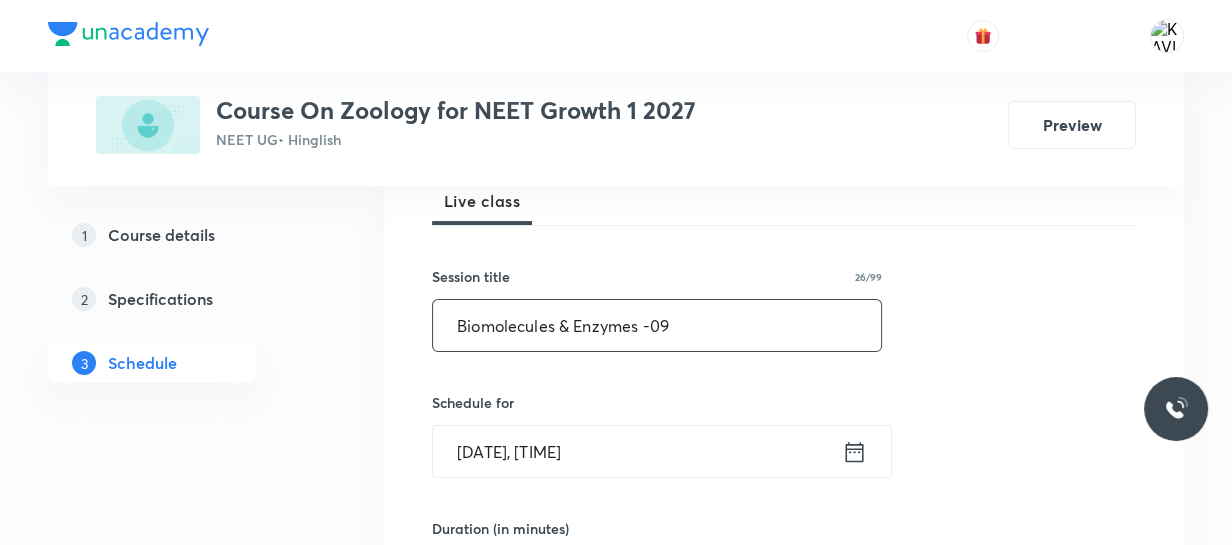 type on "Biomolecules & Enzymes -09" 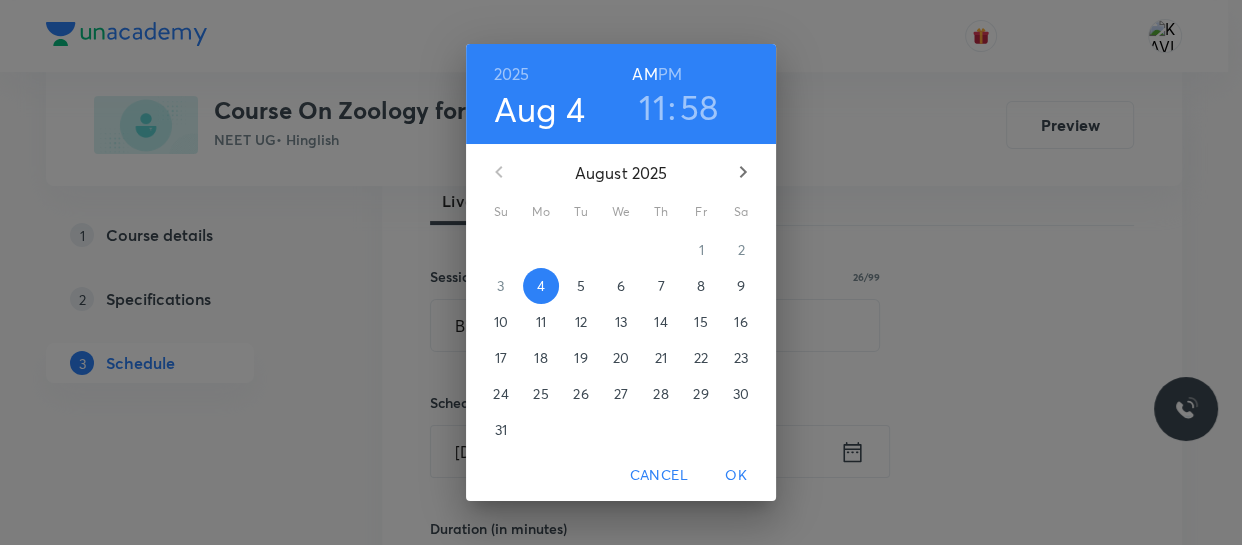 click on "PM" at bounding box center [670, 74] 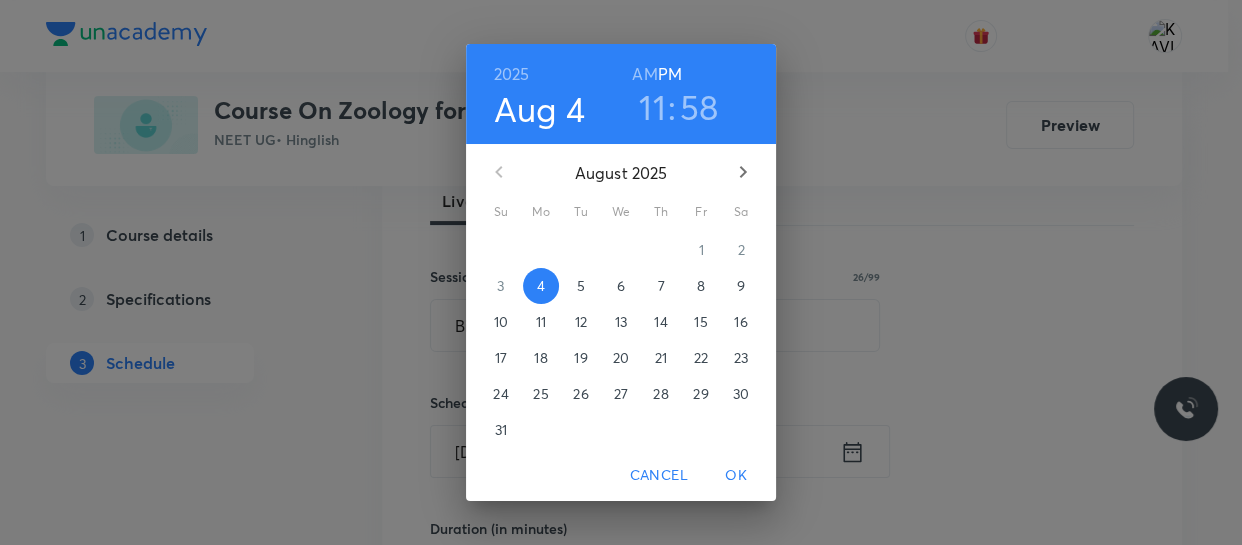 drag, startPoint x: 644, startPoint y: 118, endPoint x: 668, endPoint y: 140, distance: 32.55764 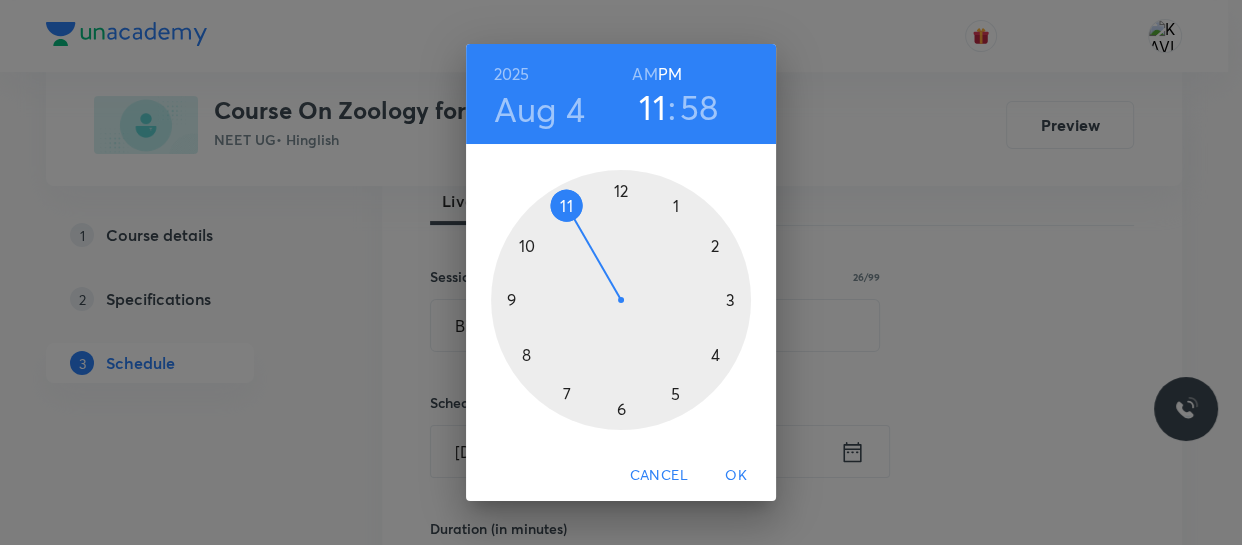 click at bounding box center [621, 300] 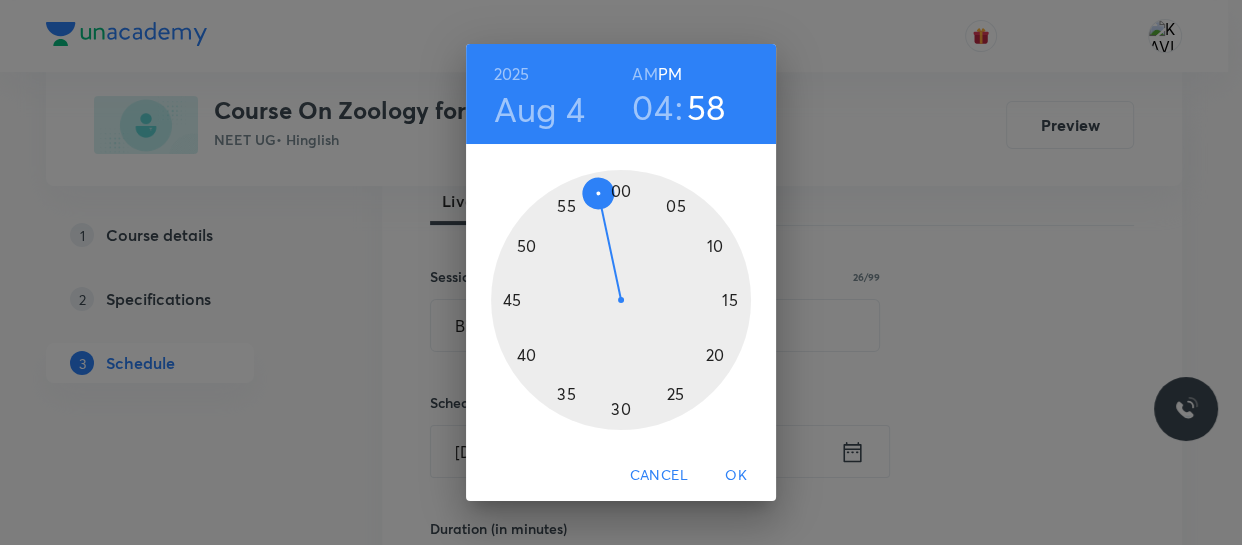 click at bounding box center (621, 300) 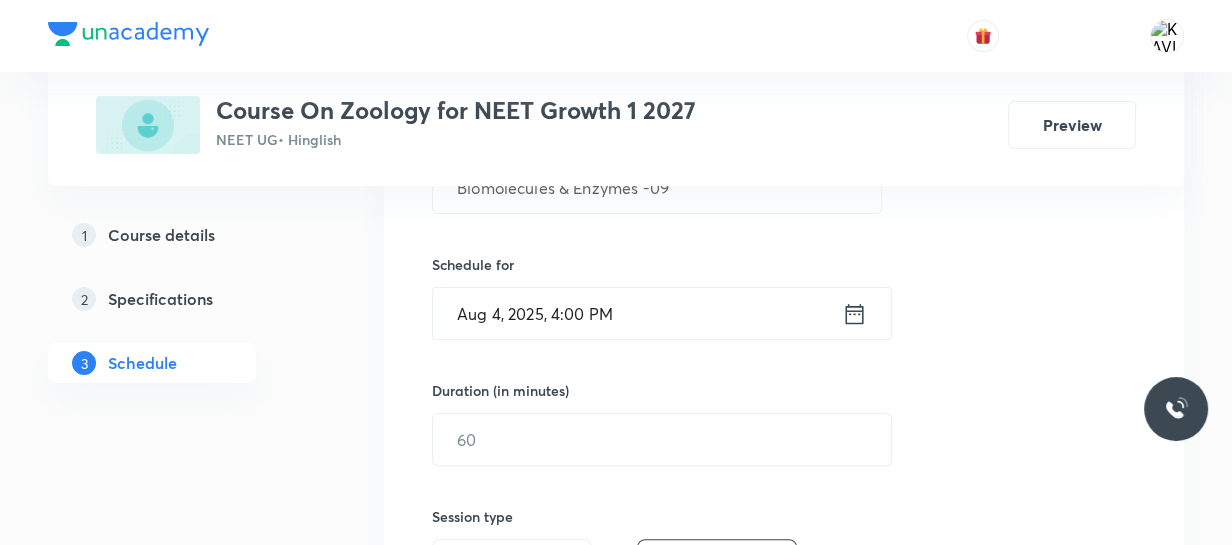 scroll, scrollTop: 483, scrollLeft: 0, axis: vertical 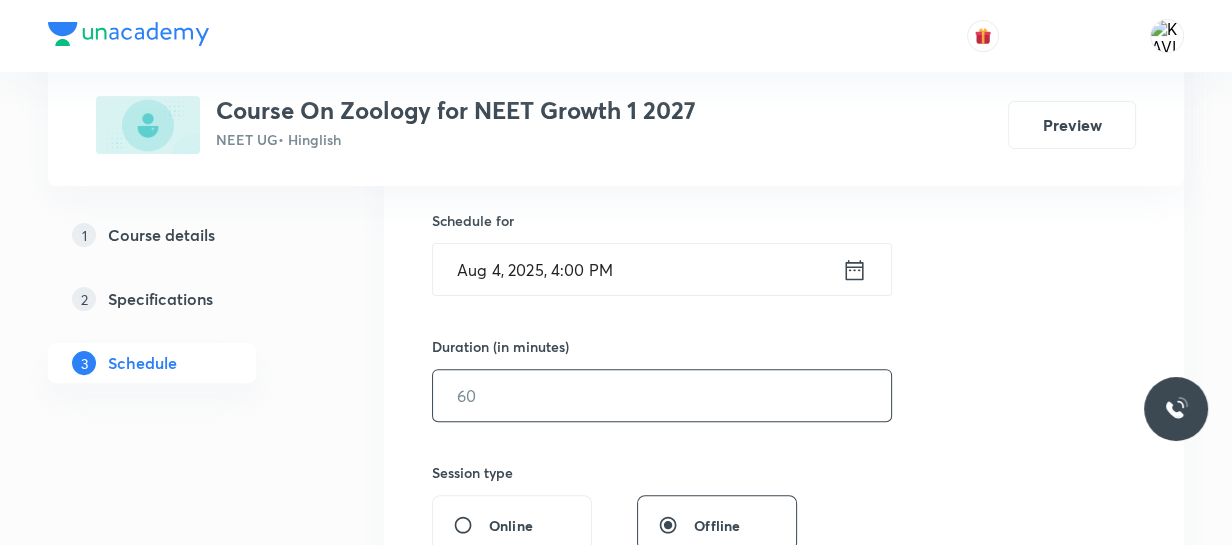 click at bounding box center (662, 395) 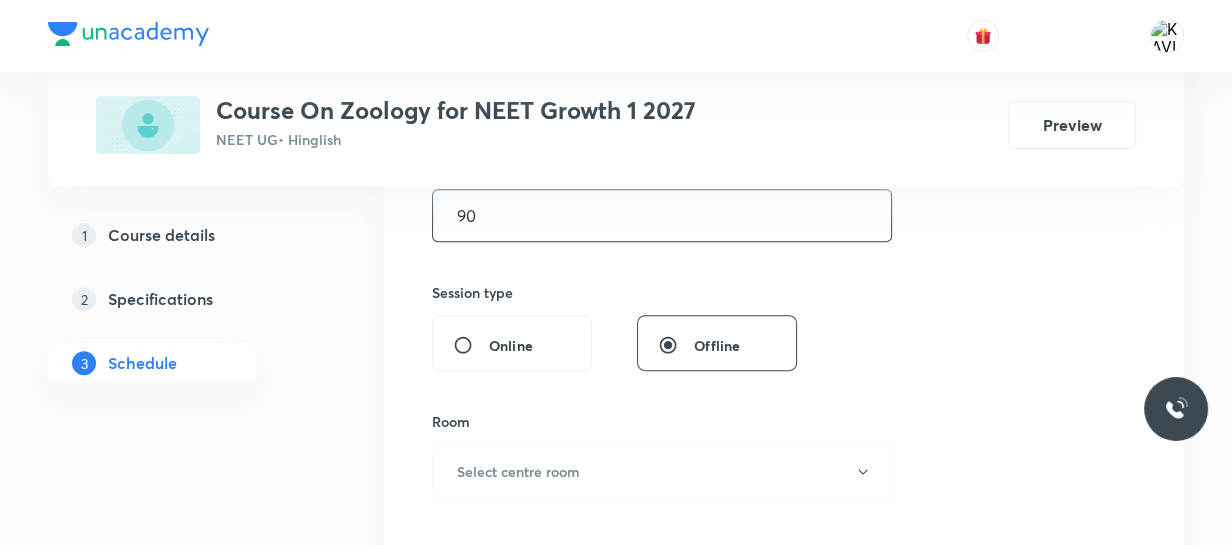 scroll, scrollTop: 665, scrollLeft: 0, axis: vertical 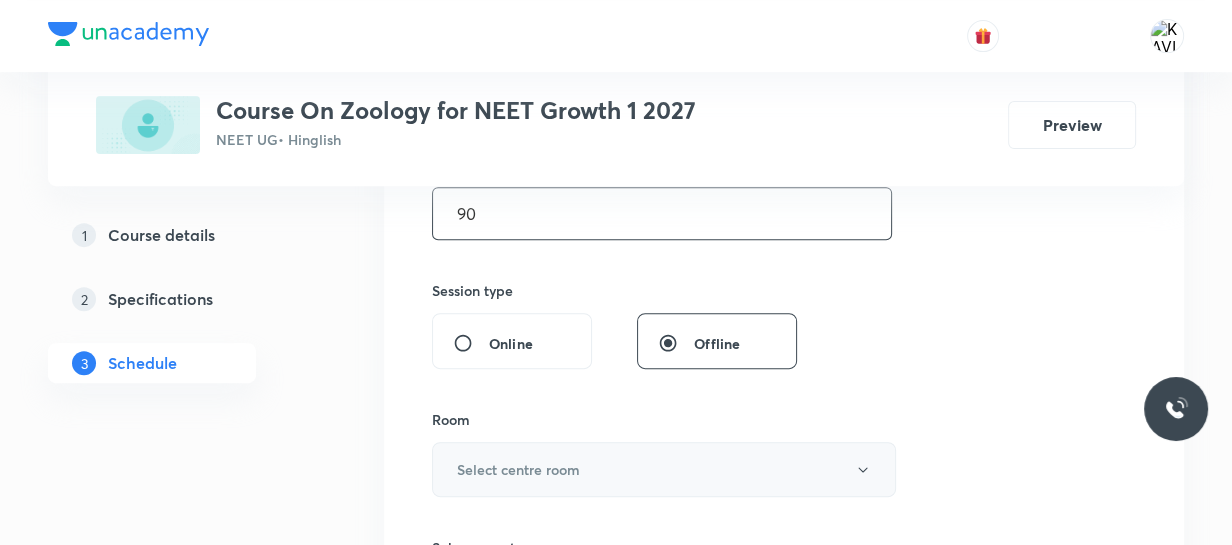 type on "90" 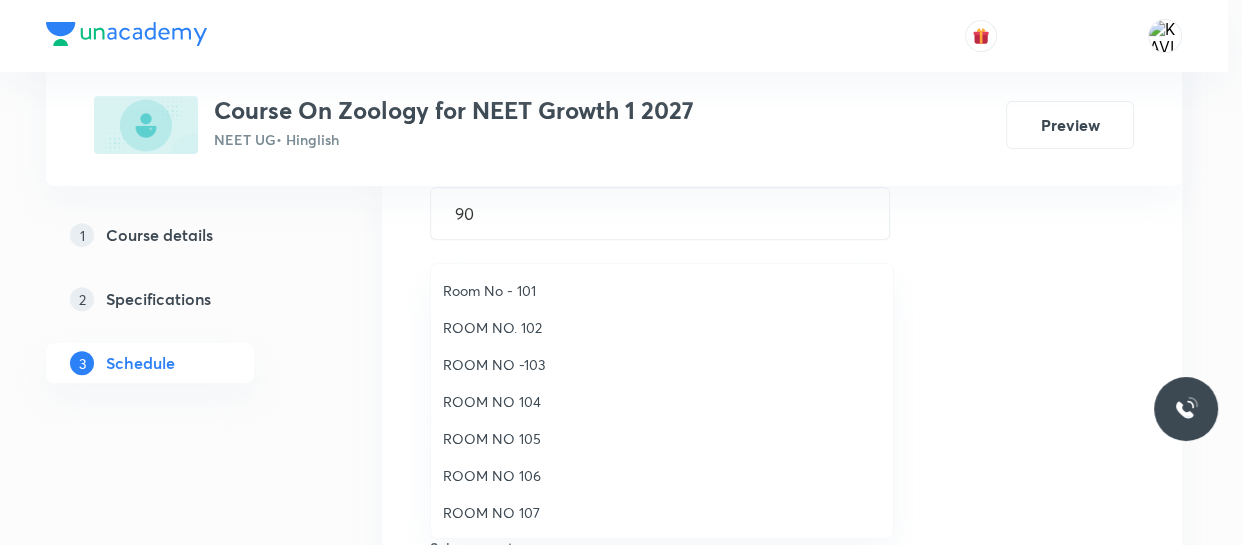 click on "ROOM NO -103" at bounding box center [662, 364] 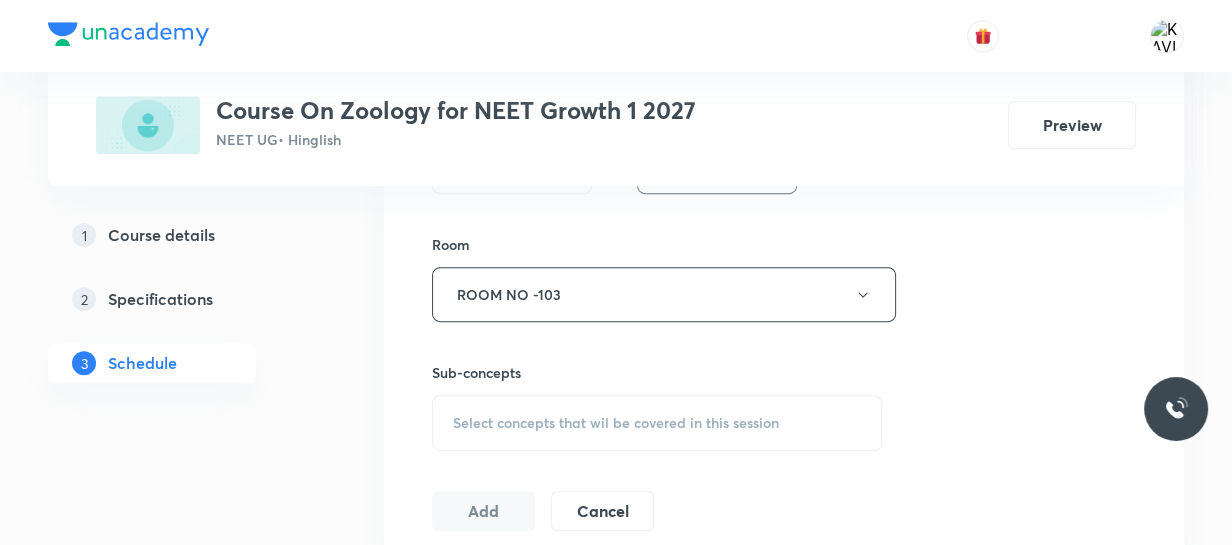 scroll, scrollTop: 847, scrollLeft: 0, axis: vertical 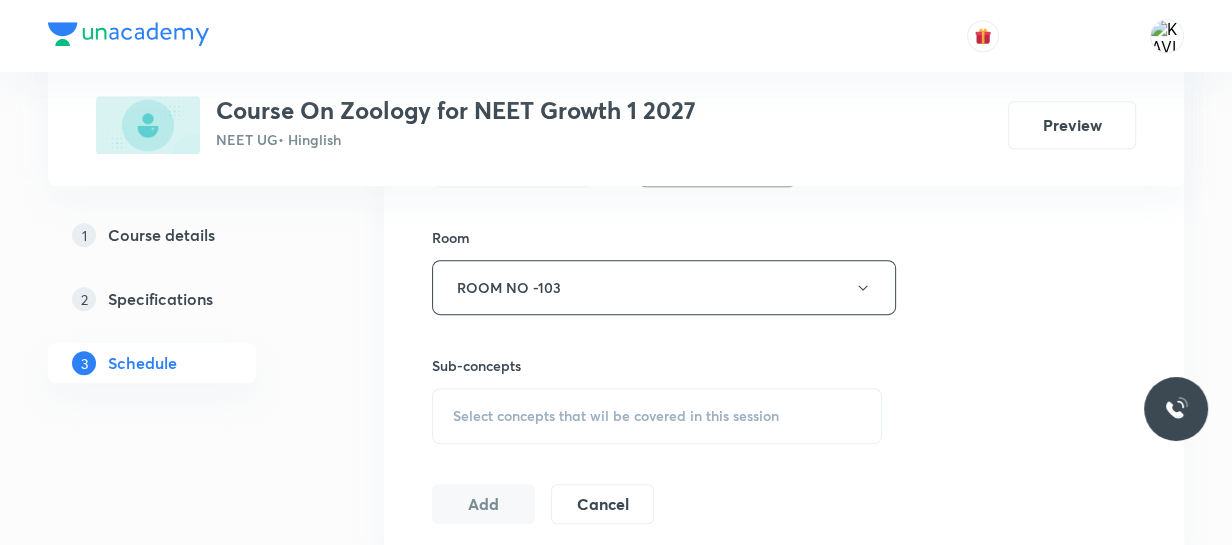 drag, startPoint x: 540, startPoint y: 398, endPoint x: 563, endPoint y: 393, distance: 23.537205 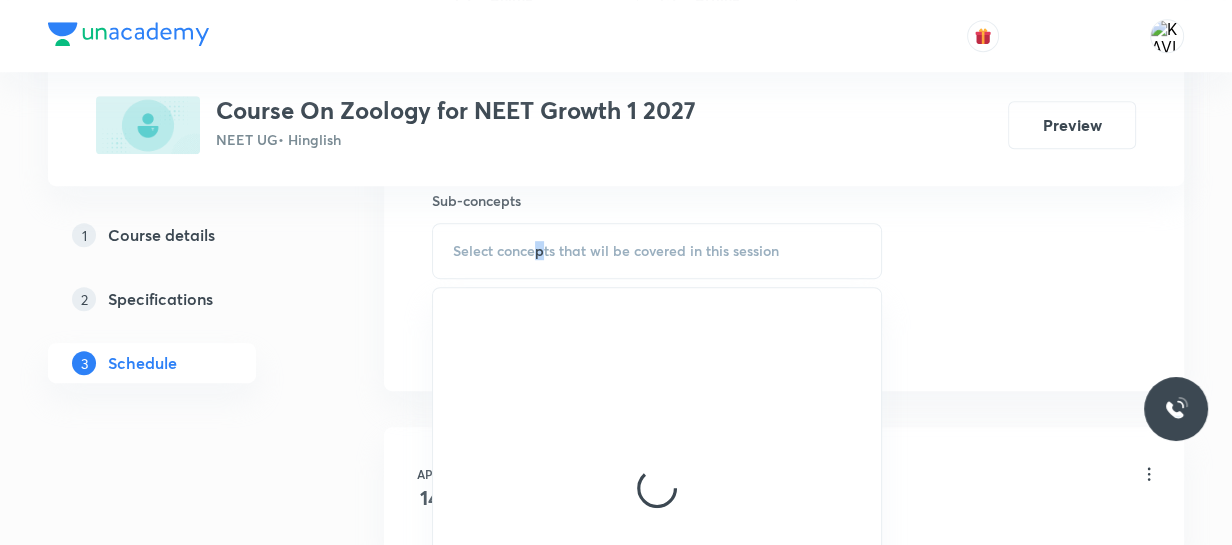 scroll, scrollTop: 1029, scrollLeft: 0, axis: vertical 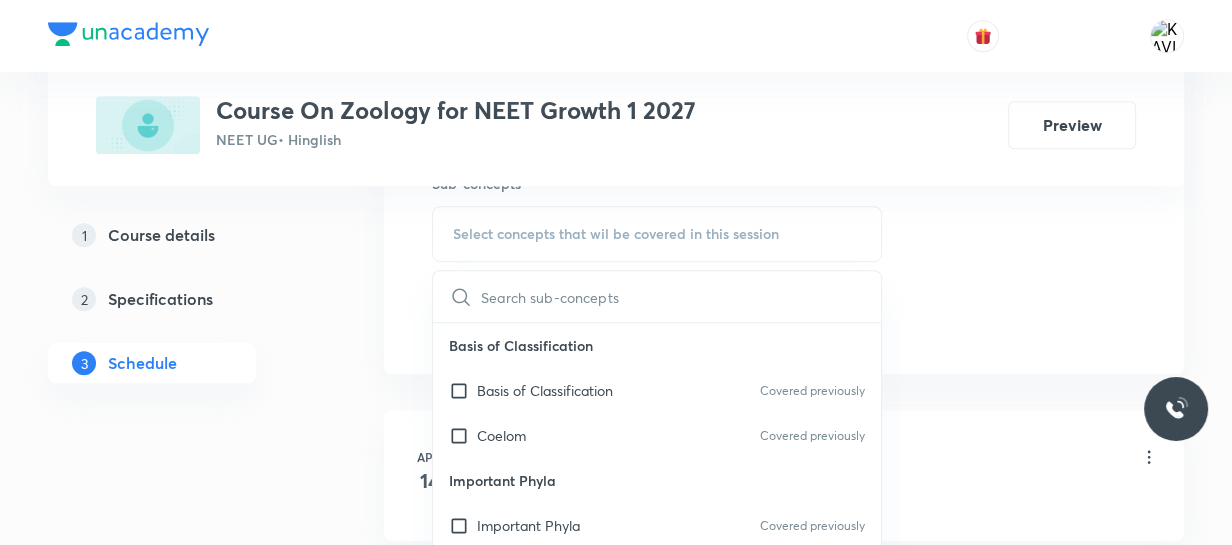 click at bounding box center (681, 296) 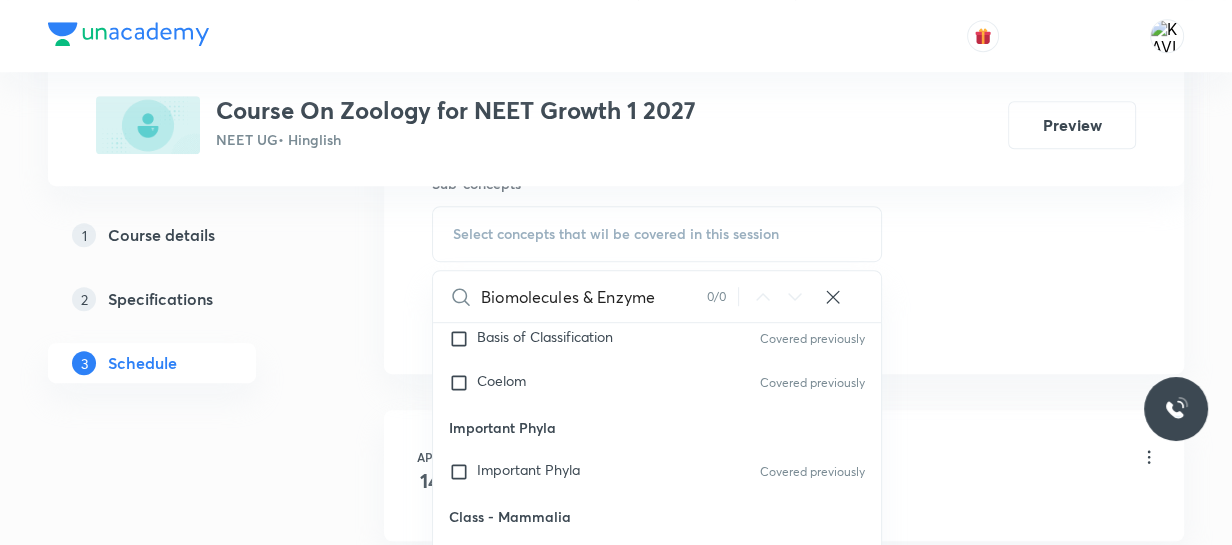 scroll, scrollTop: 90, scrollLeft: 0, axis: vertical 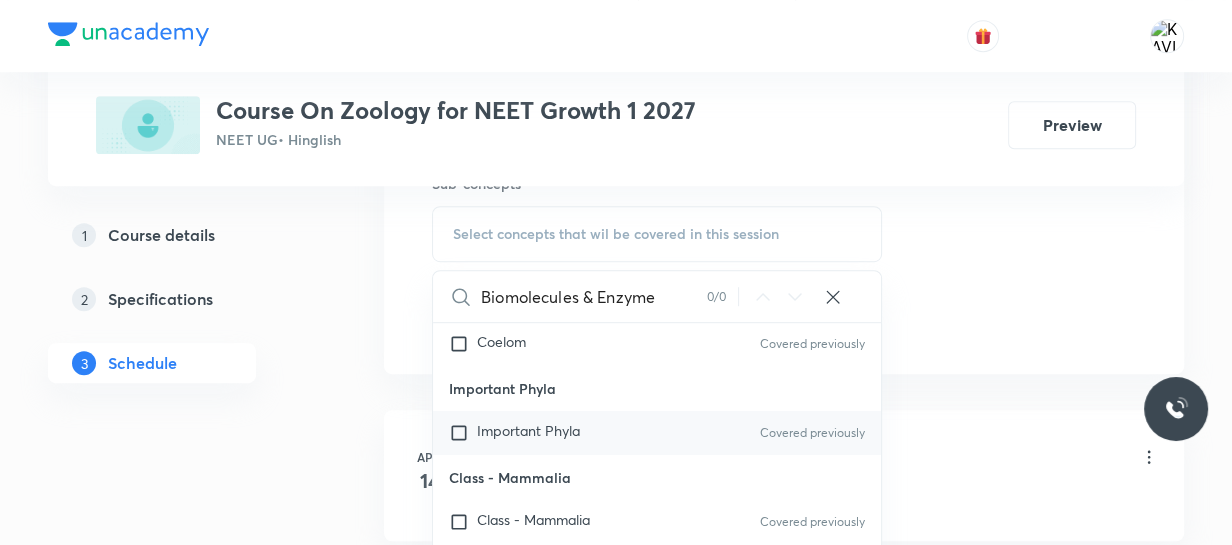 type on "Biomolecules & Enzyme" 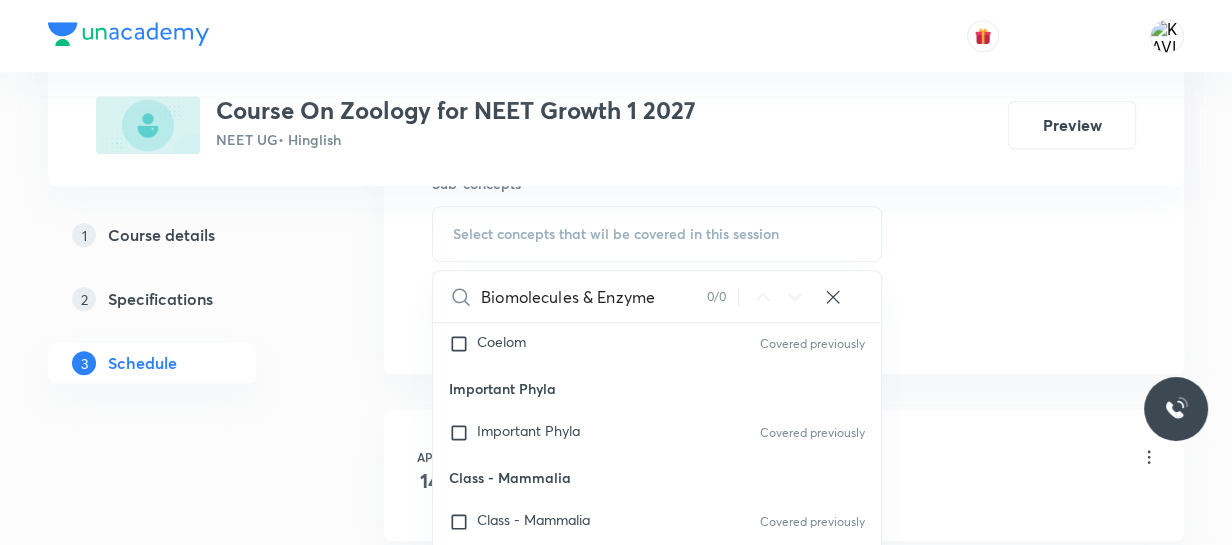click on "Important Phyla Covered previously" at bounding box center (657, 433) 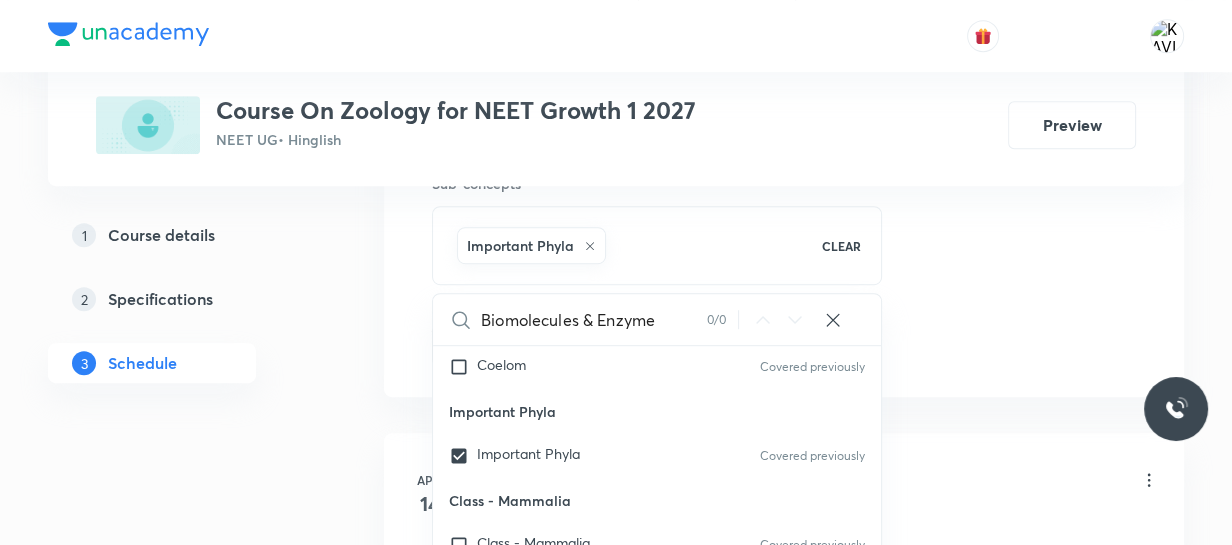 click on "Session  34 Live class Session title 26/99 Biomolecules & Enzymes -09 ​ Schedule for Aug 4, 2025, 4:00 PM ​ Duration (in minutes) 90 ​   Session type Online Offline Room ROOM NO -103 Sub-concepts Important Phyla CLEAR Biomolecules & Enzyme 0 / 0 ​ Basis of Classification Basis of Classification Covered previously Coelom Covered previously Important Phyla Important Phyla Covered previously Class - Mammalia Class - Mammalia Covered previously Class - Amphibia Class - Amphibia Covered previously Super Class - Pisces Super Class - Pisces Covered previously Class - Cyclostomata Class - Cyclostomata Covered previously Sub Phylum - Vertebrata Sub Phylum - Vertebrata Covered previously Sub Phylum - Cephalochordata Sub Phylum - Cephalochordata Covered previously Sub Phylum - Urochordata or Tunicata Sub Phylum - Urochordata or Tunicata Covered previously Classification of Chordata Classification of Chordata Covered previously Phylum - Chordata Phylum - Chordata Covered previously Phylum - Hemichordata Examples" at bounding box center [784, -116] 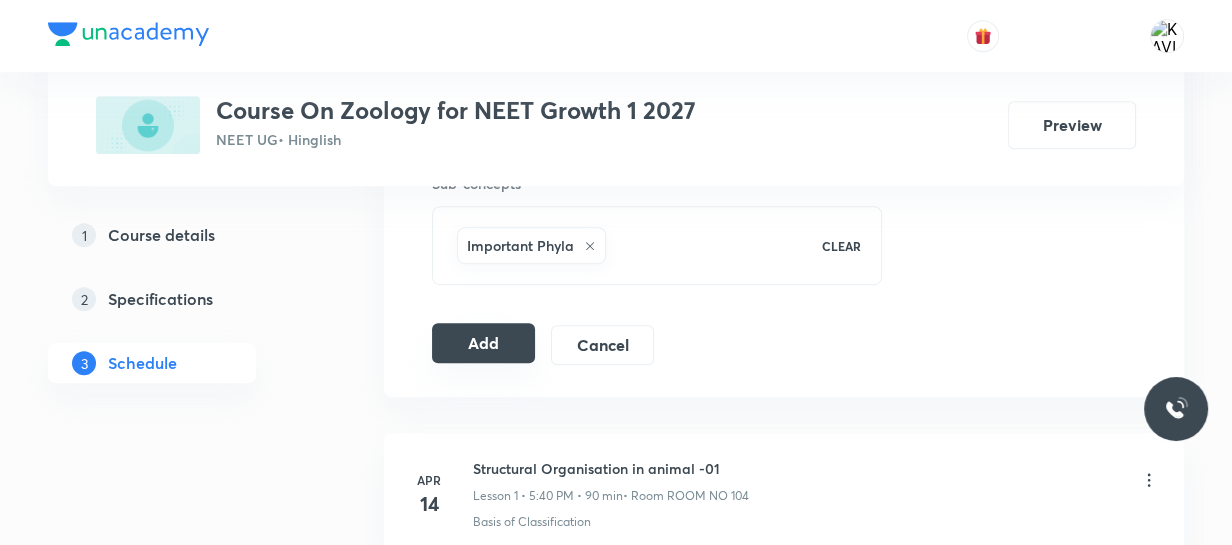click on "Add" at bounding box center (483, 343) 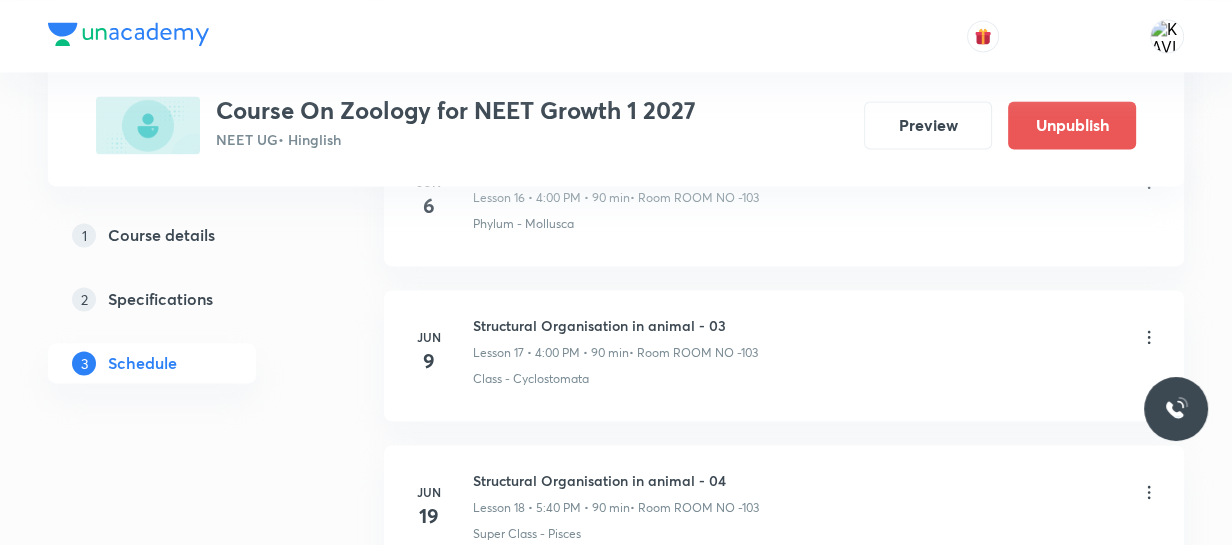 scroll, scrollTop: 5401, scrollLeft: 0, axis: vertical 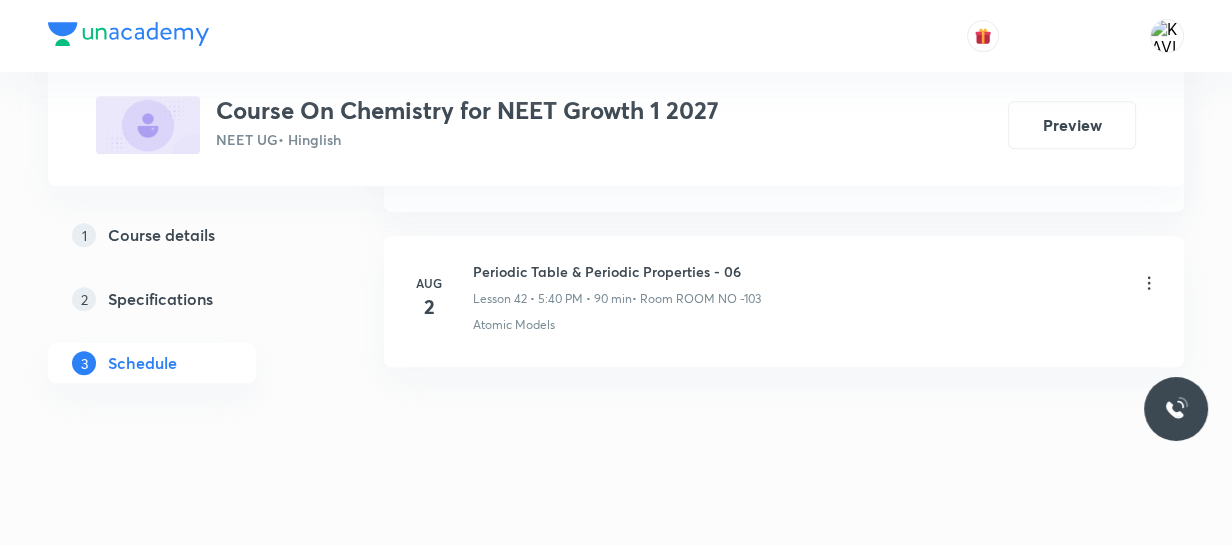 click on "Lesson 42 • 5:40 PM • 90 min" at bounding box center [552, 299] 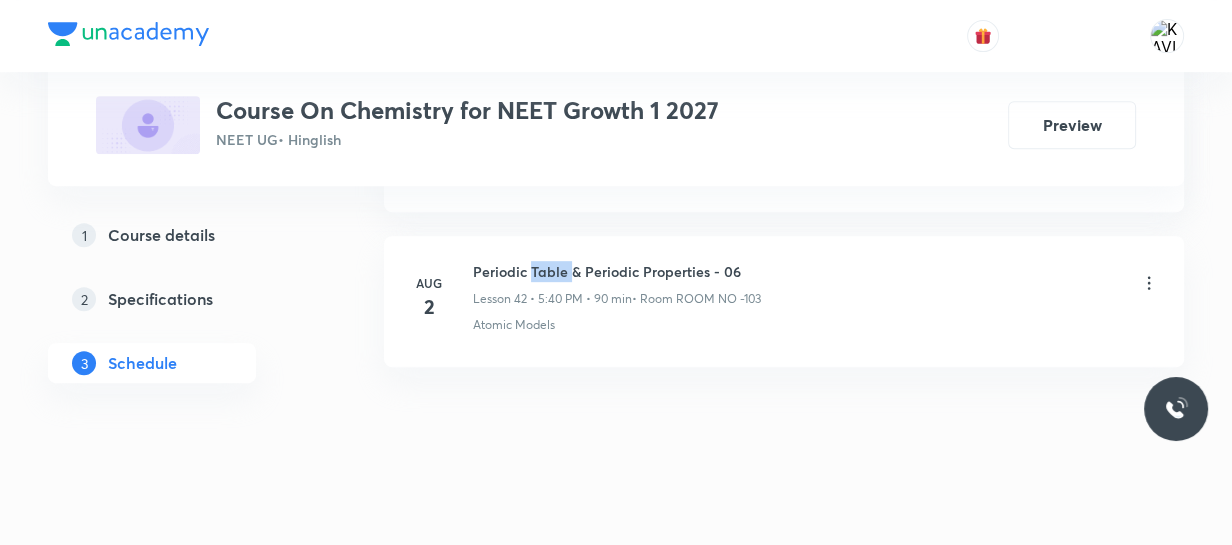 click on "Periodic Table & Periodic Properties - 06" at bounding box center [617, 271] 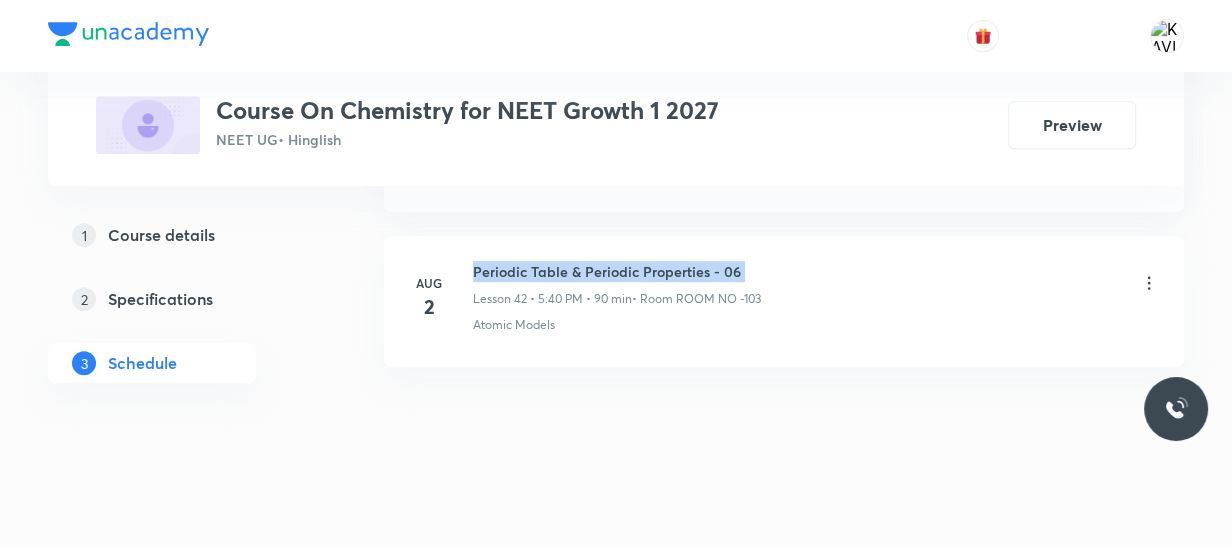 click on "Periodic Table & Periodic Properties - 06" at bounding box center (617, 271) 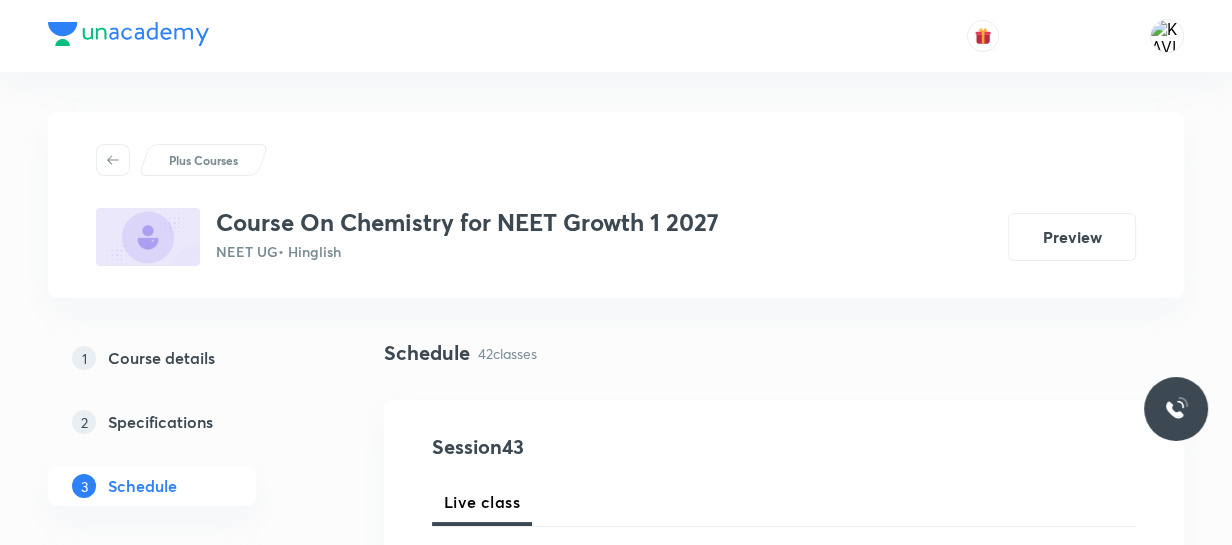 scroll, scrollTop: 175, scrollLeft: 0, axis: vertical 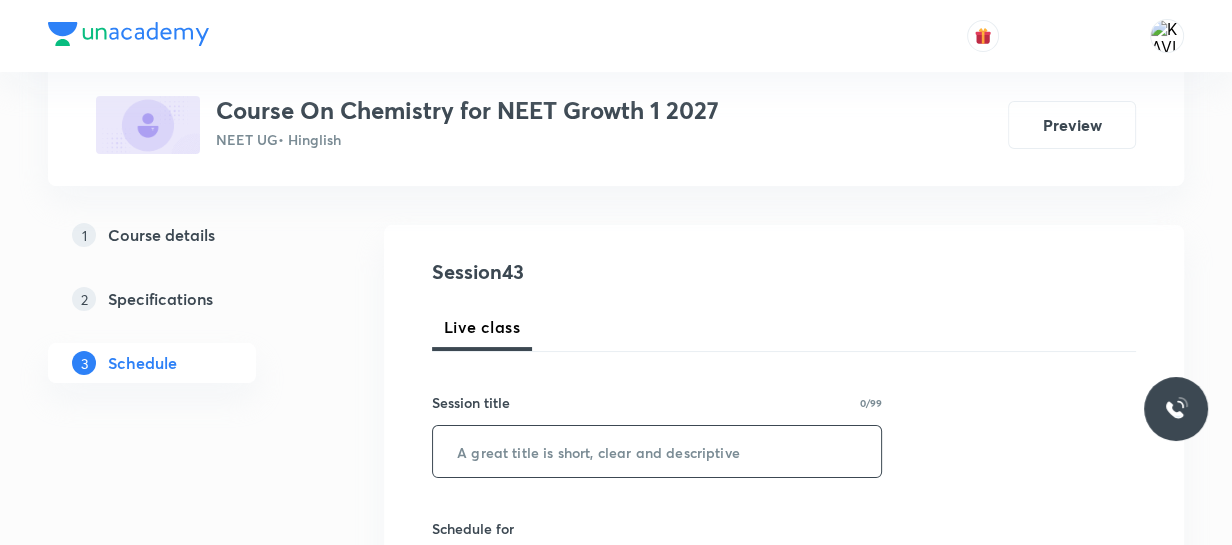 click at bounding box center (657, 451) 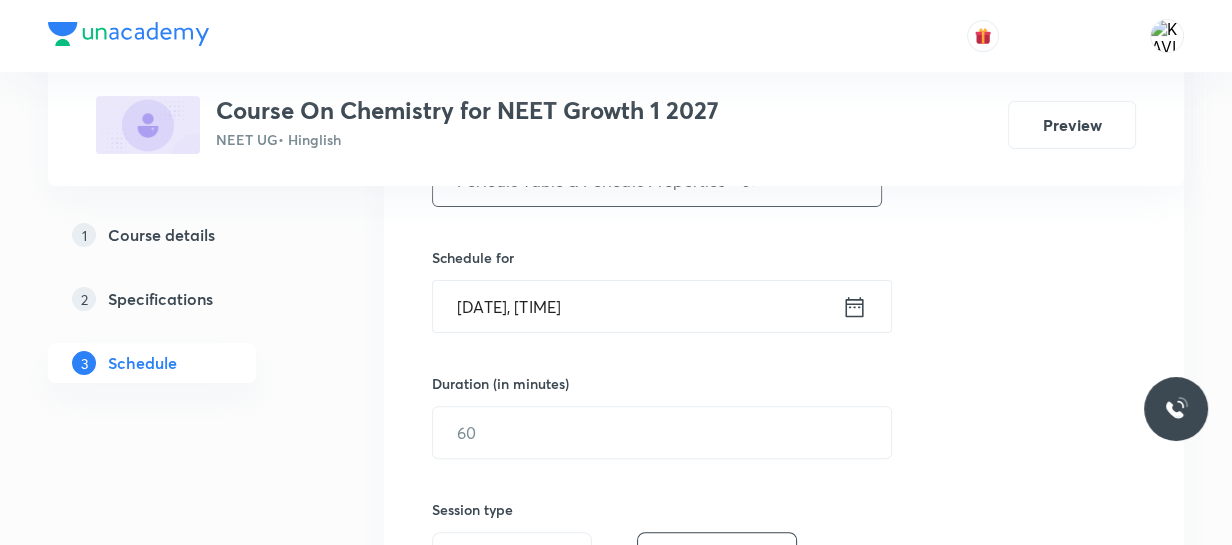 scroll, scrollTop: 448, scrollLeft: 0, axis: vertical 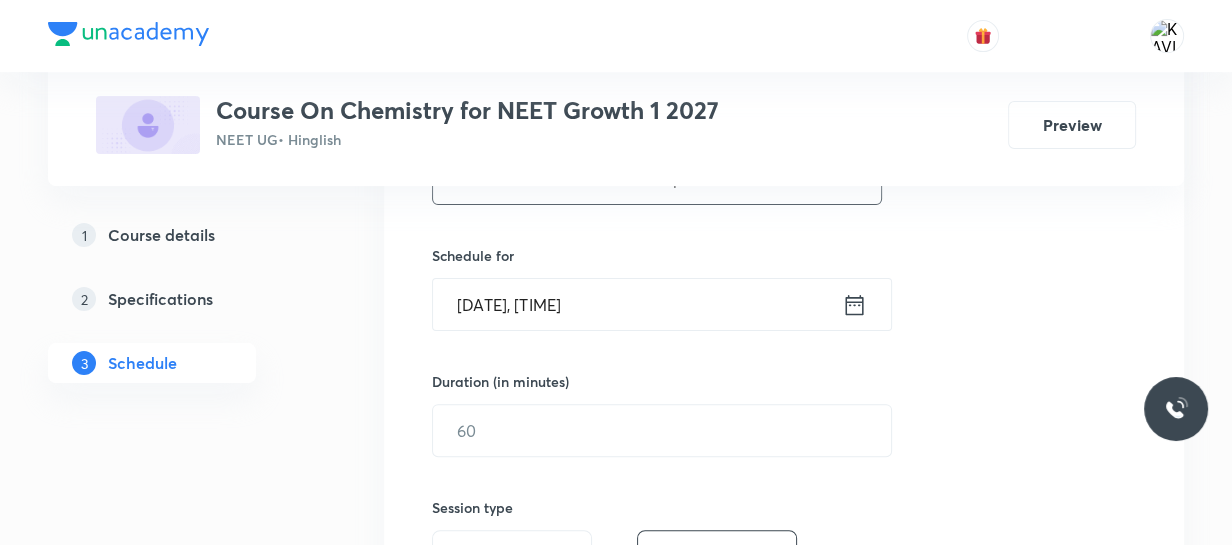 type on "Periodic Table & Periodic Properties - 07" 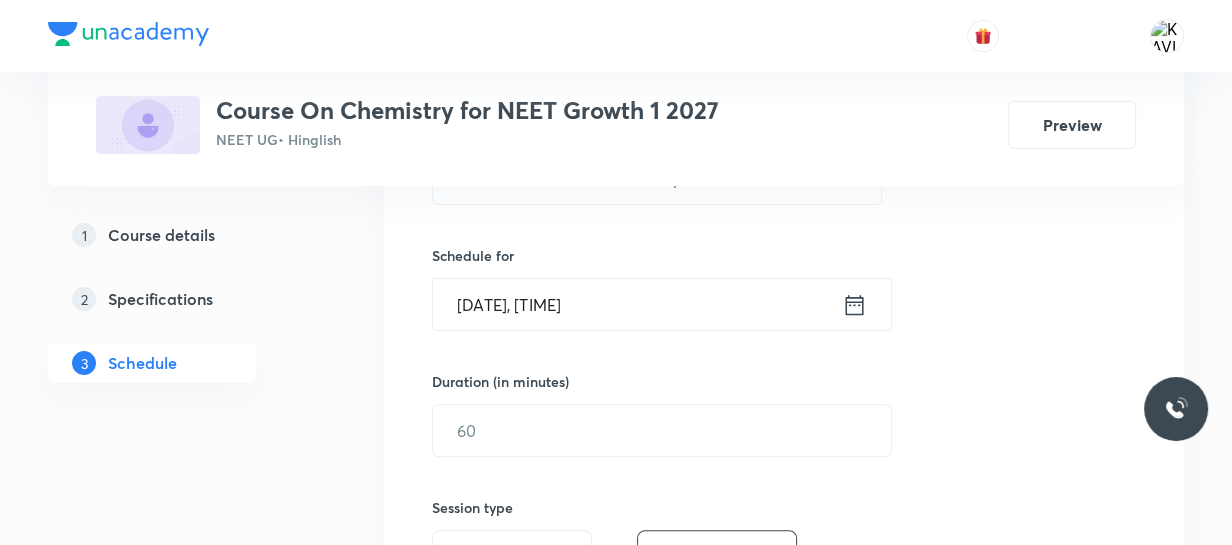 click 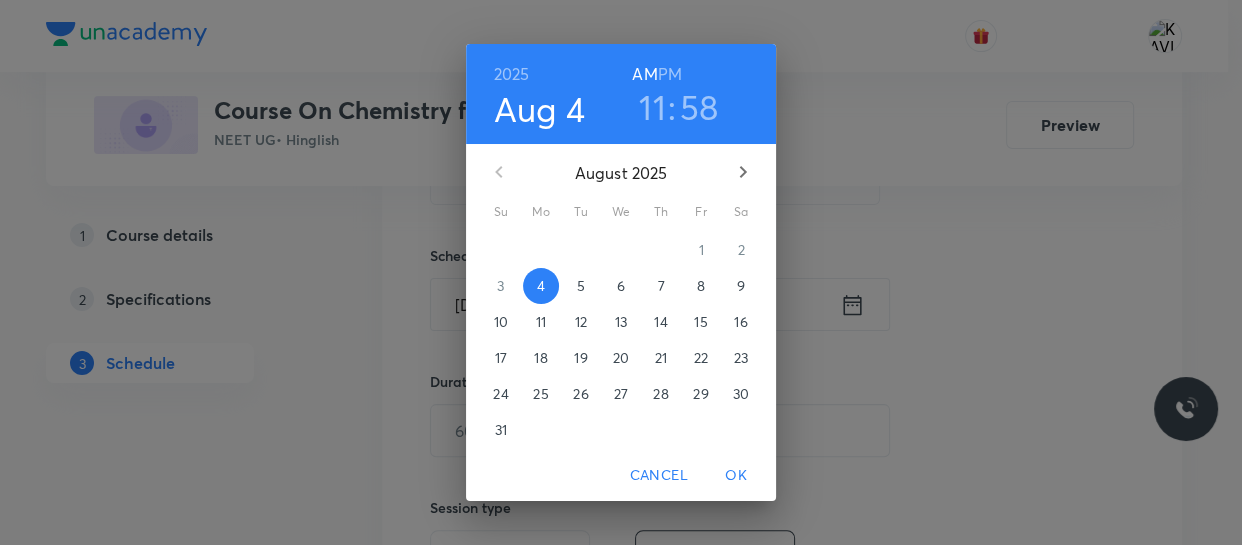 click on "PM" at bounding box center (670, 74) 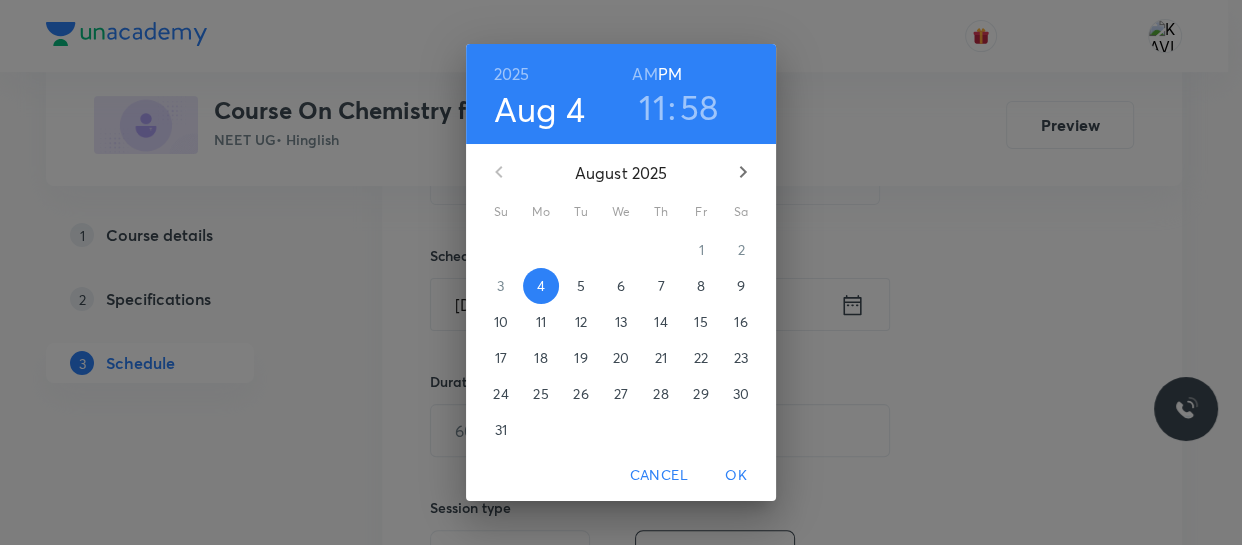 click on "11" at bounding box center (652, 107) 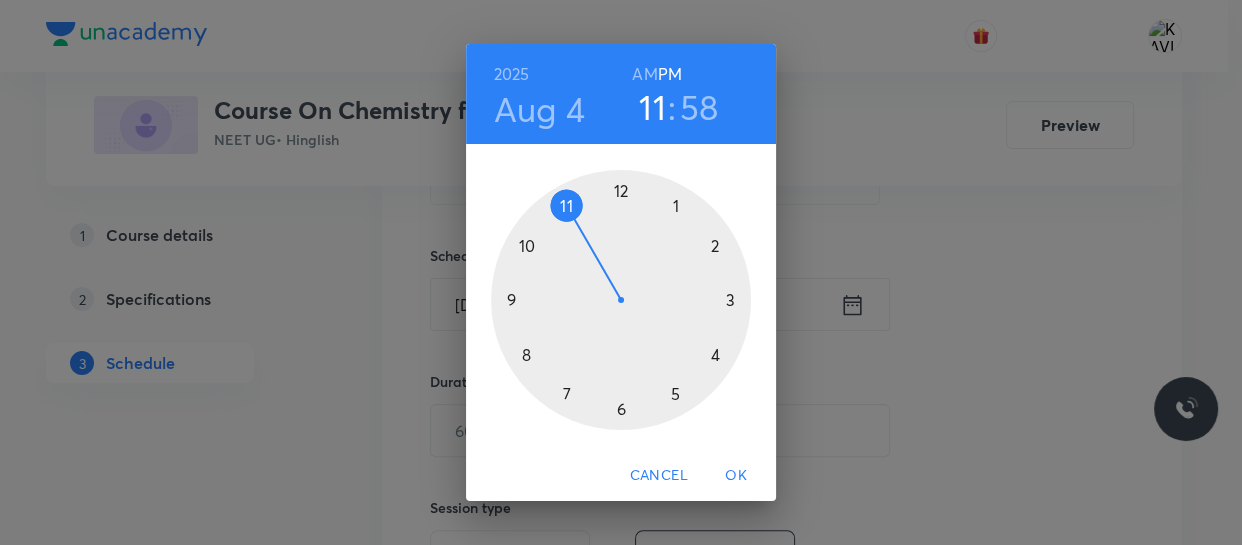 click at bounding box center [621, 300] 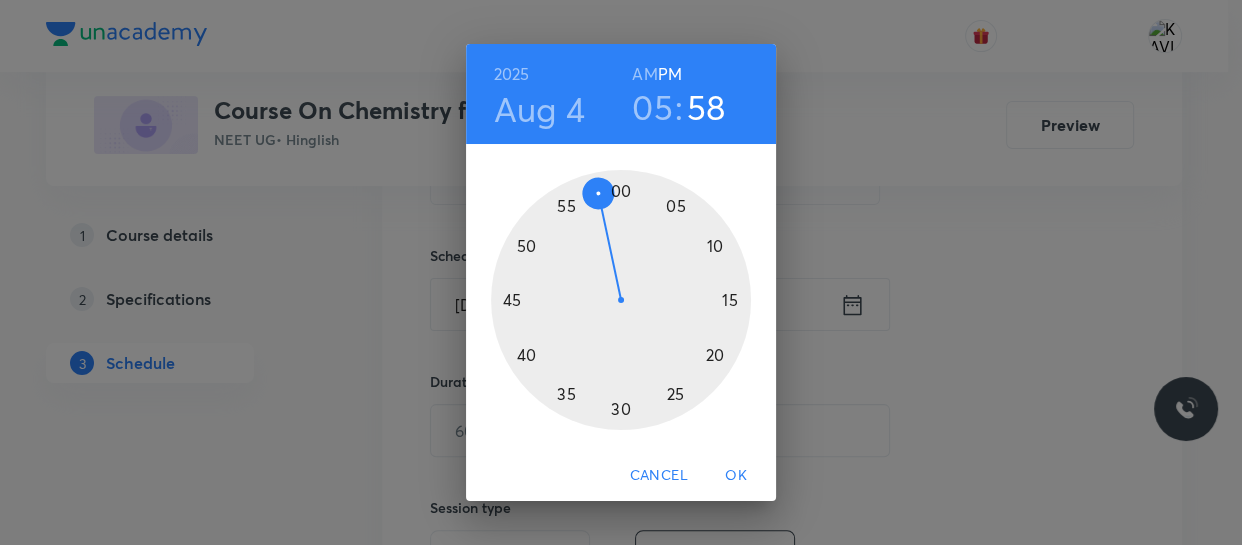 click at bounding box center (621, 300) 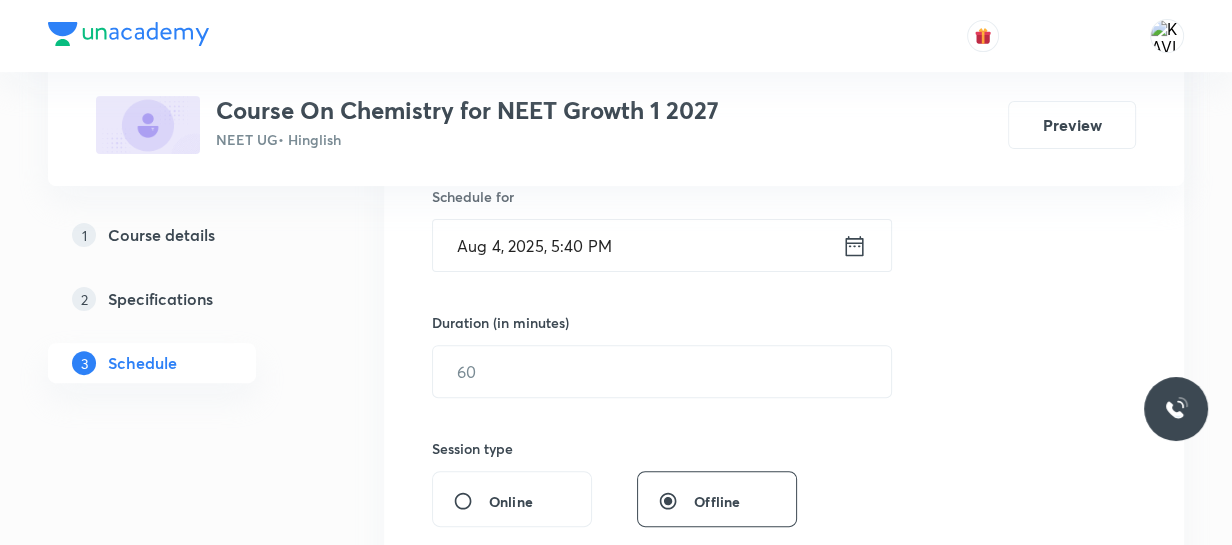 scroll, scrollTop: 539, scrollLeft: 0, axis: vertical 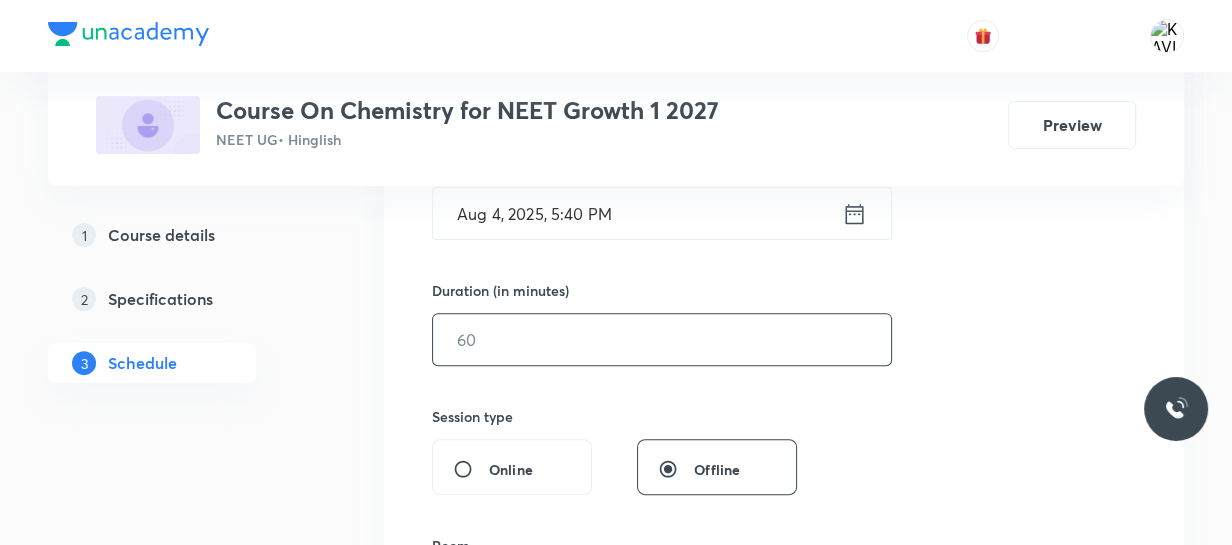 click at bounding box center (662, 339) 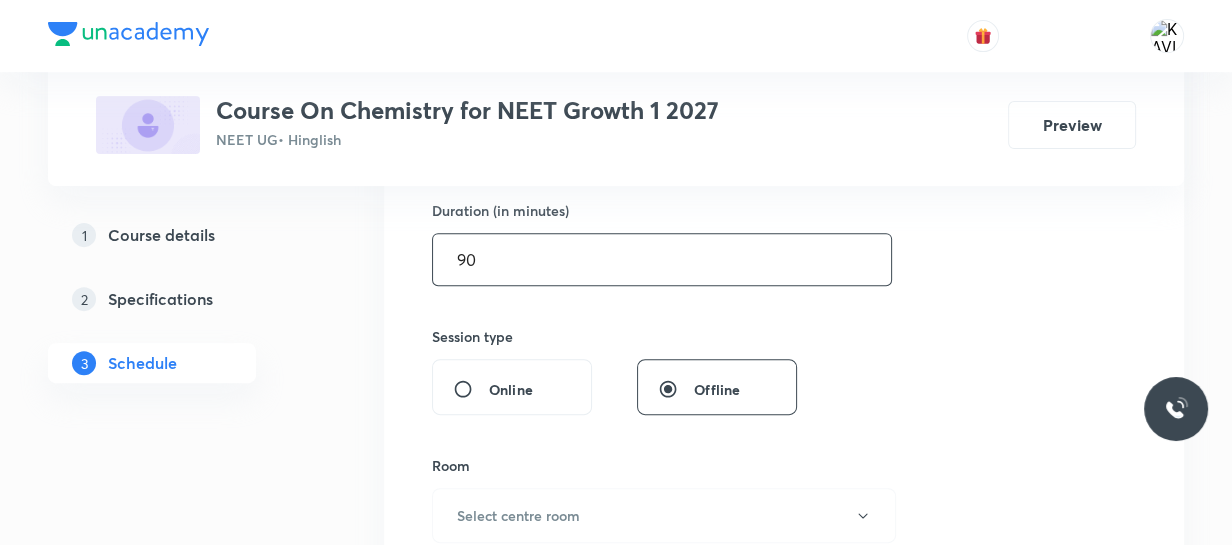 scroll, scrollTop: 720, scrollLeft: 0, axis: vertical 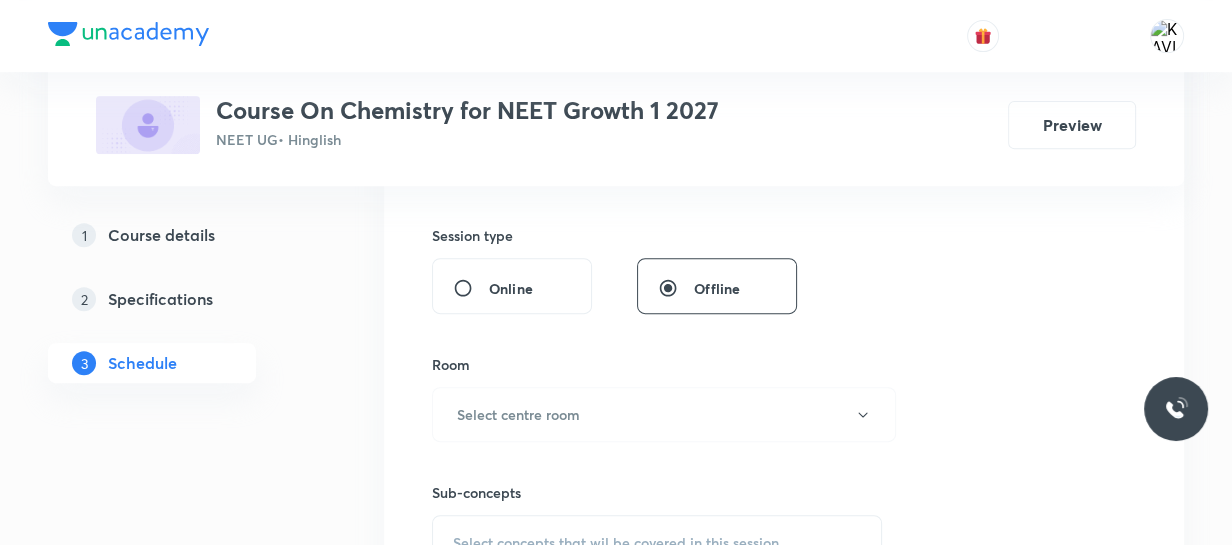 type on "90" 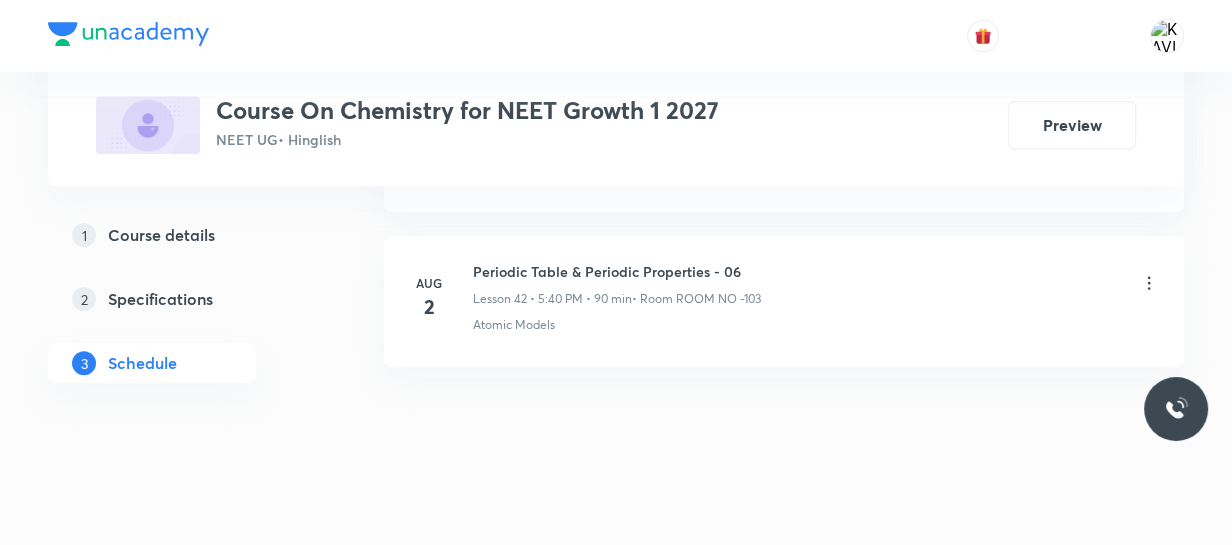 click on "Periodic Table & Periodic Properties - 06" at bounding box center [617, 271] 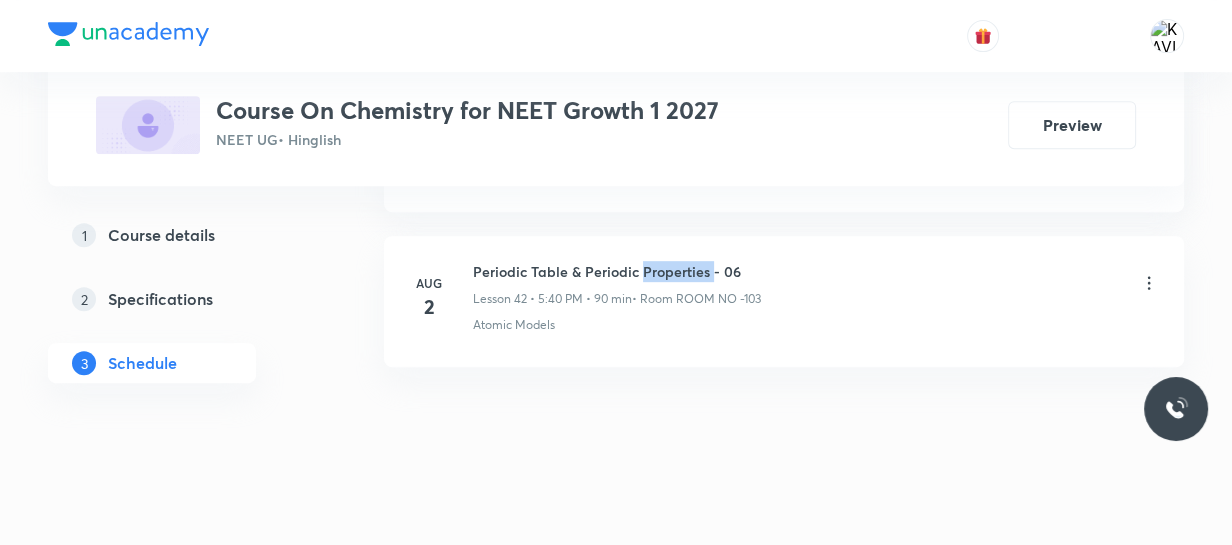 click on "Periodic Table & Periodic Properties - 06" at bounding box center [617, 271] 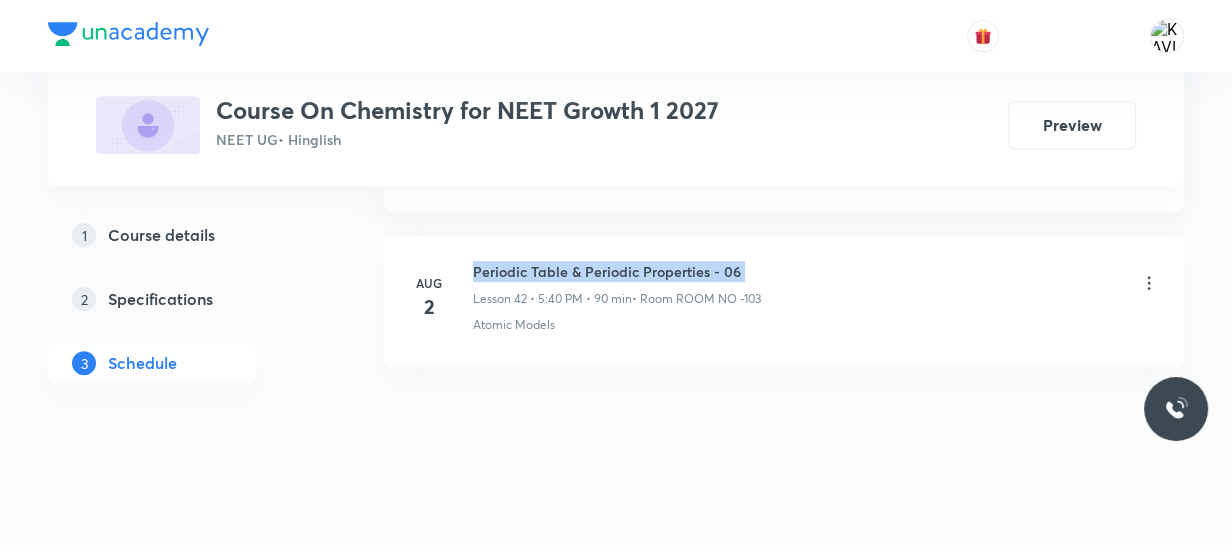 click on "Periodic Table & Periodic Properties - 06" at bounding box center [617, 271] 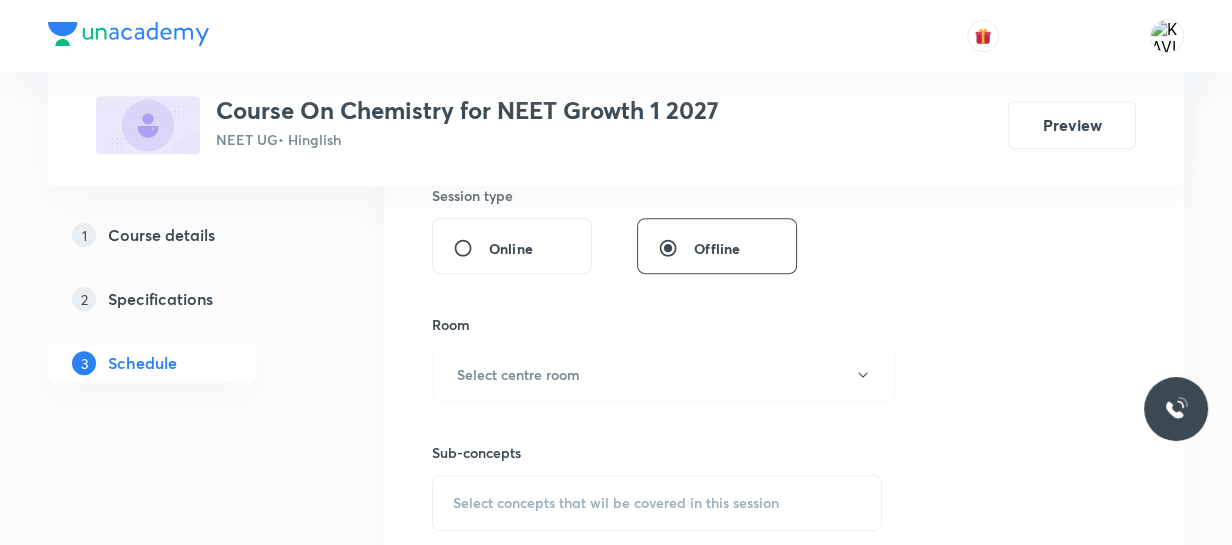 scroll, scrollTop: 762, scrollLeft: 0, axis: vertical 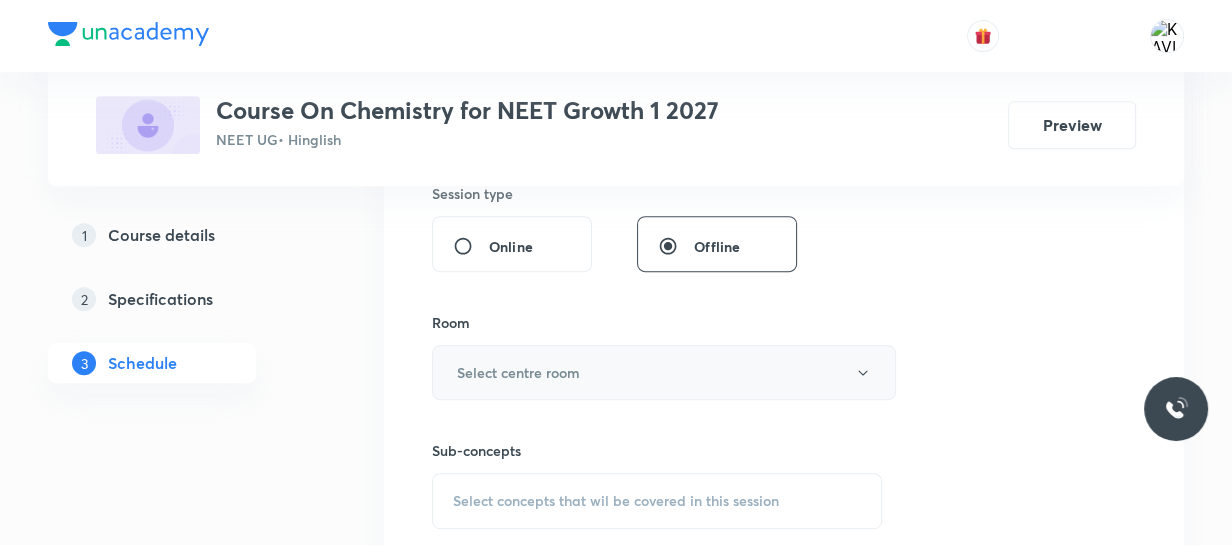 click on "Select centre room" at bounding box center (664, 372) 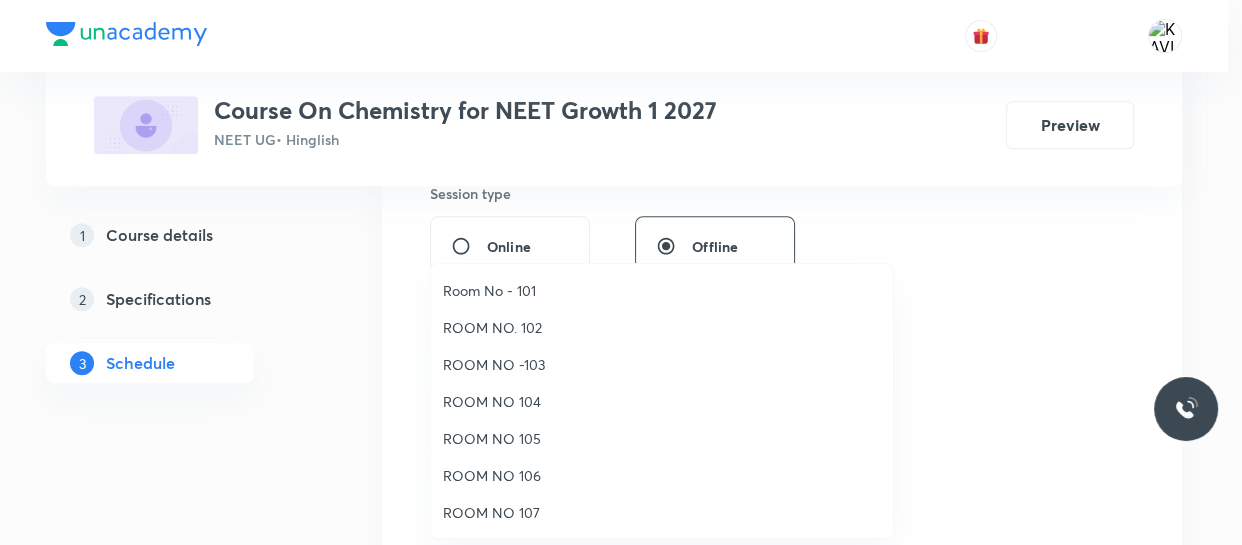 drag, startPoint x: 531, startPoint y: 367, endPoint x: 781, endPoint y: 350, distance: 250.57733 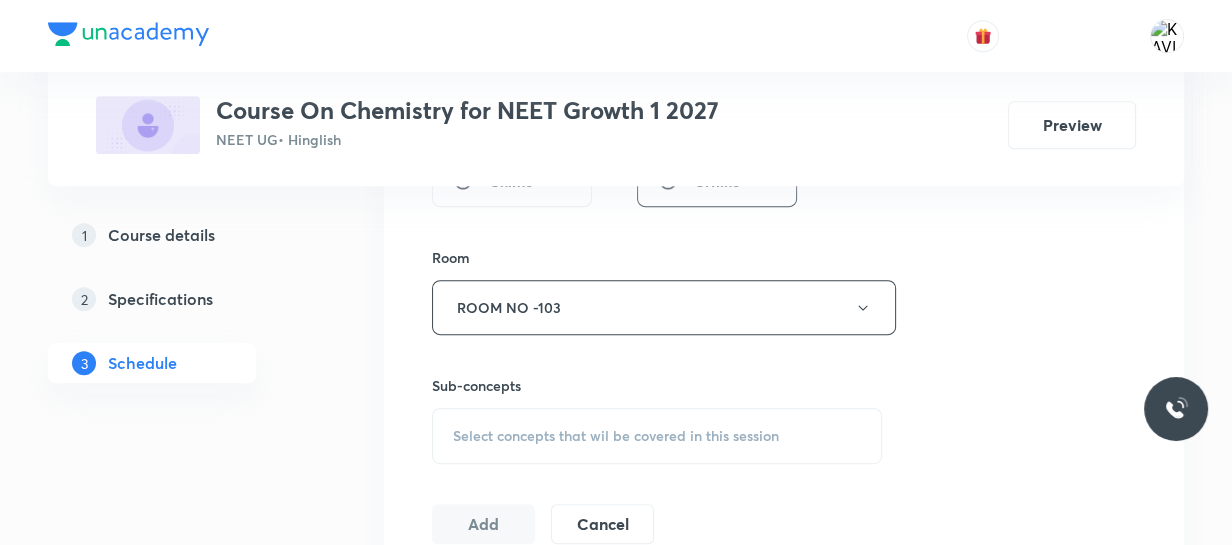 scroll, scrollTop: 944, scrollLeft: 0, axis: vertical 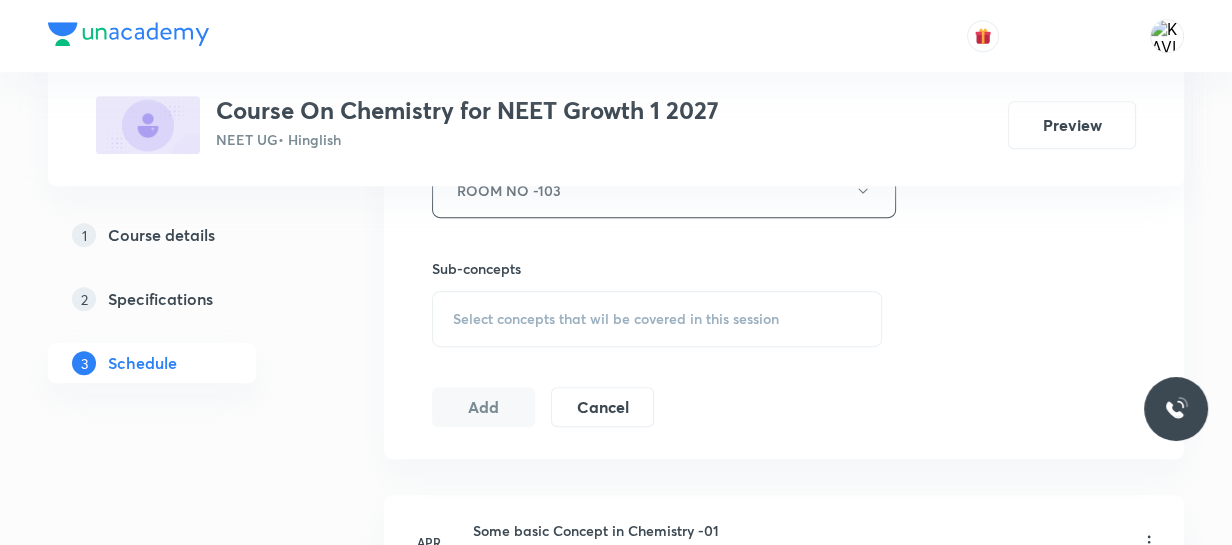 click on "Select concepts that wil be covered in this session" at bounding box center [616, 319] 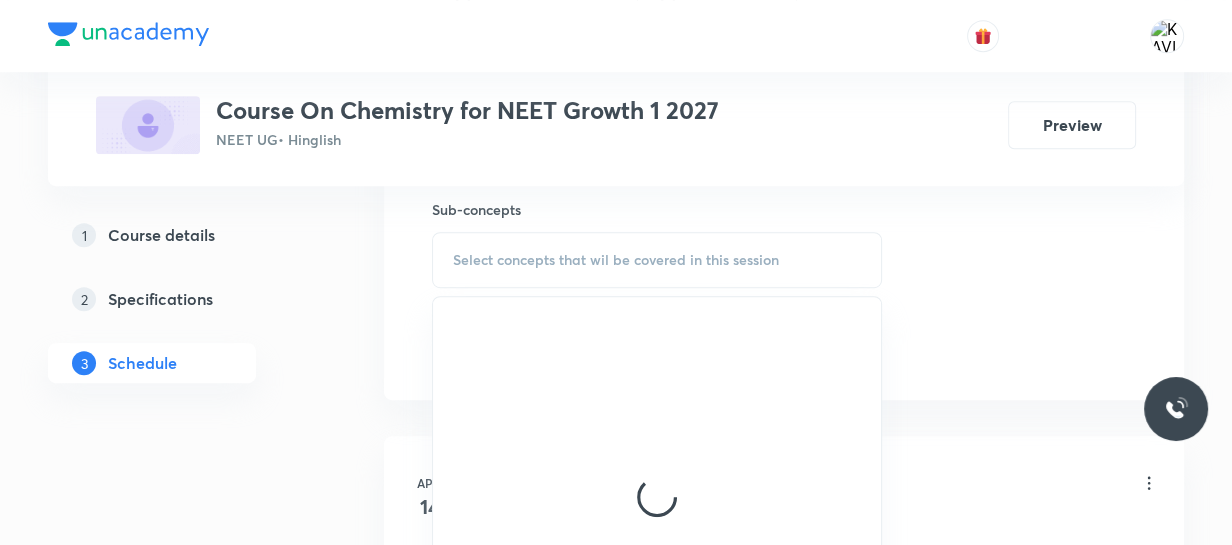 scroll, scrollTop: 1035, scrollLeft: 0, axis: vertical 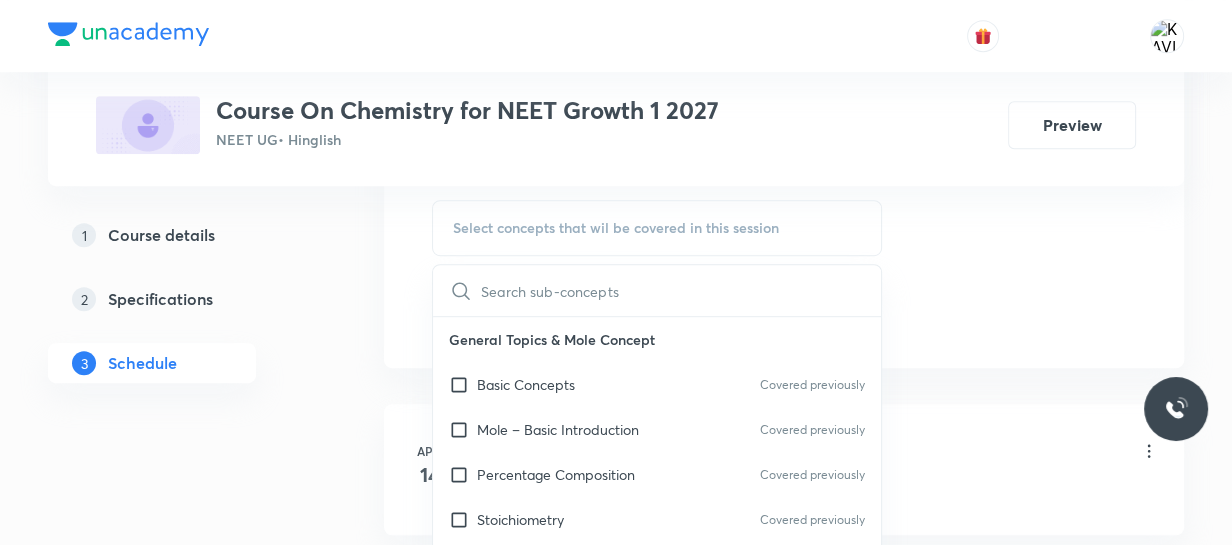 click at bounding box center (681, 290) 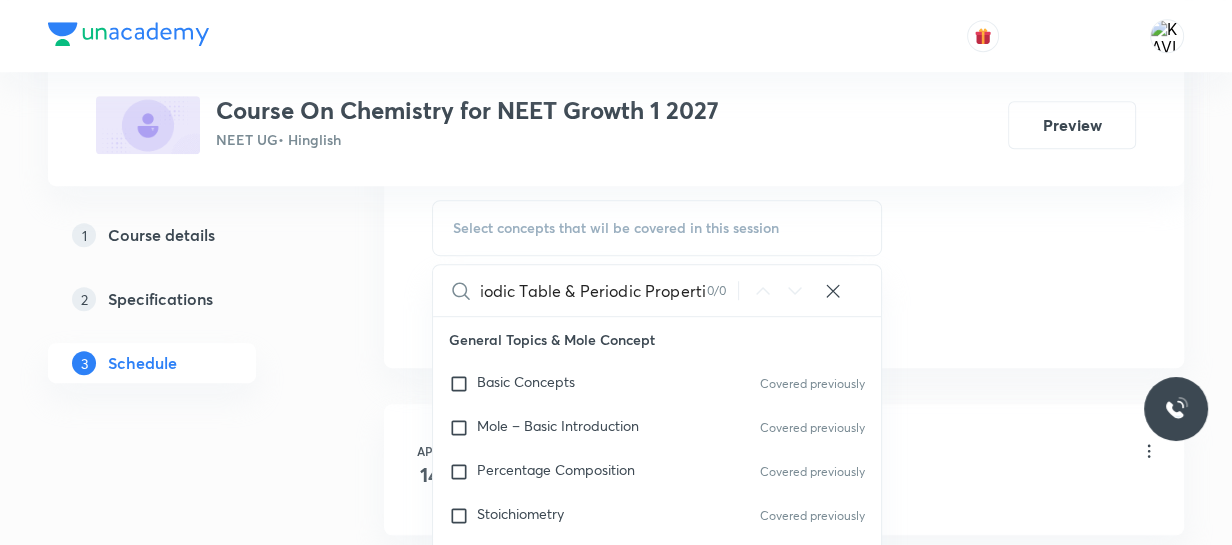 scroll, scrollTop: 0, scrollLeft: 26, axis: horizontal 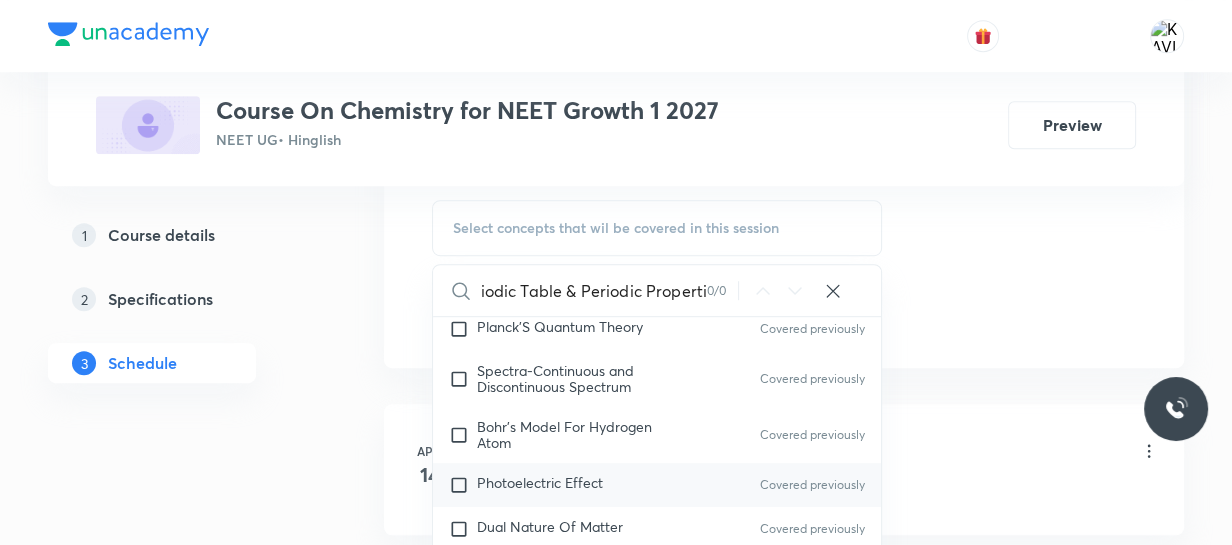 type on "Periodic Table & Periodic Properti" 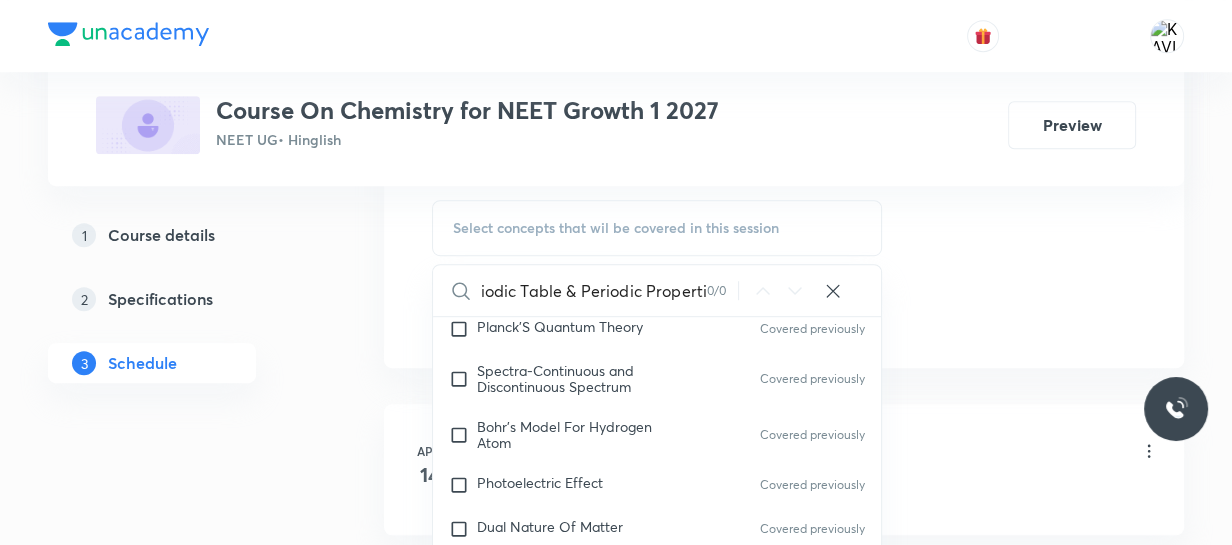 drag, startPoint x: 584, startPoint y: 499, endPoint x: 1124, endPoint y: 319, distance: 569.20996 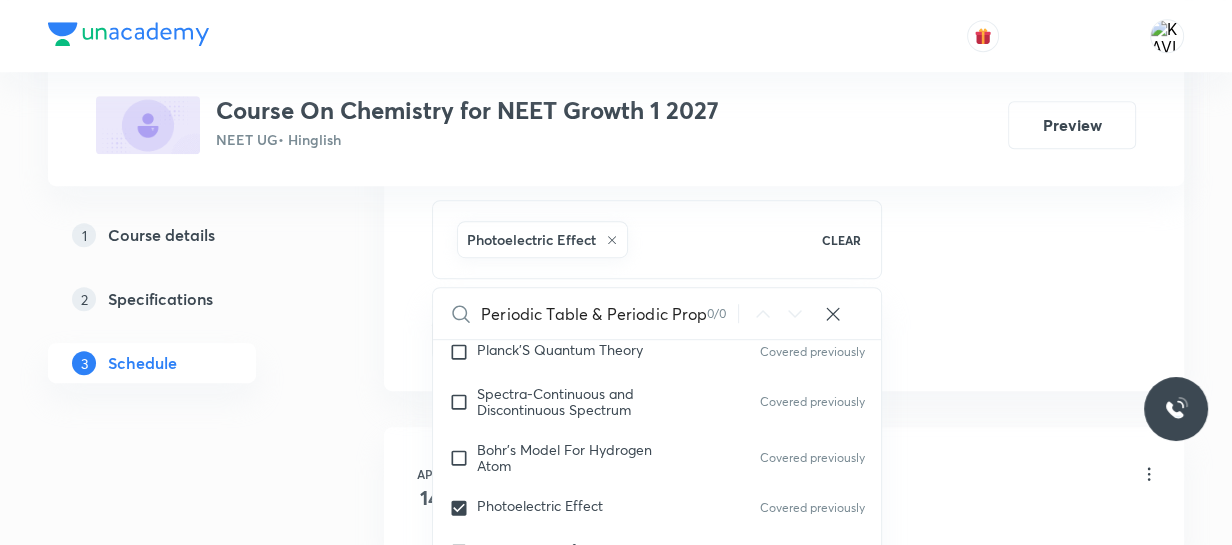 drag, startPoint x: 1124, startPoint y: 319, endPoint x: 849, endPoint y: 388, distance: 283.52426 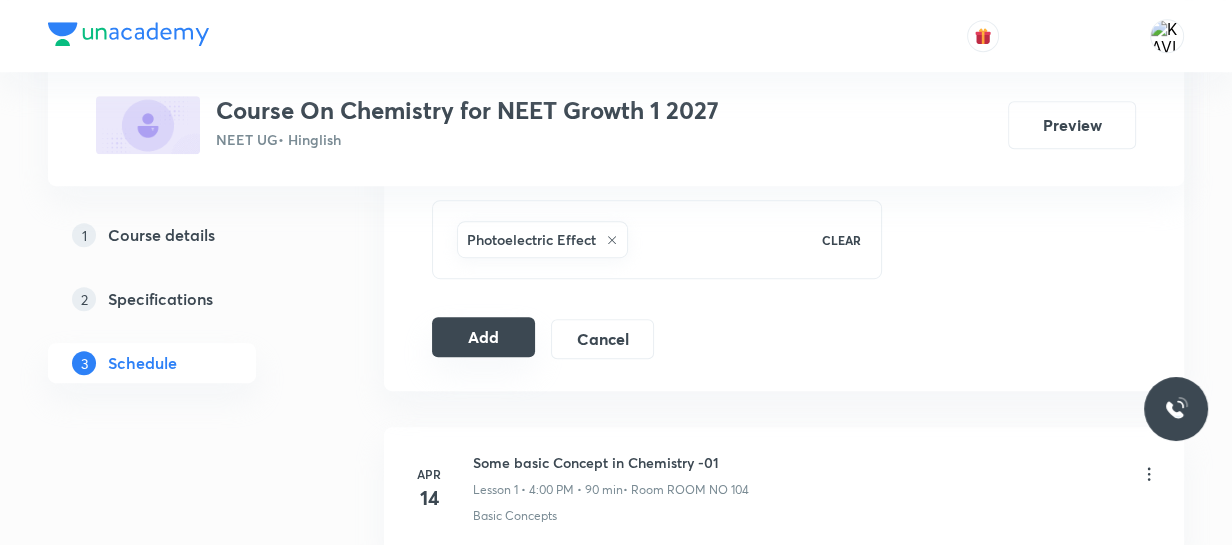 click on "Add" at bounding box center (483, 337) 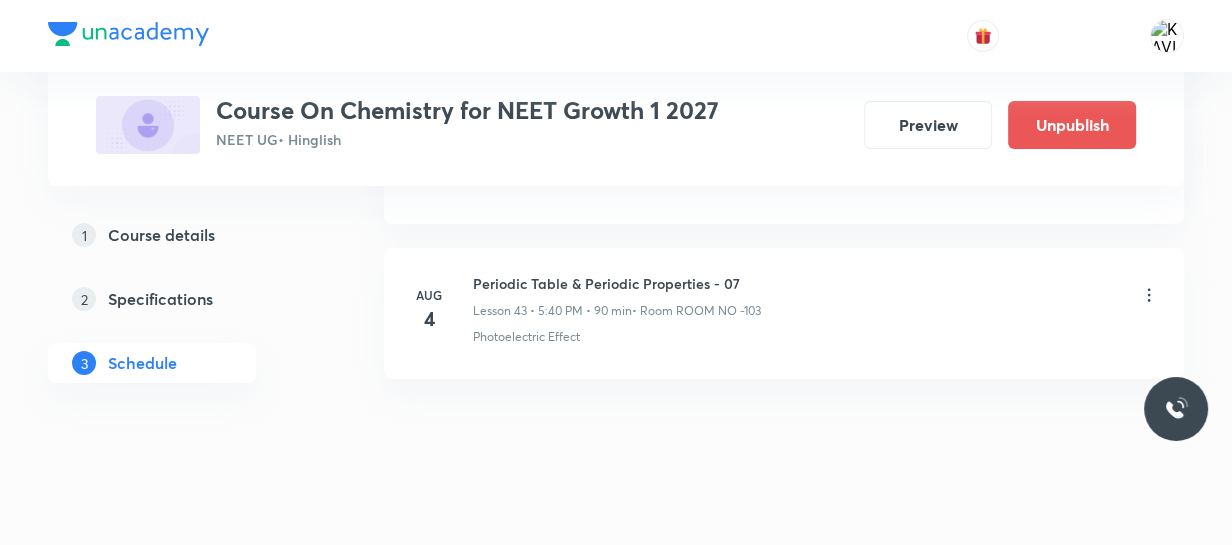 scroll, scrollTop: 6794, scrollLeft: 0, axis: vertical 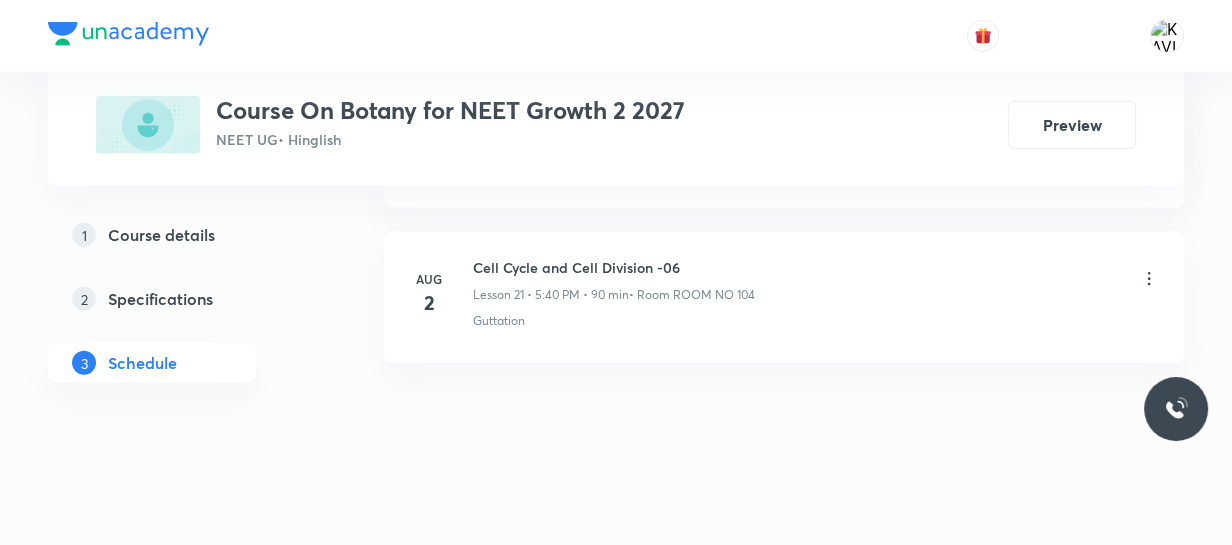 click on "Cell Cycle and Cell Division -06" at bounding box center [614, 267] 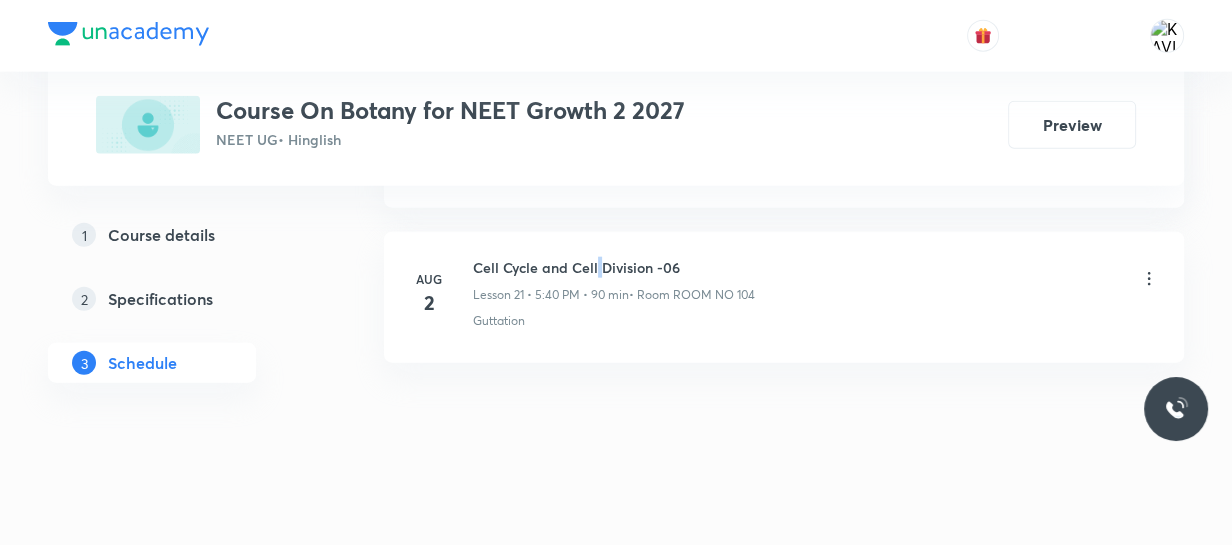click on "Cell Cycle and Cell Division -06" at bounding box center (614, 267) 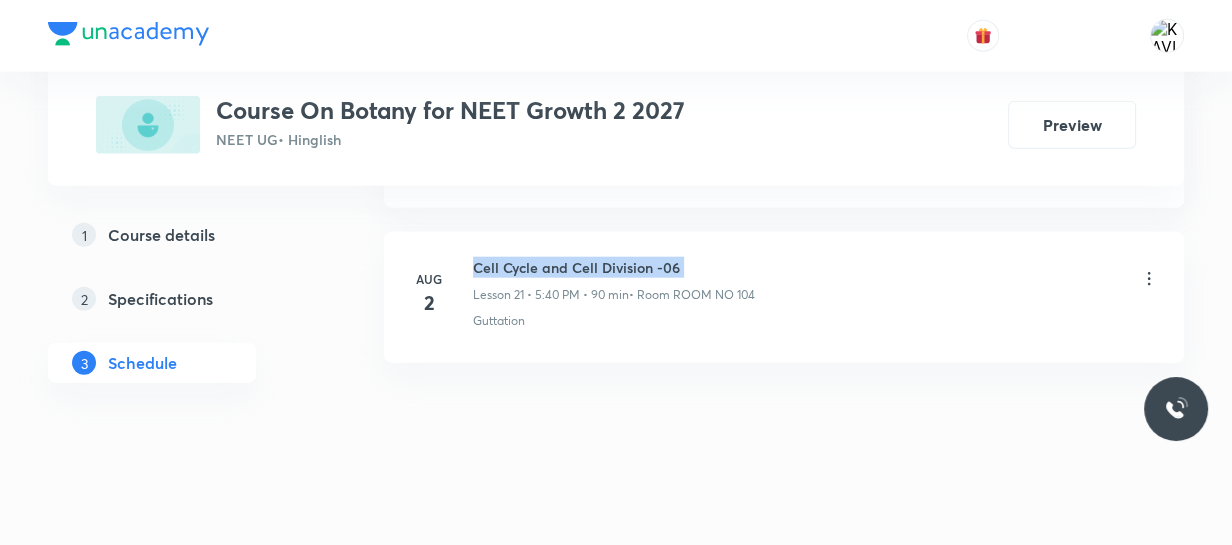 click on "Cell Cycle and Cell Division -06" at bounding box center [614, 267] 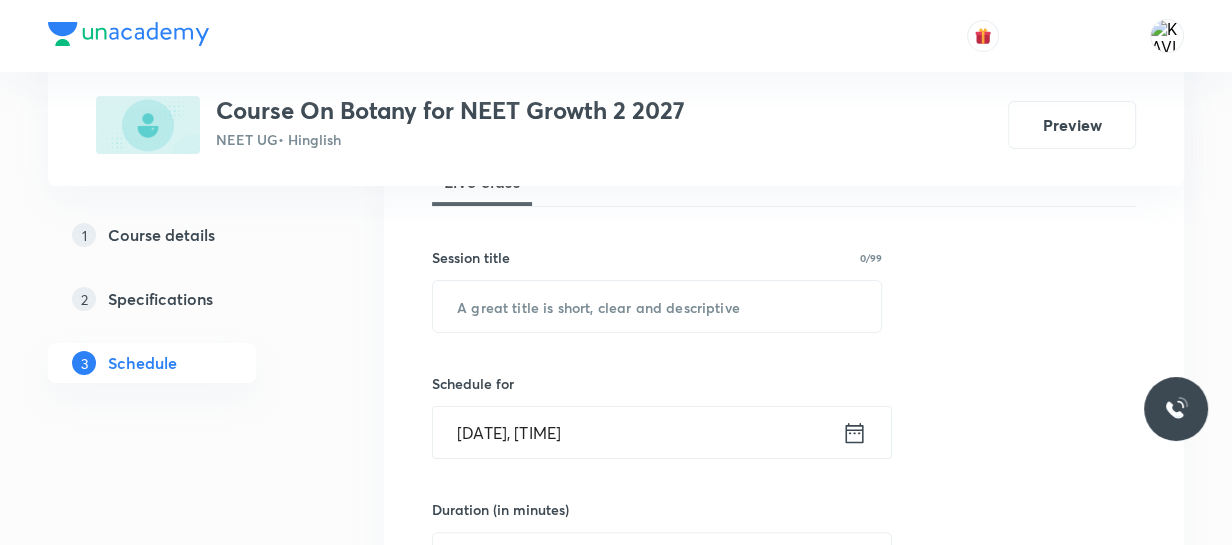 scroll, scrollTop: 330, scrollLeft: 0, axis: vertical 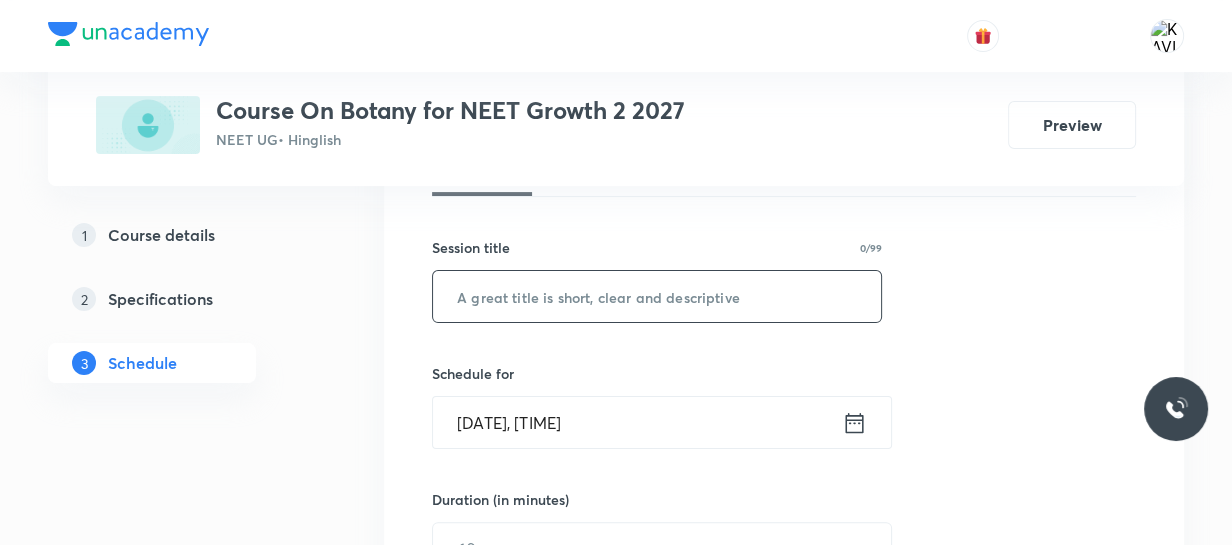 click at bounding box center [657, 296] 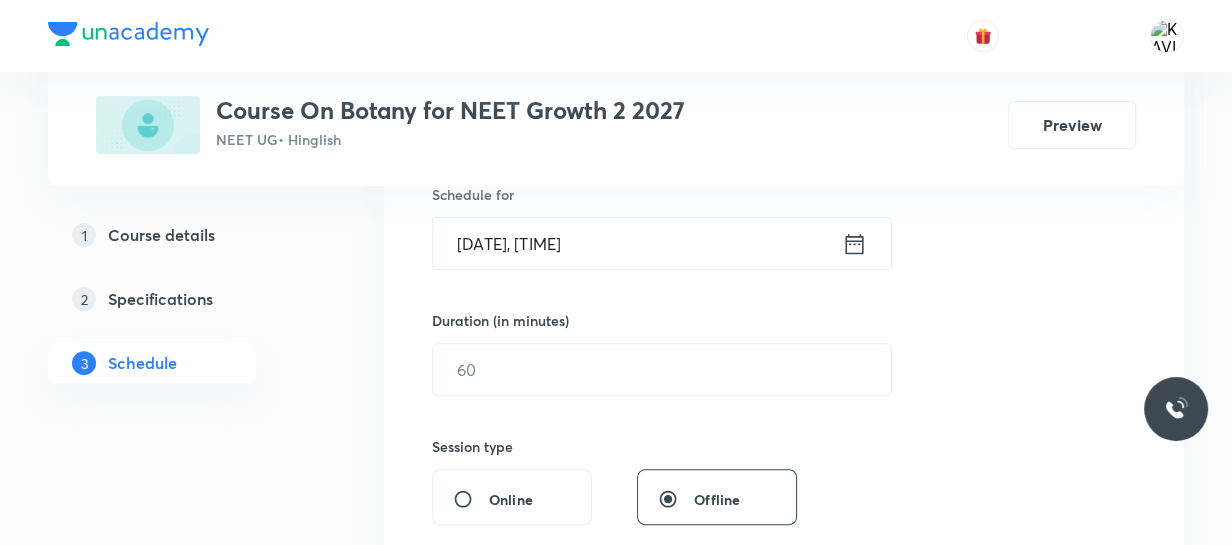 scroll, scrollTop: 511, scrollLeft: 0, axis: vertical 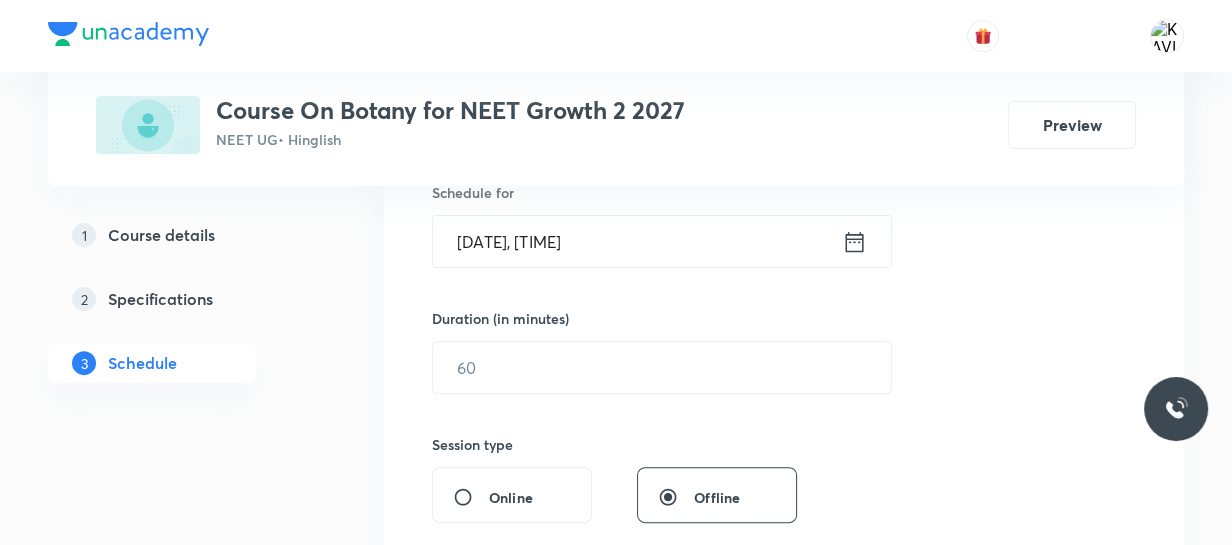 type on "Cell Cycle and Cell Division -07" 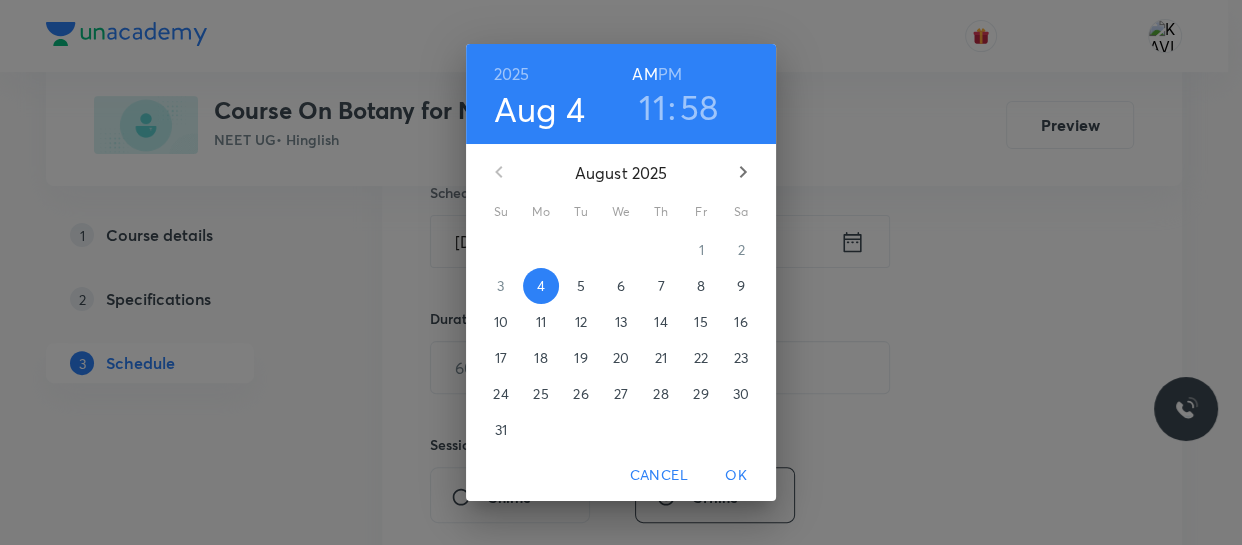 click on "PM" at bounding box center [670, 74] 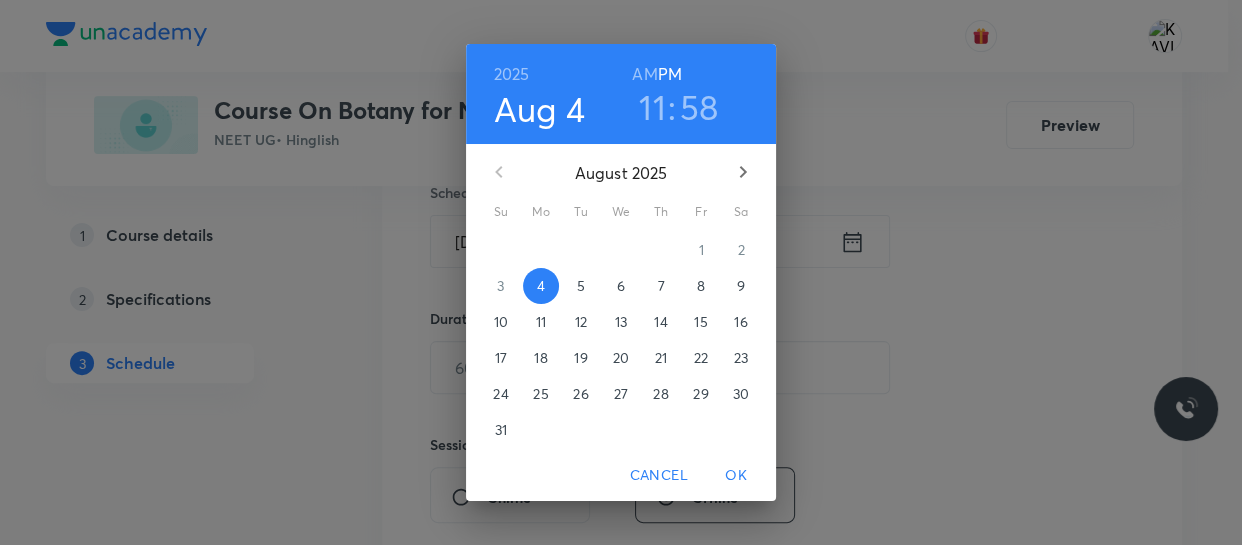 click on "11" at bounding box center (652, 107) 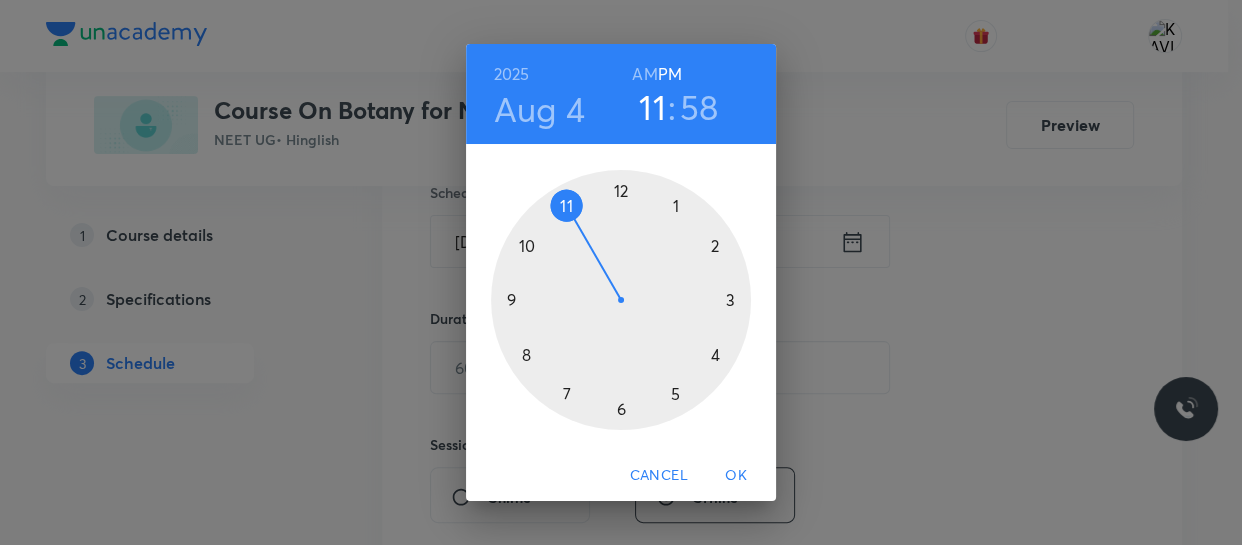 click at bounding box center (621, 300) 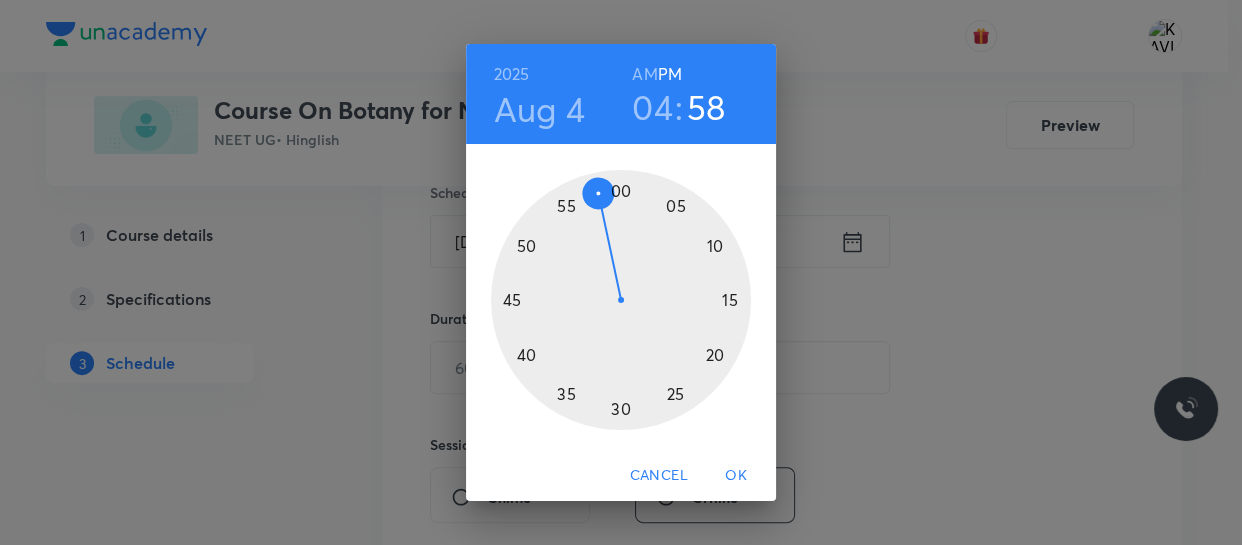 click at bounding box center [621, 300] 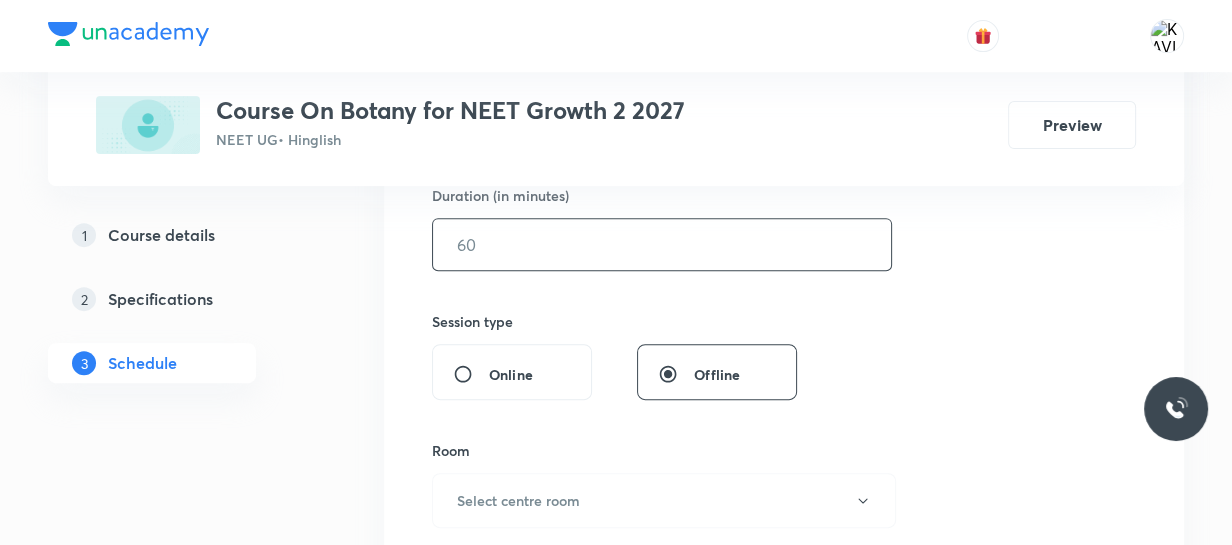 scroll, scrollTop: 602, scrollLeft: 0, axis: vertical 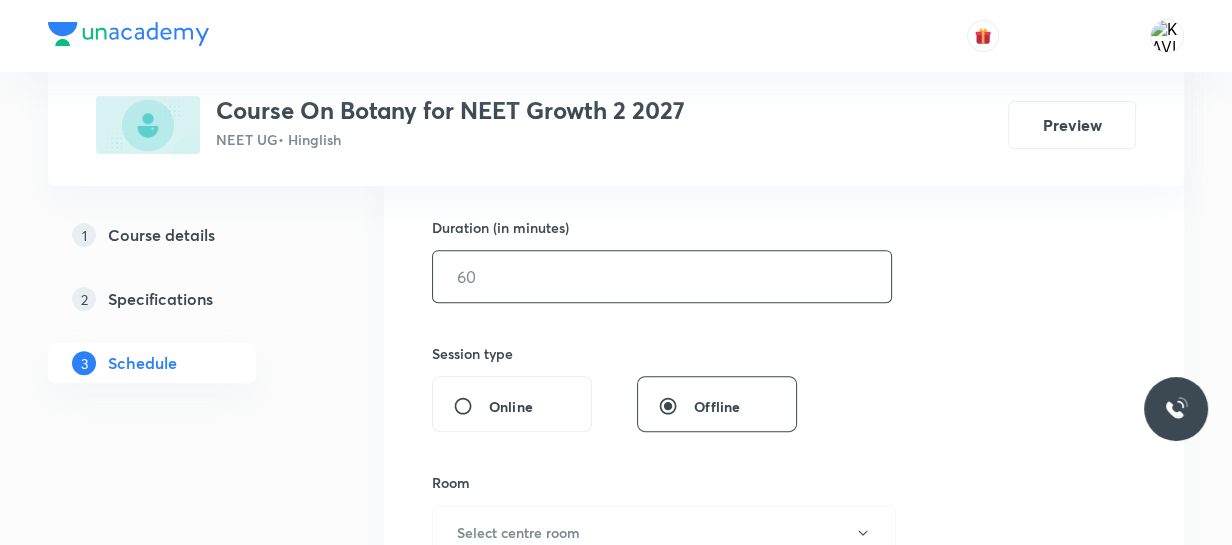 click at bounding box center [662, 276] 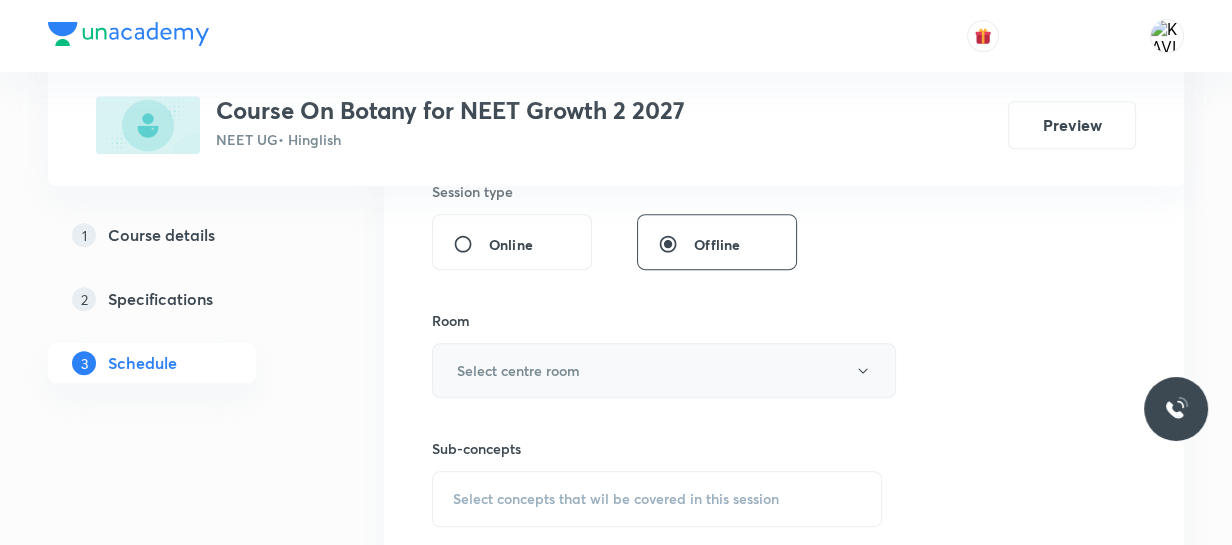 scroll, scrollTop: 784, scrollLeft: 0, axis: vertical 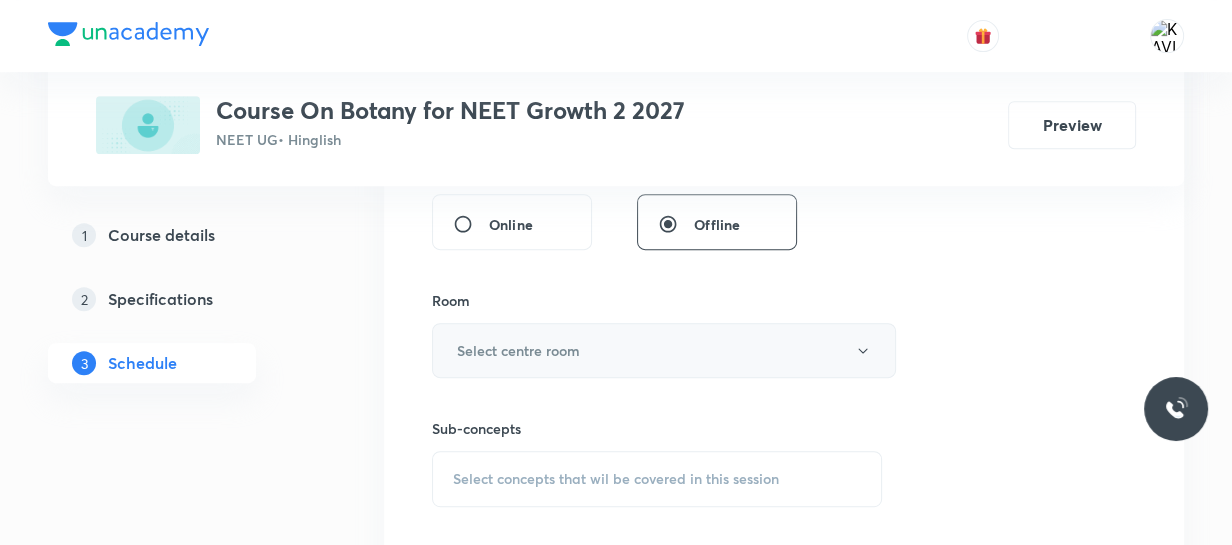 type on "90" 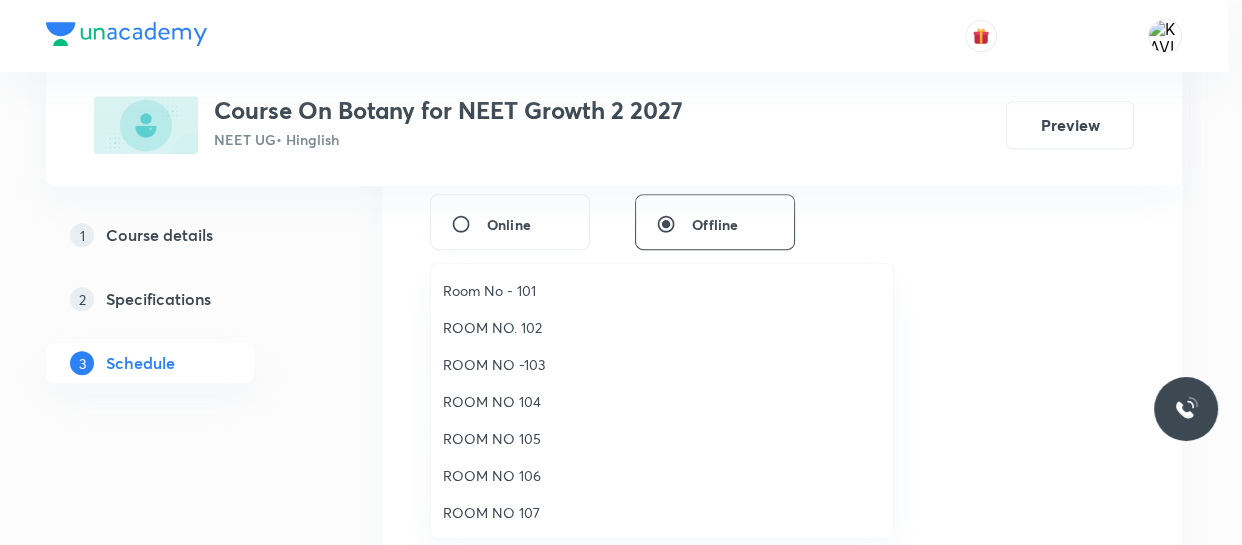 click on "ROOM NO 104" at bounding box center [662, 401] 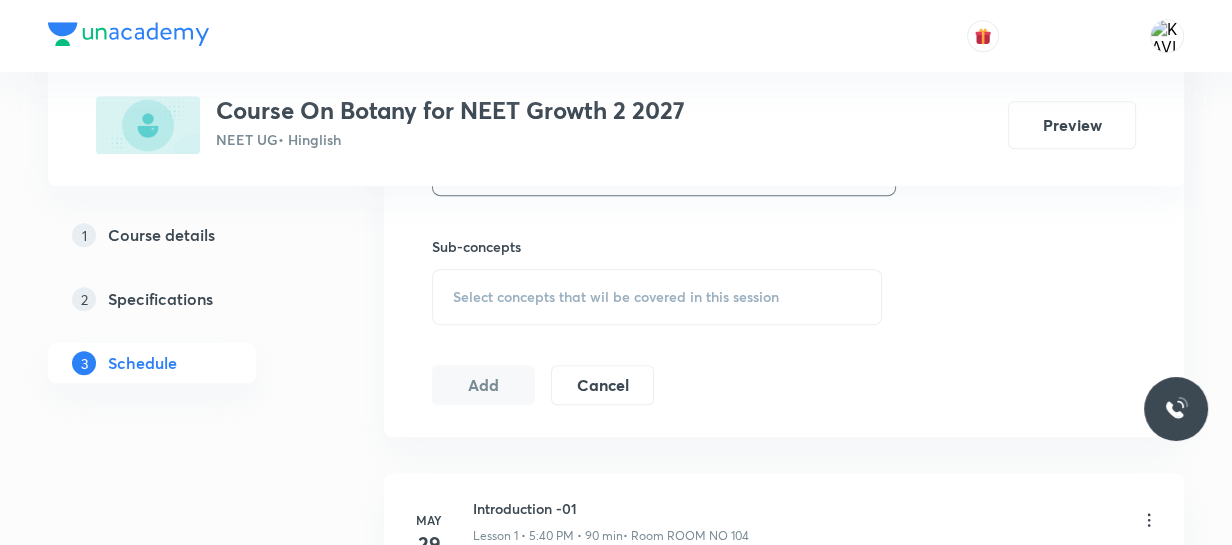 click on "Select concepts that wil be covered in this session" at bounding box center [657, 297] 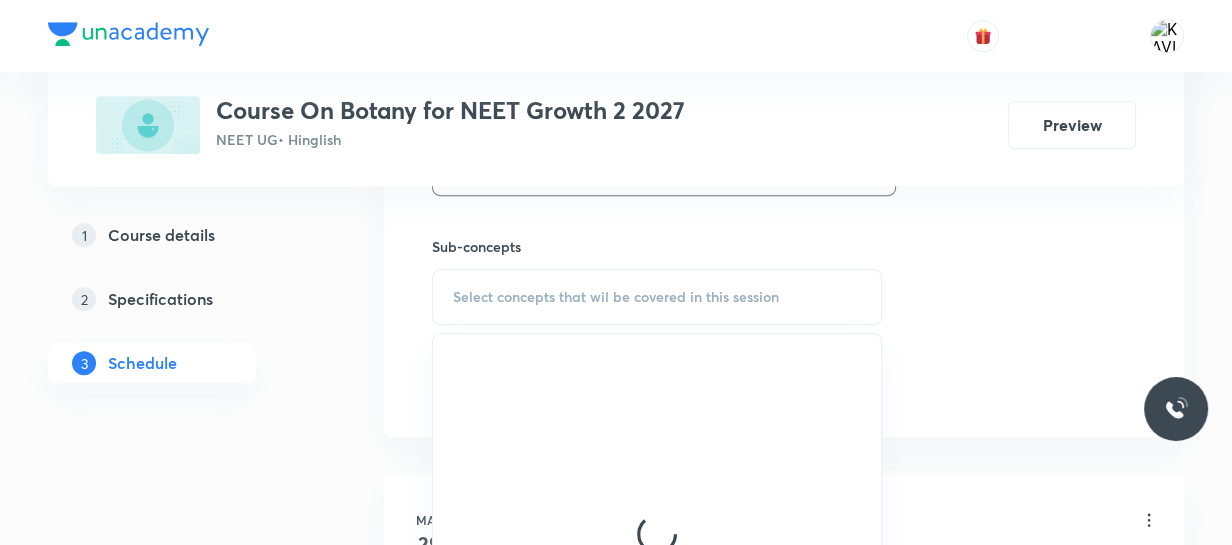 scroll, scrollTop: 1057, scrollLeft: 0, axis: vertical 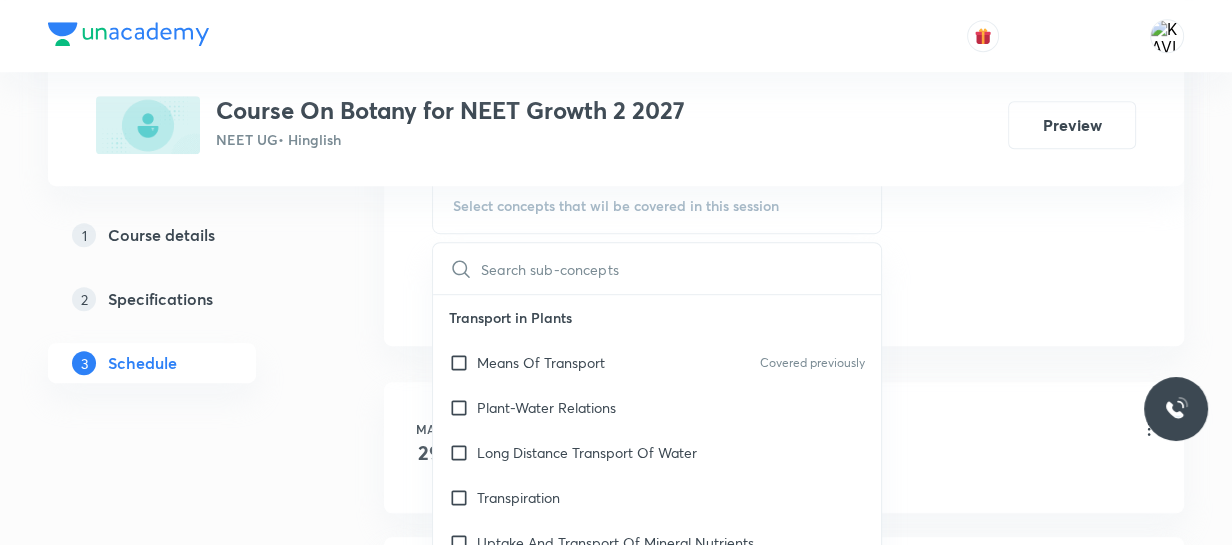 click at bounding box center (681, 268) 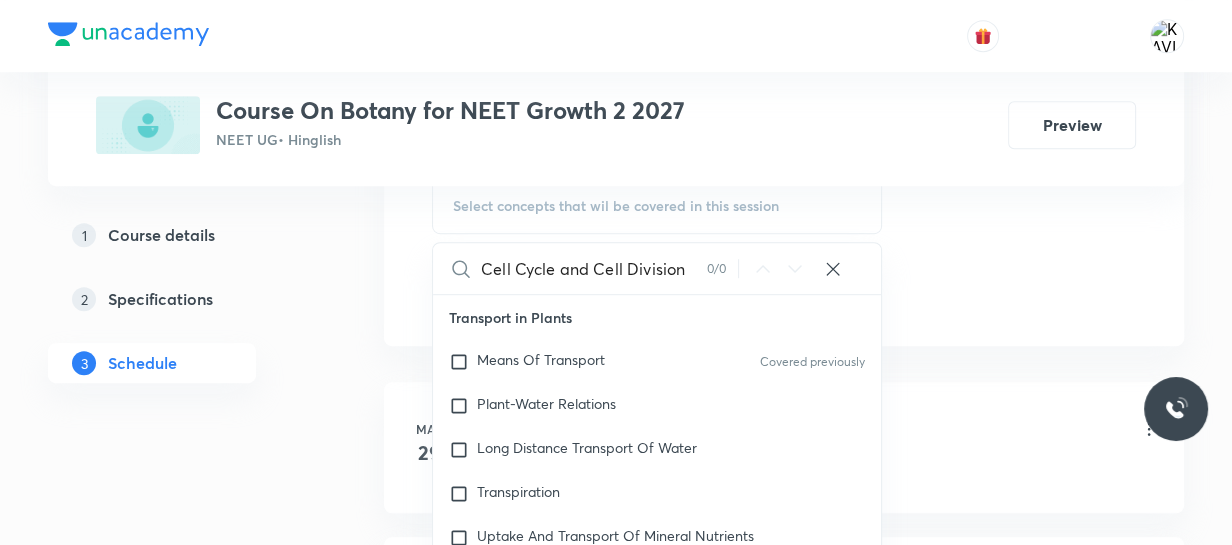 scroll, scrollTop: 0, scrollLeft: 0, axis: both 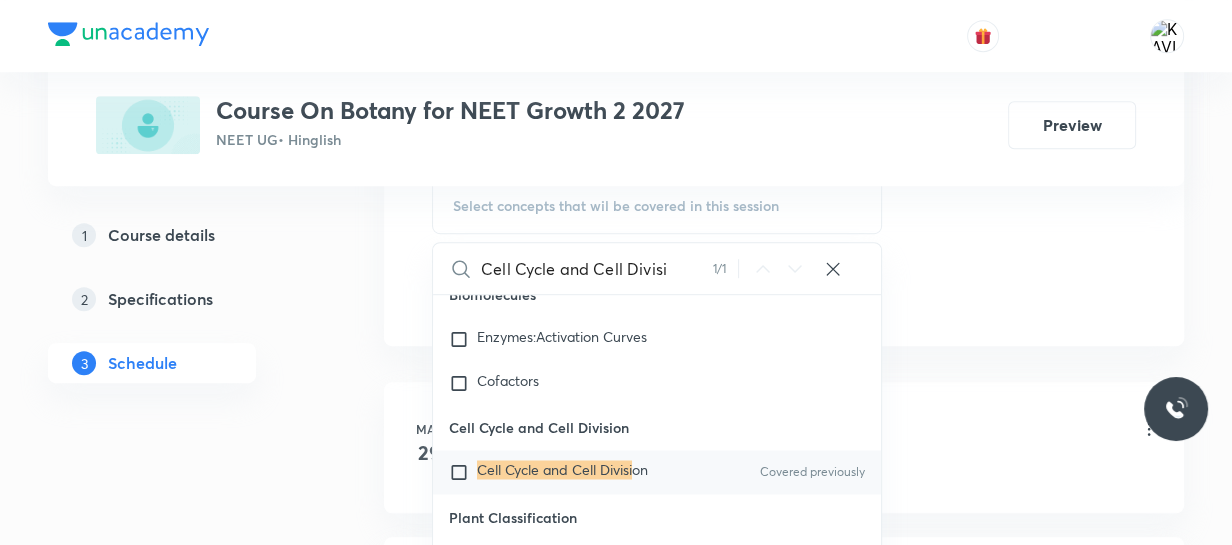 type on "Cell Cycle and Cell Divisi" 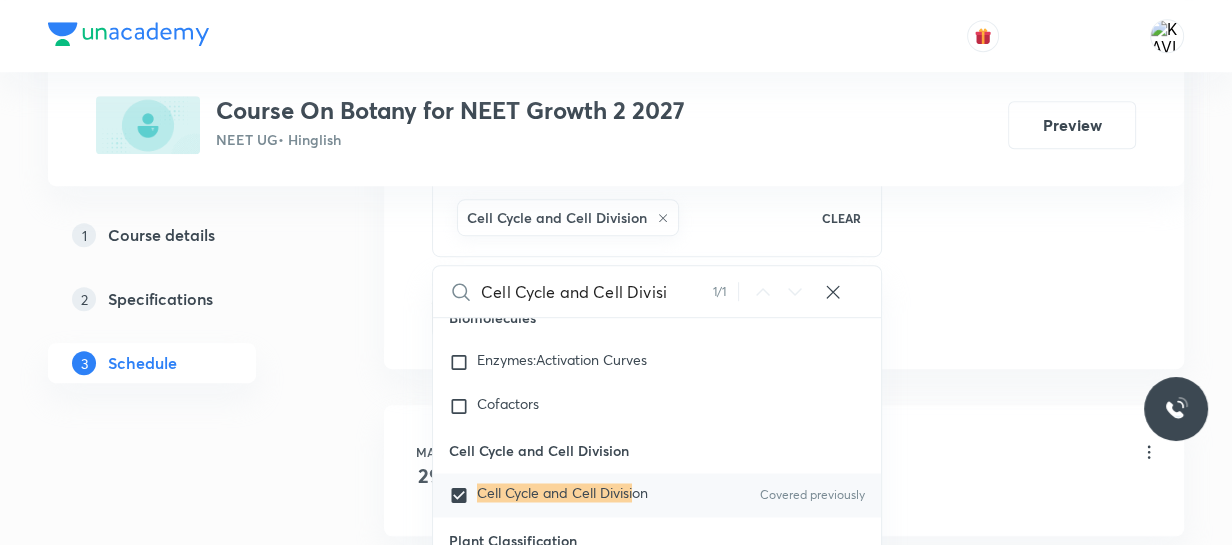 click on "Session  22 Live class Session title 32/99 Cell Cycle and Cell Division -07 ​ Schedule for Aug 4, 2025, 4:00 PM ​ Duration (in minutes) 90 ​   Session type Online Offline Room ROOM NO 104 Sub-concepts Cell Cycle and Cell Division CLEAR Cell Cycle and Cell Divisi 1 / 1 ​ Transport in Plants Means Of Transport Covered previously Plant-Water Relations Long Distance Transport Of Water Transpiration Uptake And Transport Of Mineral Nutrients Phloem Transport: Flow From Source To Sink Guttation Covered previously Bleeding Phloem Transport (Food Transport) Mineral Nutrition Methods To Study The Mineral Requirements Of Plants Classification Of Mineral Nutrients Covered previously Macroelements (Macronutrients) Microelements ( Micronutrients) Covered previously Non-Essential Mineral Elements Essential Mineral Elements Mechanism Of Absorption Of Elements Translocation Of Solutes Soil As Reservoir Of Essential Elements Metabolism Of Nitrogen Mineral Toxicity Hydroponics( Goerick) Nitrogen Assimilation Glycolysis" at bounding box center [784, -144] 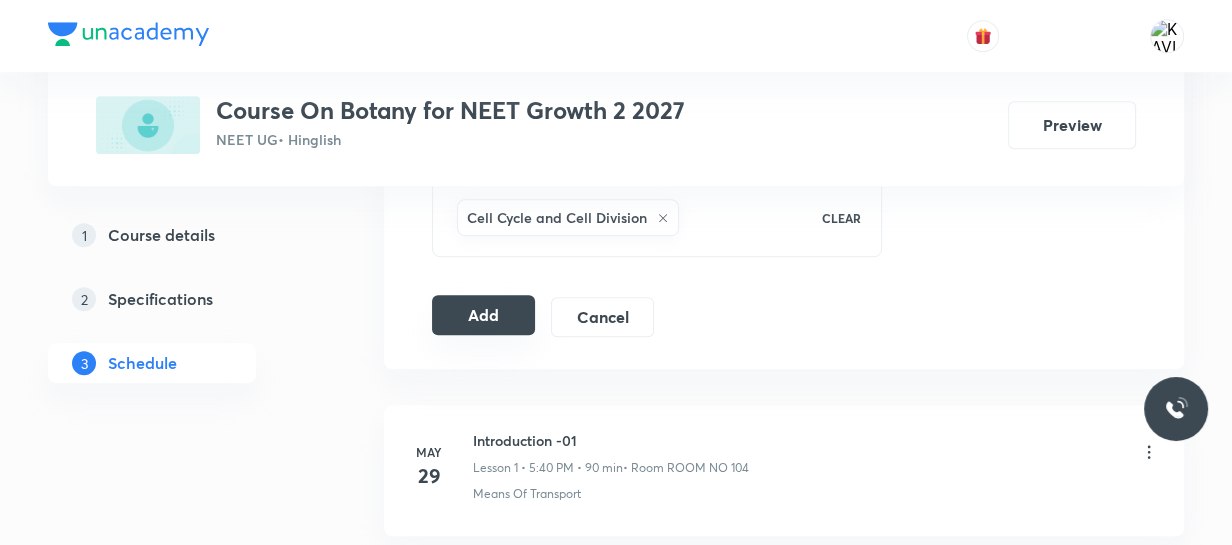 click on "Add" at bounding box center [483, 315] 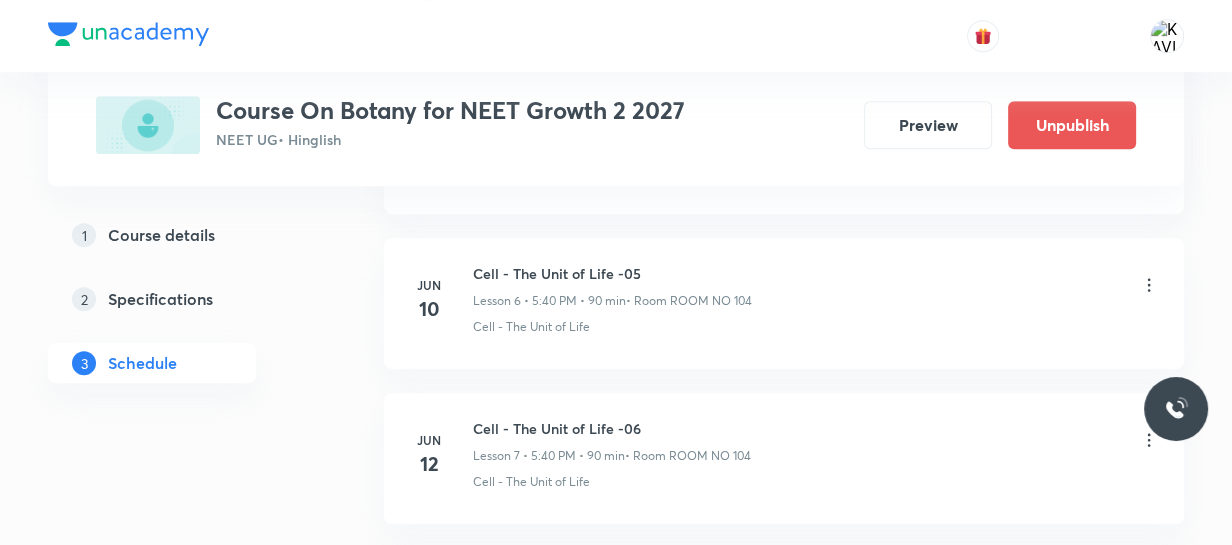scroll, scrollTop: 3544, scrollLeft: 0, axis: vertical 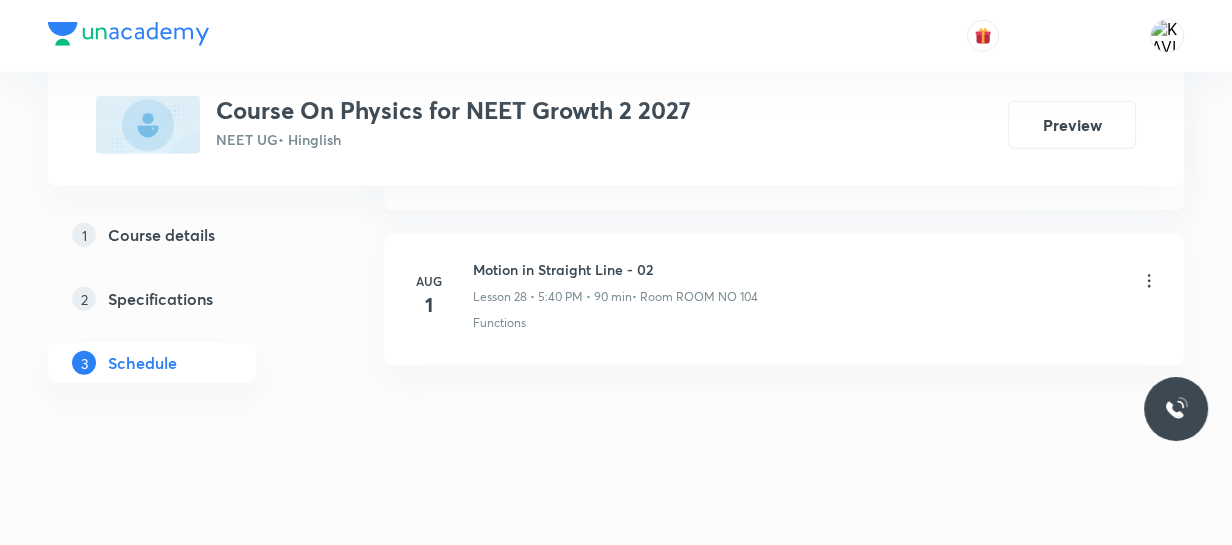 click on "Motion in Straight Line - 02" at bounding box center [615, 269] 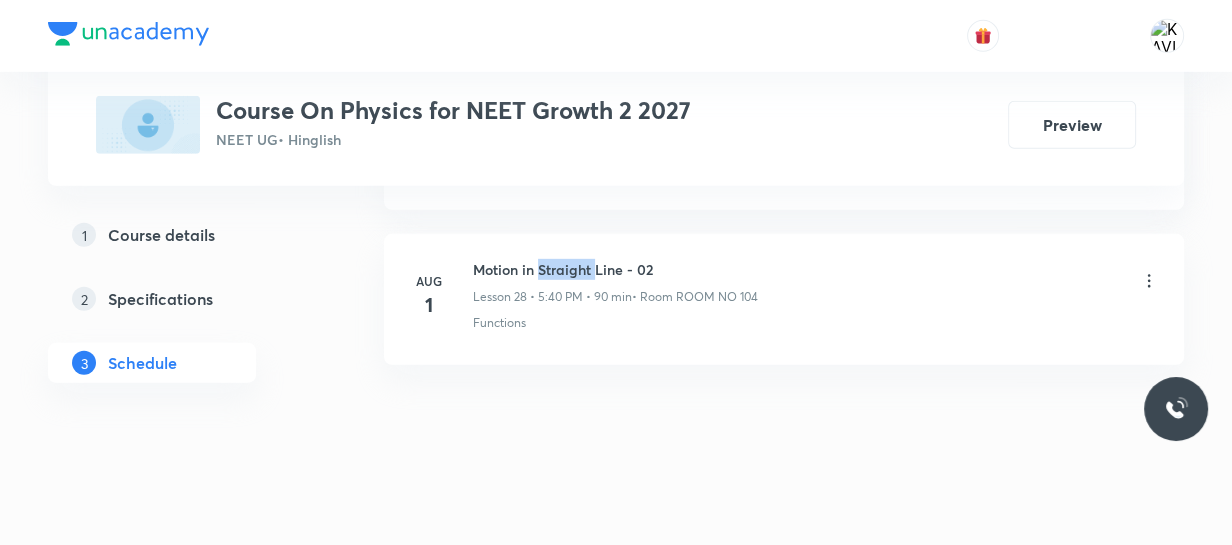 click on "Motion in Straight Line - 02" at bounding box center (615, 269) 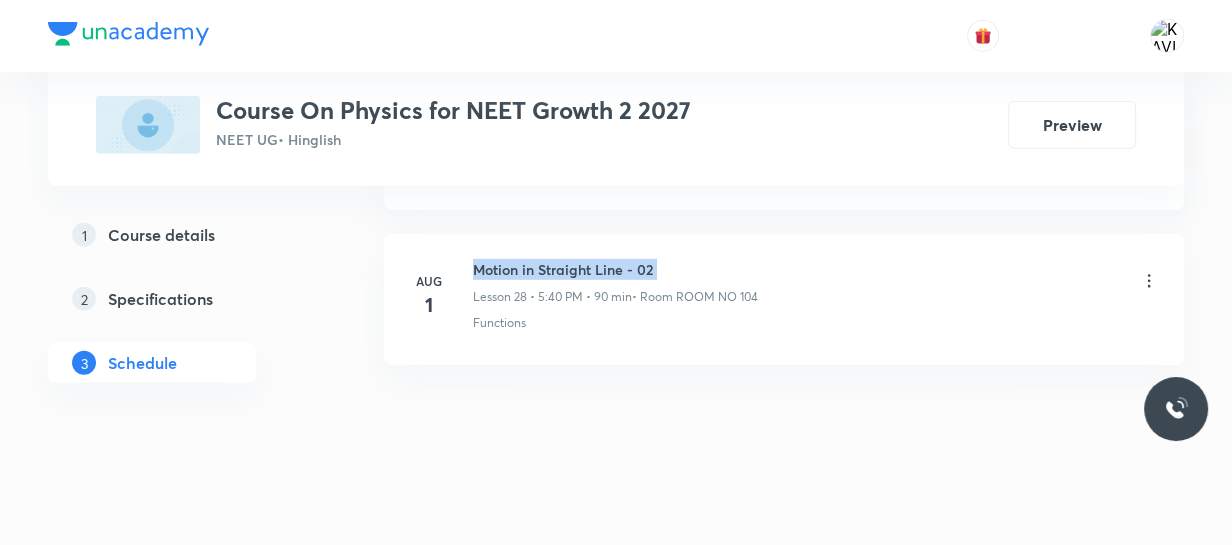 click on "Motion in Straight Line - 02" at bounding box center (615, 269) 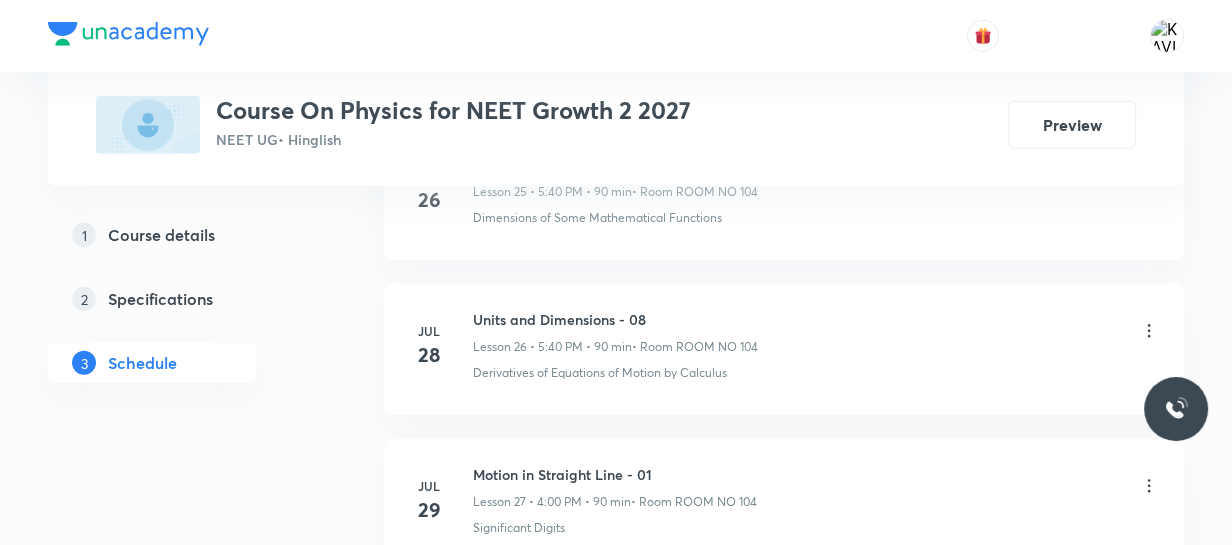 scroll, scrollTop: 5027, scrollLeft: 0, axis: vertical 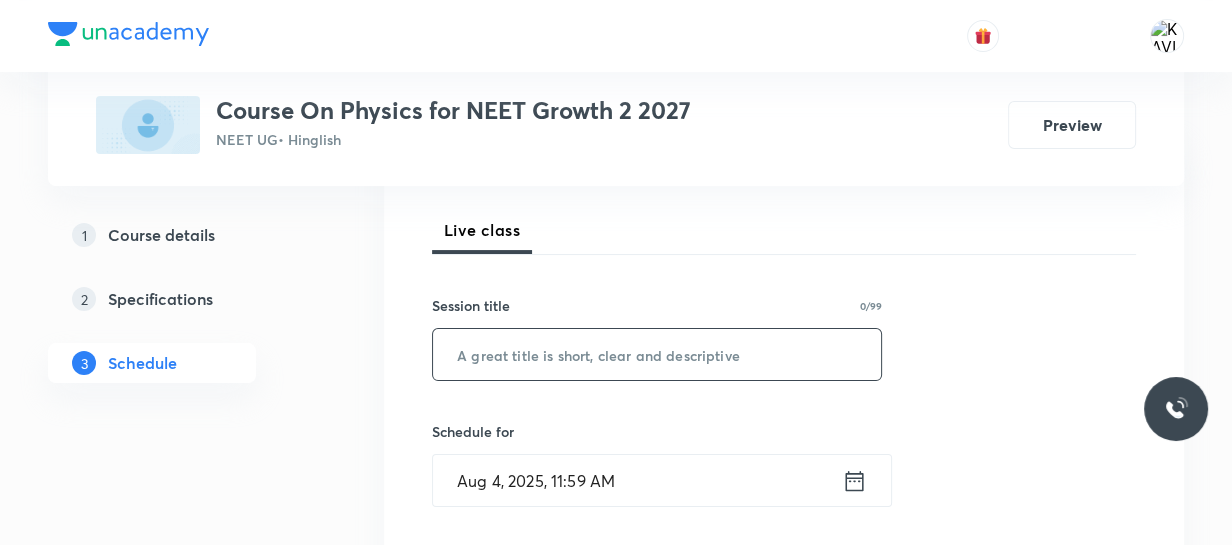click at bounding box center [657, 354] 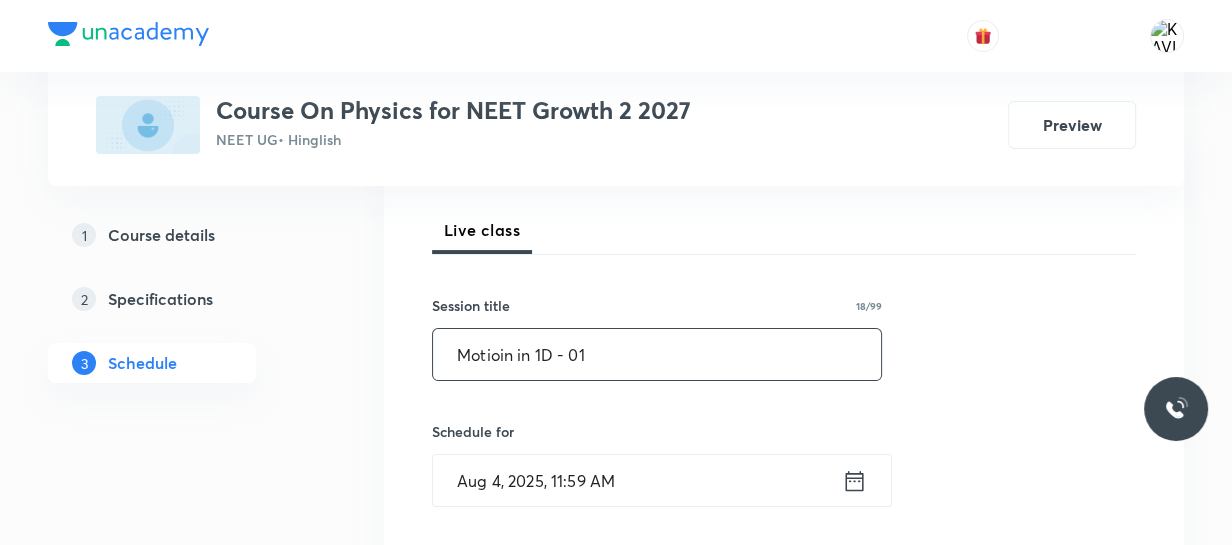 scroll, scrollTop: 363, scrollLeft: 0, axis: vertical 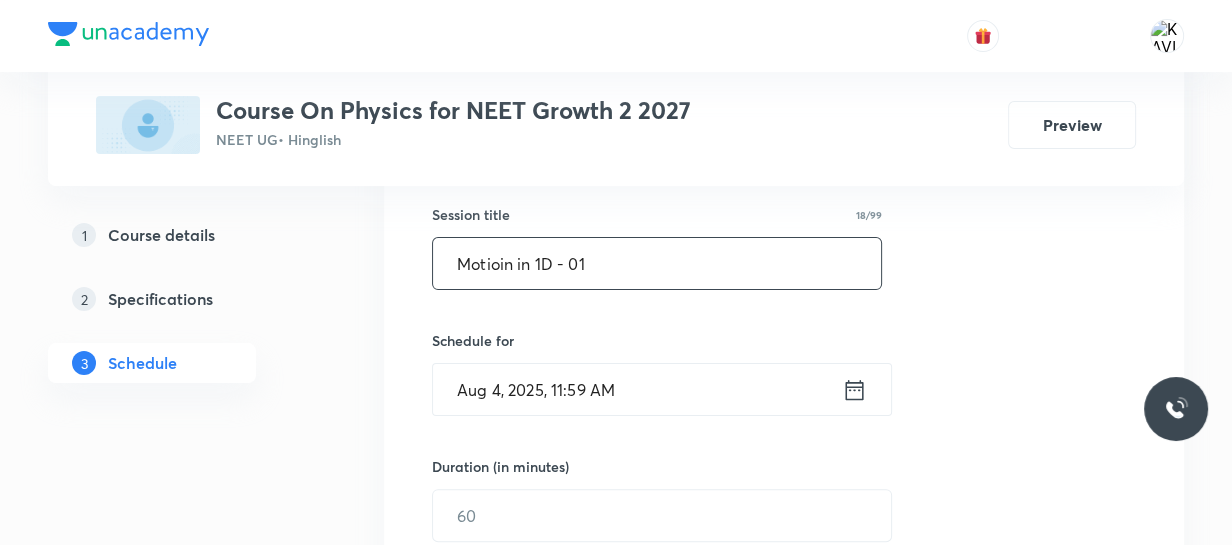 type on "Motioin in 1D - 01" 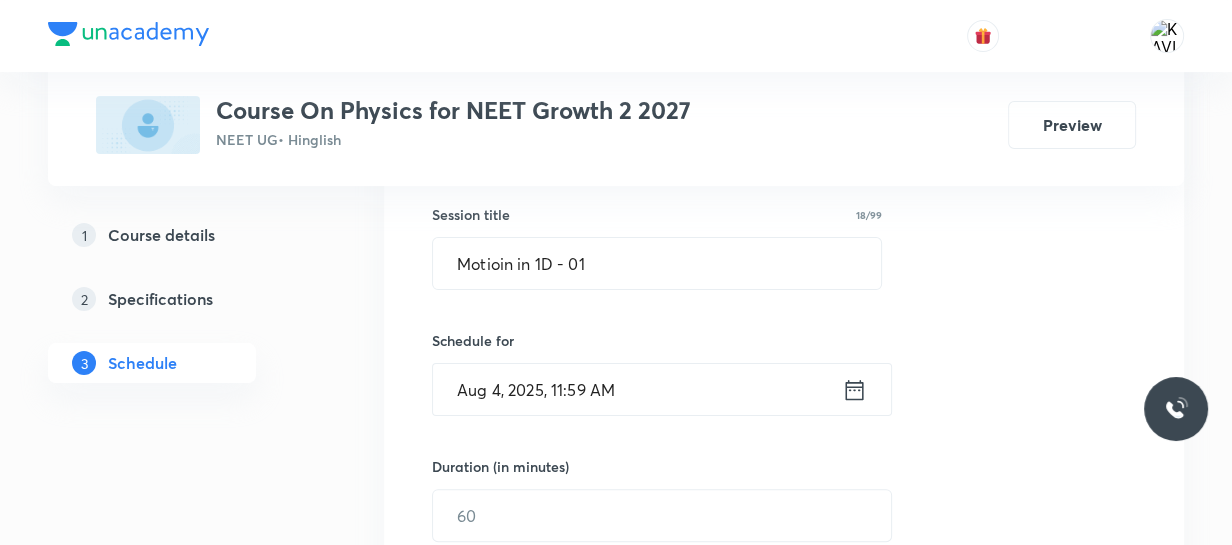 click 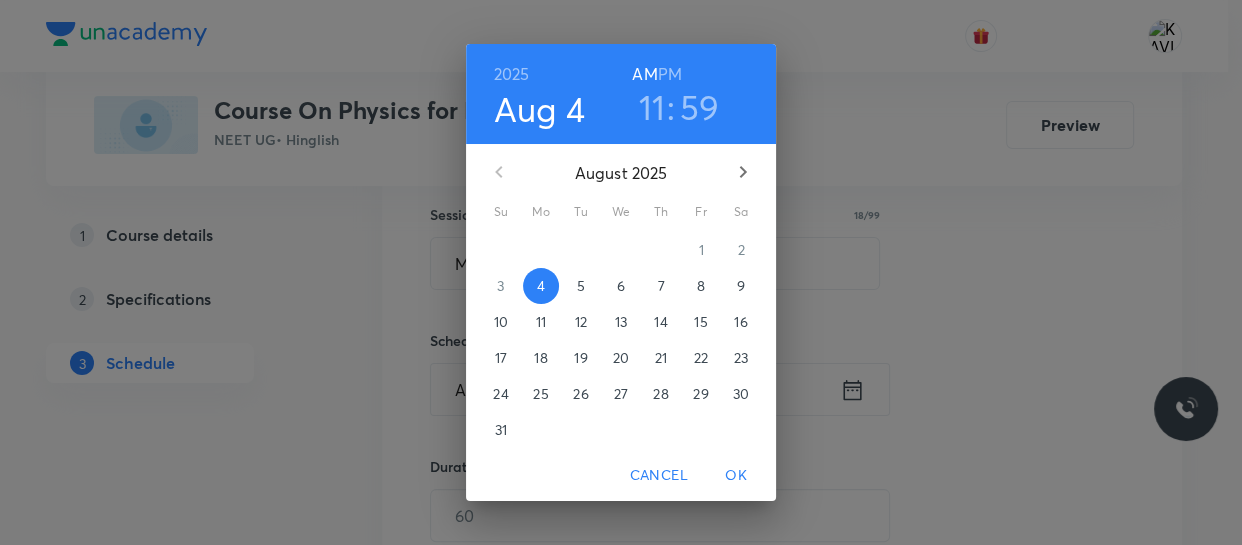 click on "PM" at bounding box center [670, 74] 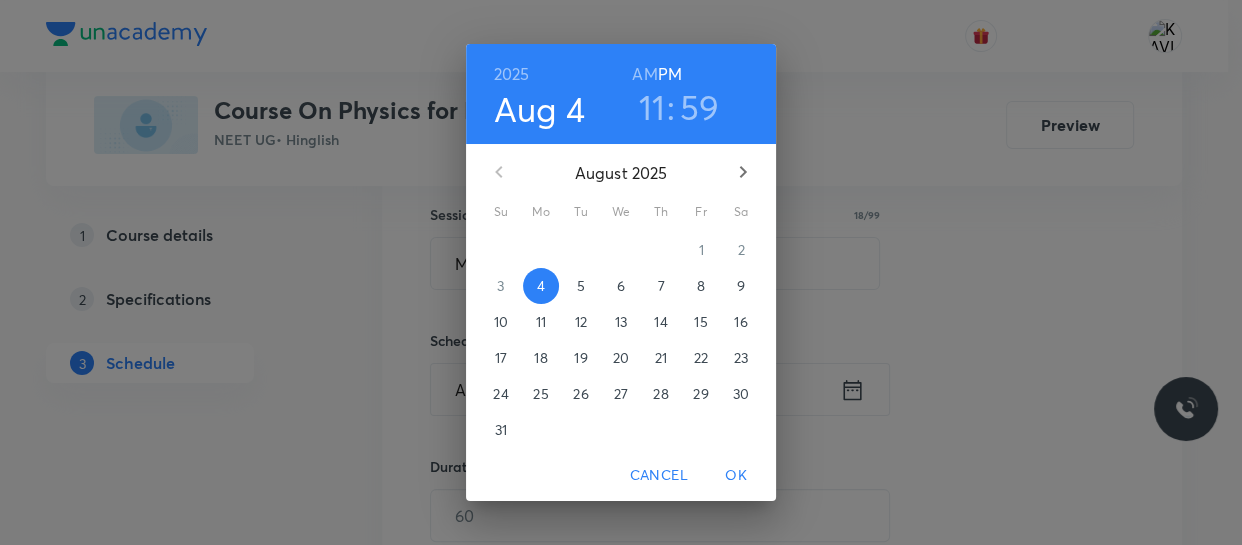 click on "11" at bounding box center (652, 107) 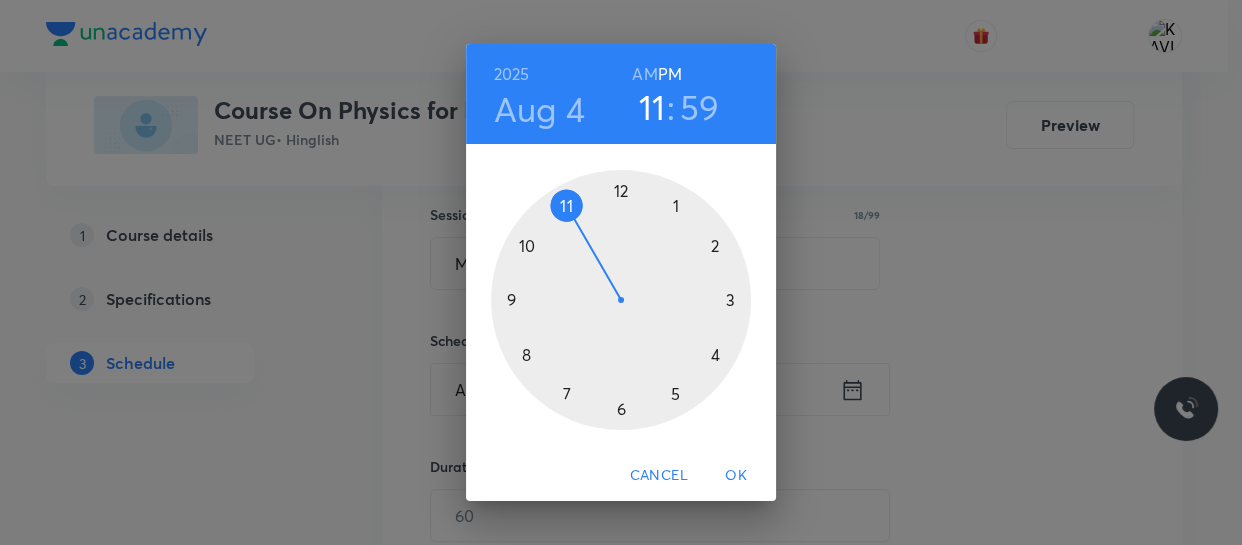 click at bounding box center [621, 300] 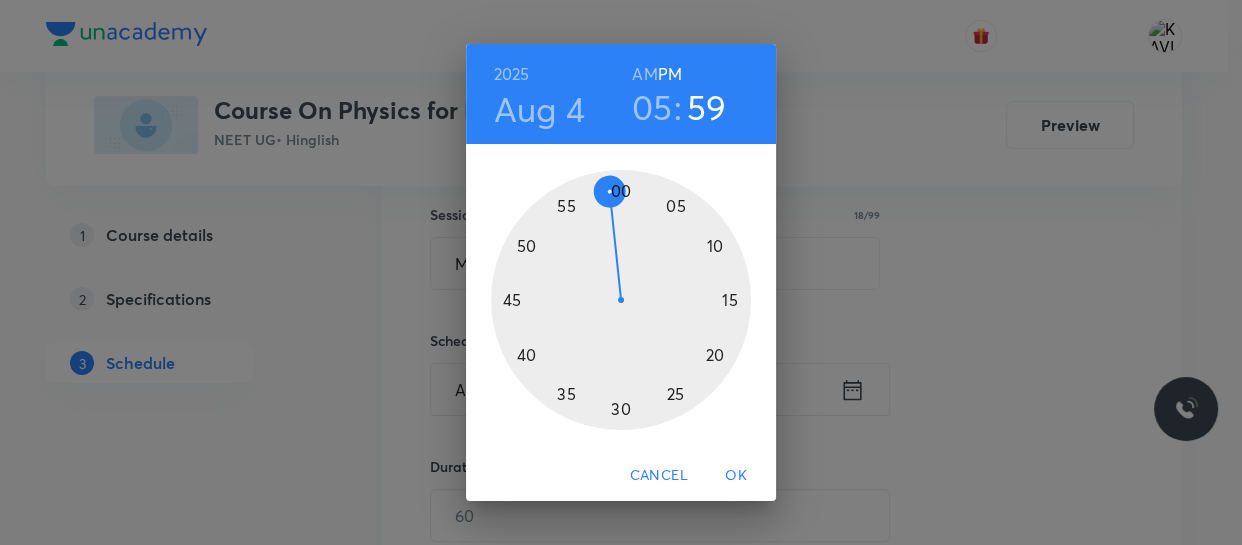 drag, startPoint x: 516, startPoint y: 359, endPoint x: 543, endPoint y: 357, distance: 27.073973 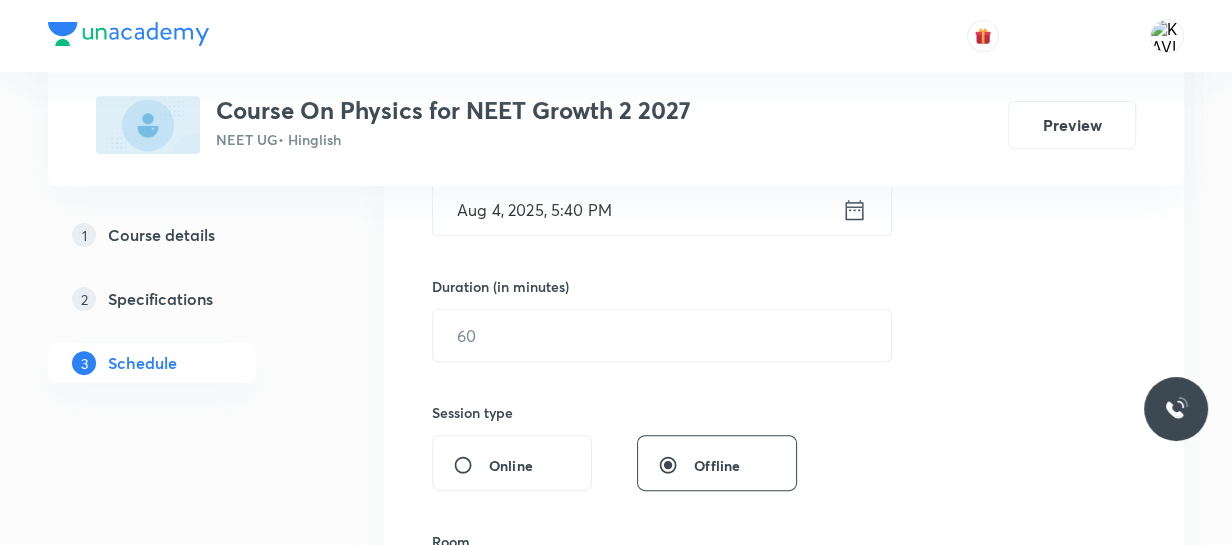 scroll, scrollTop: 545, scrollLeft: 0, axis: vertical 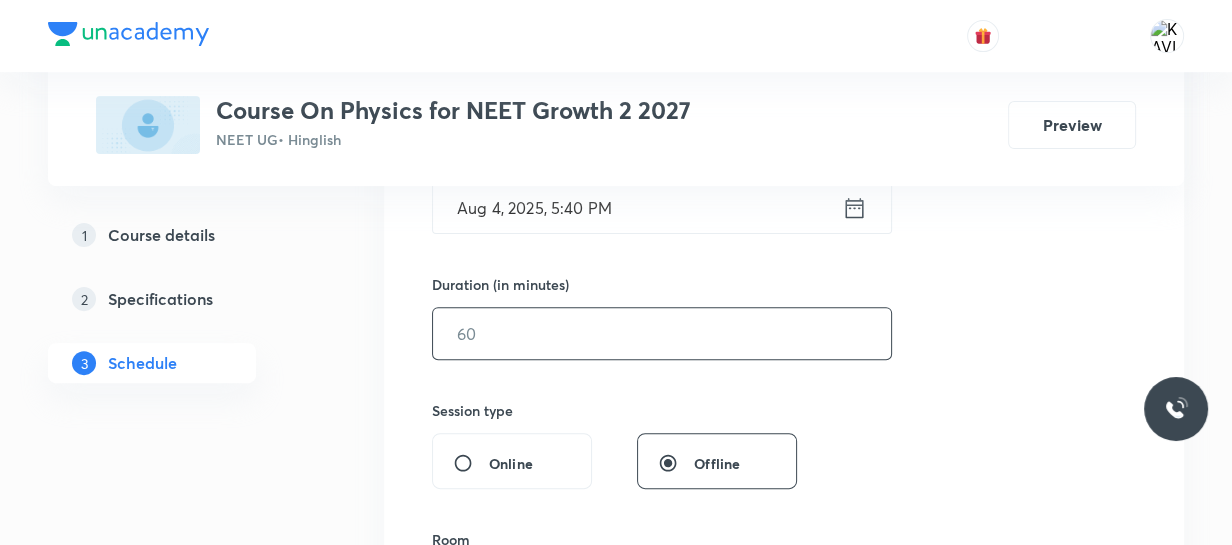 click at bounding box center (662, 333) 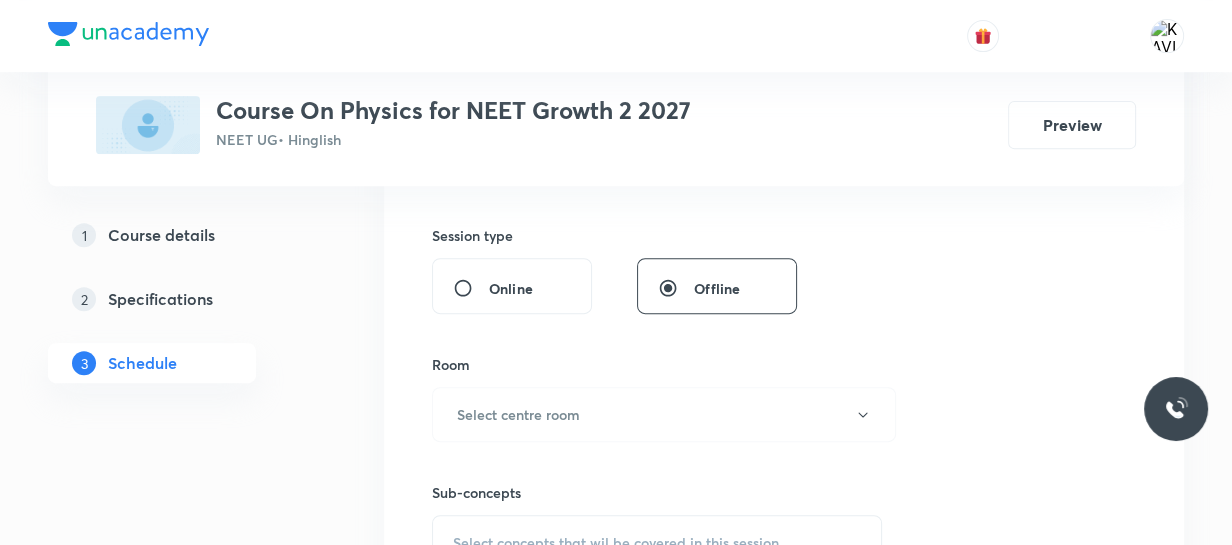 scroll, scrollTop: 727, scrollLeft: 0, axis: vertical 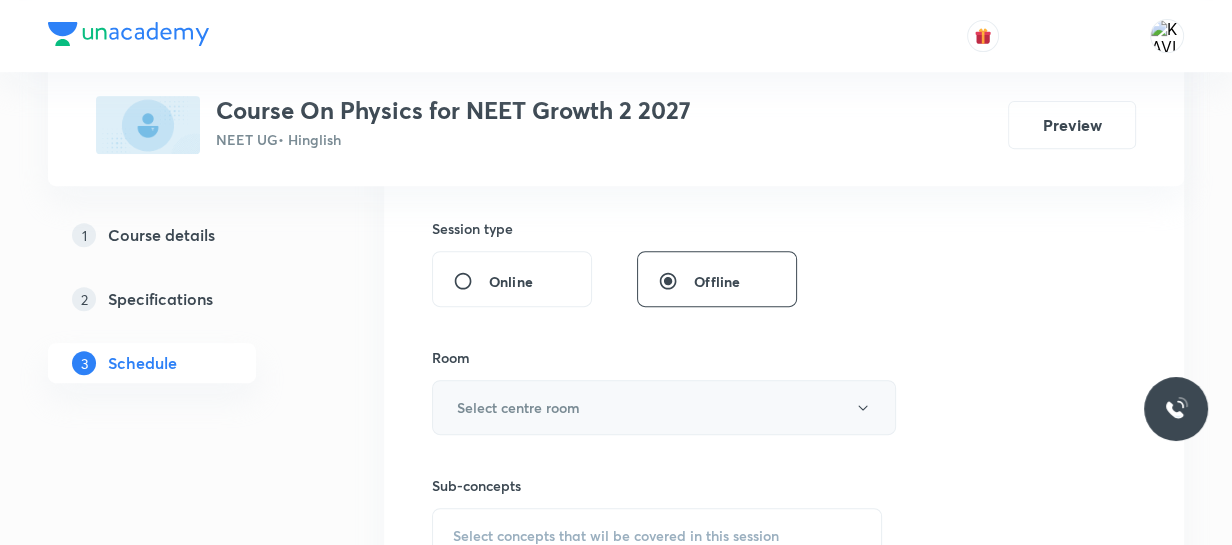 type on "90" 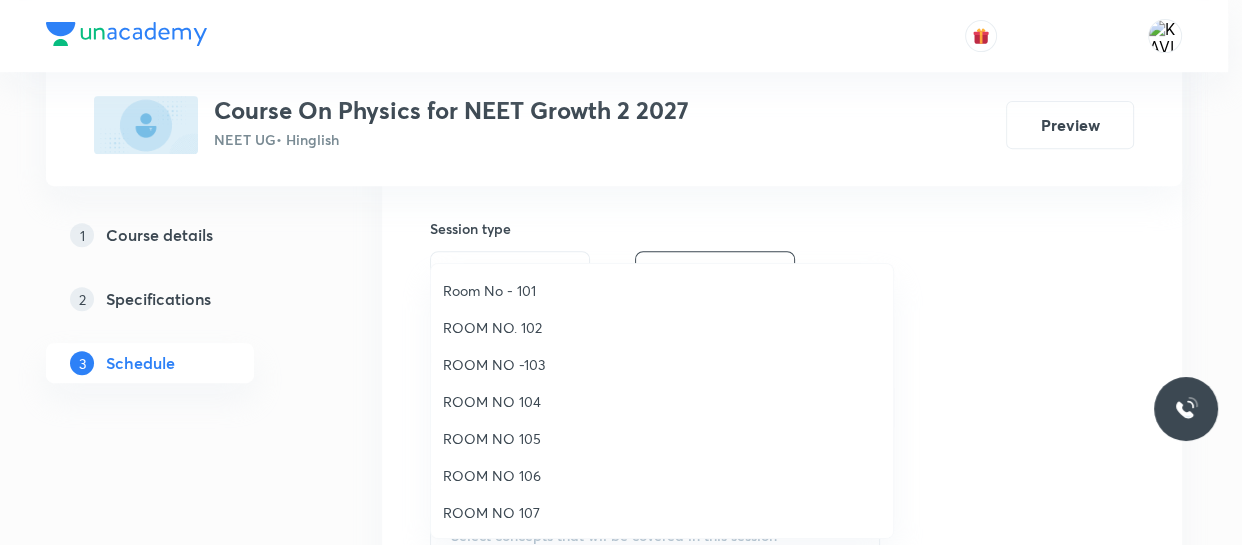 click on "ROOM NO 104" at bounding box center [662, 401] 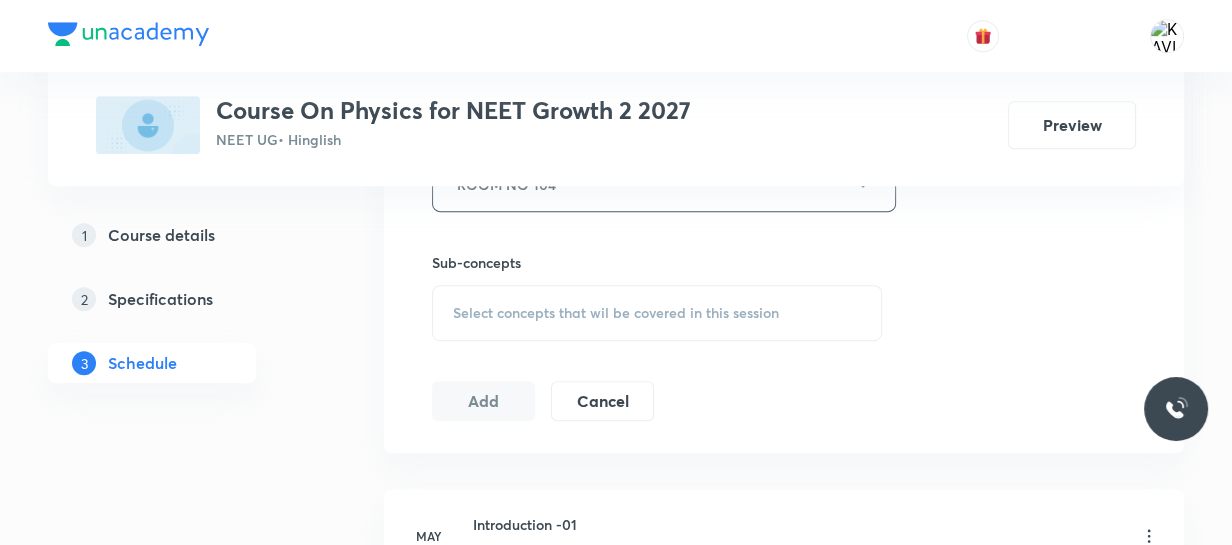 scroll, scrollTop: 1000, scrollLeft: 0, axis: vertical 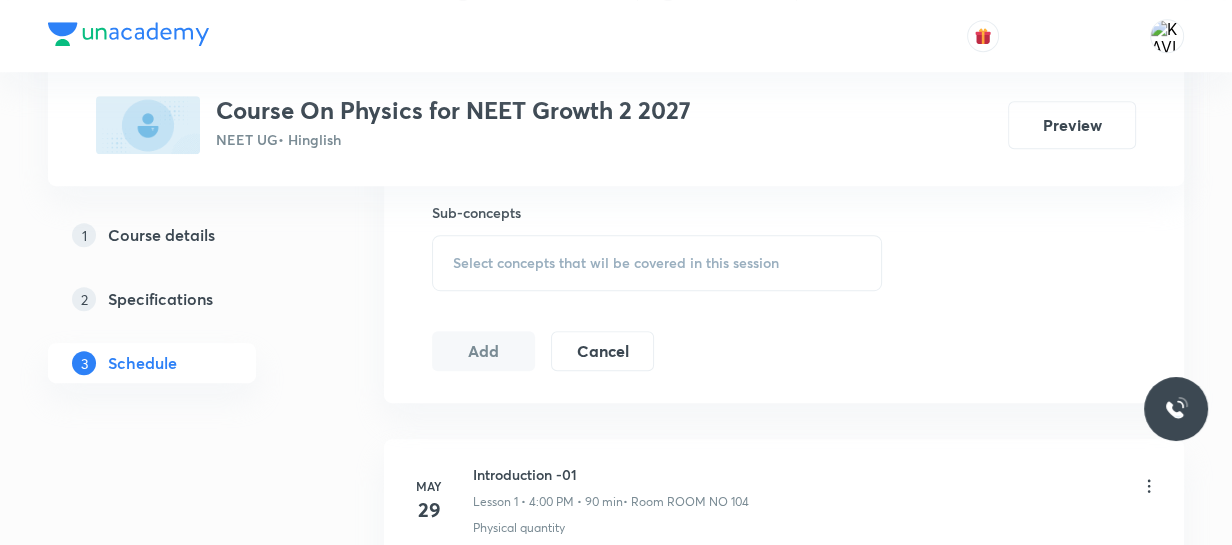 click on "Select concepts that wil be covered in this session" at bounding box center (616, 263) 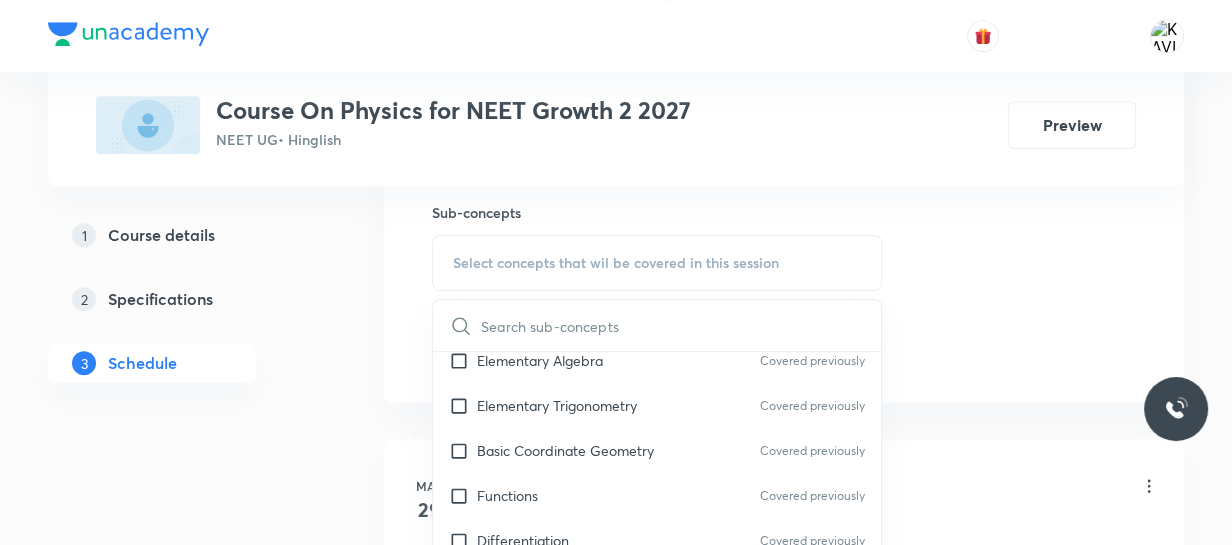 scroll, scrollTop: 1090, scrollLeft: 0, axis: vertical 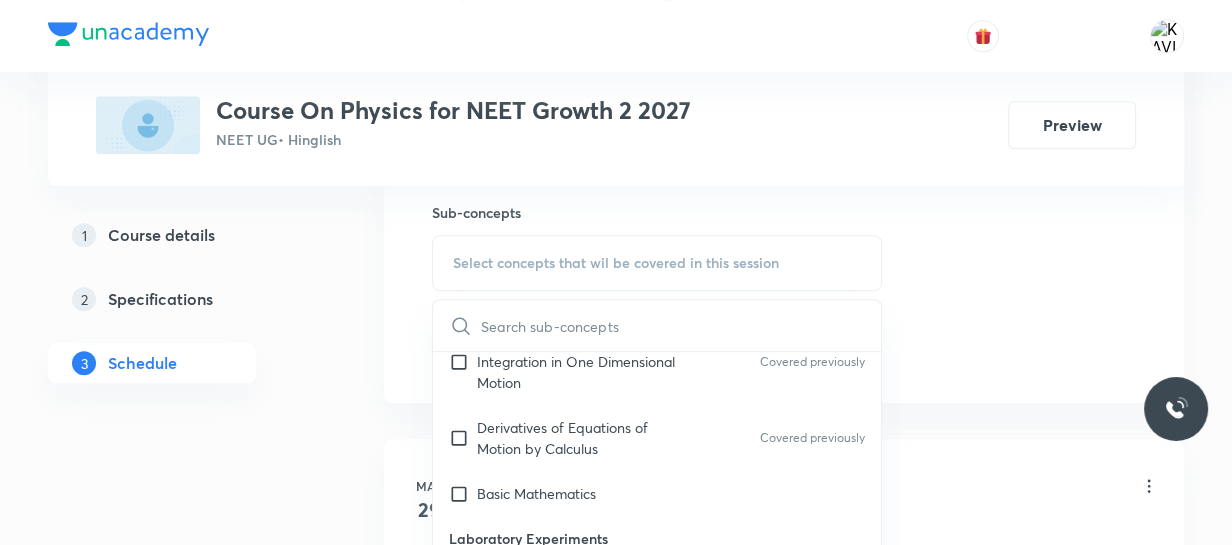 drag, startPoint x: 597, startPoint y: 480, endPoint x: 1130, endPoint y: 261, distance: 576.2378 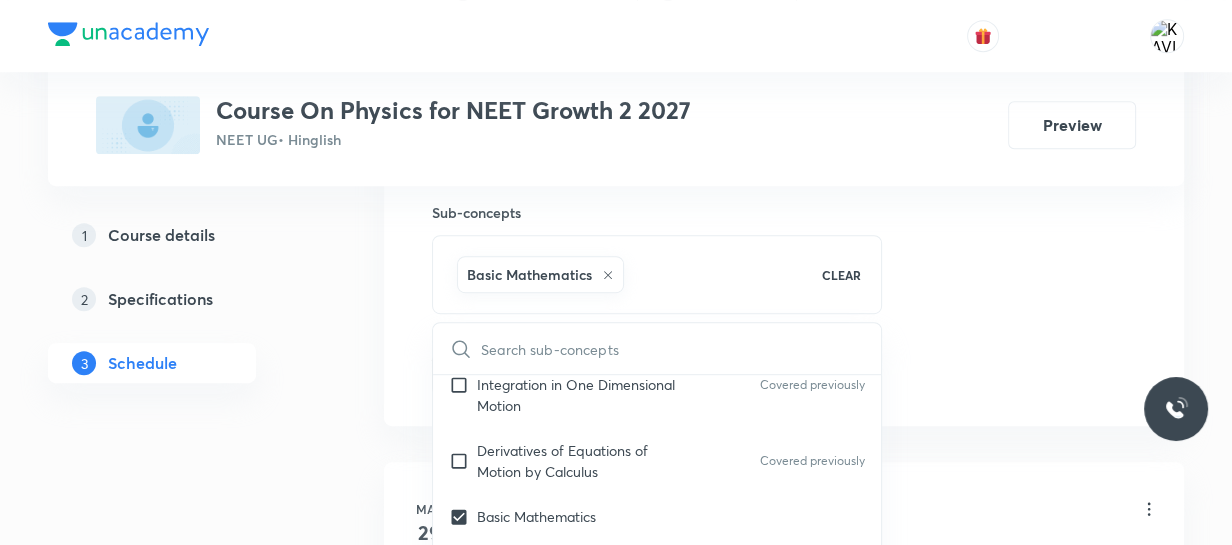 drag, startPoint x: 1130, startPoint y: 261, endPoint x: 749, endPoint y: 350, distance: 391.25696 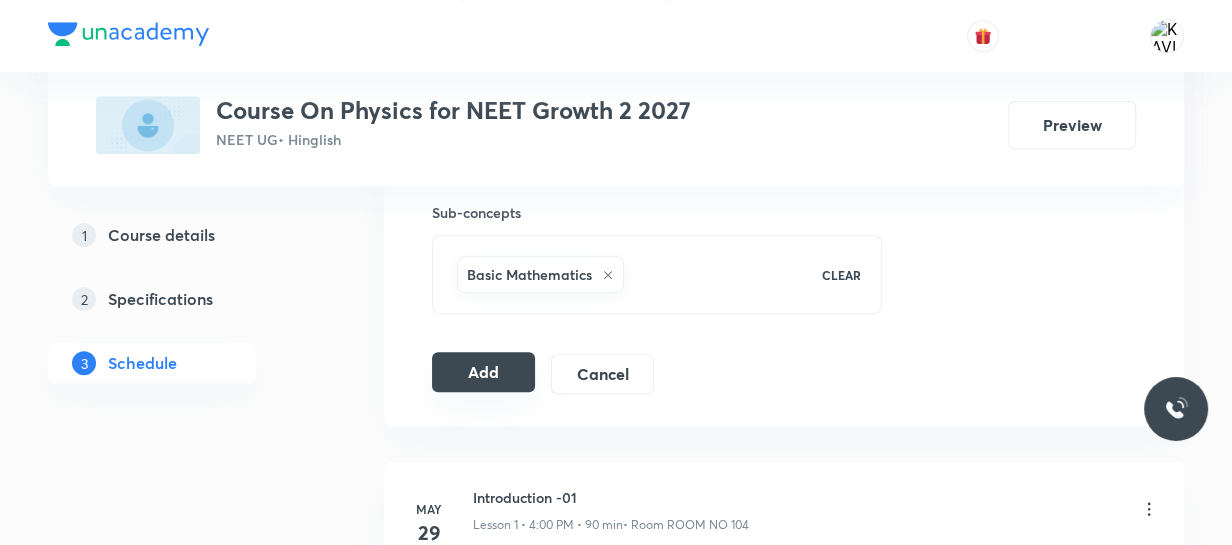 click on "Add" at bounding box center [483, 372] 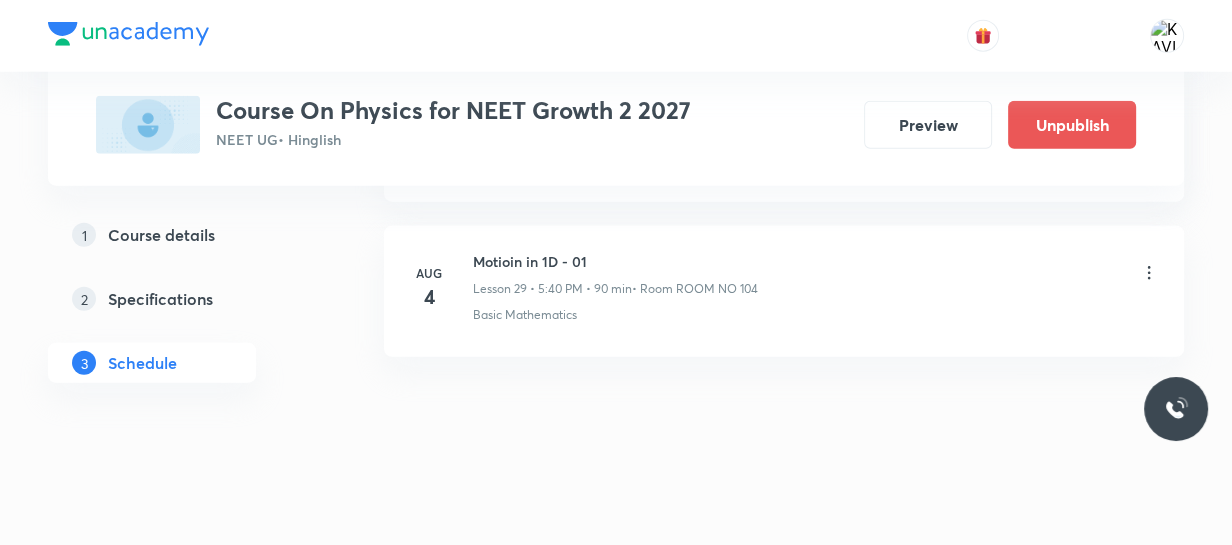 scroll, scrollTop: 4472, scrollLeft: 0, axis: vertical 